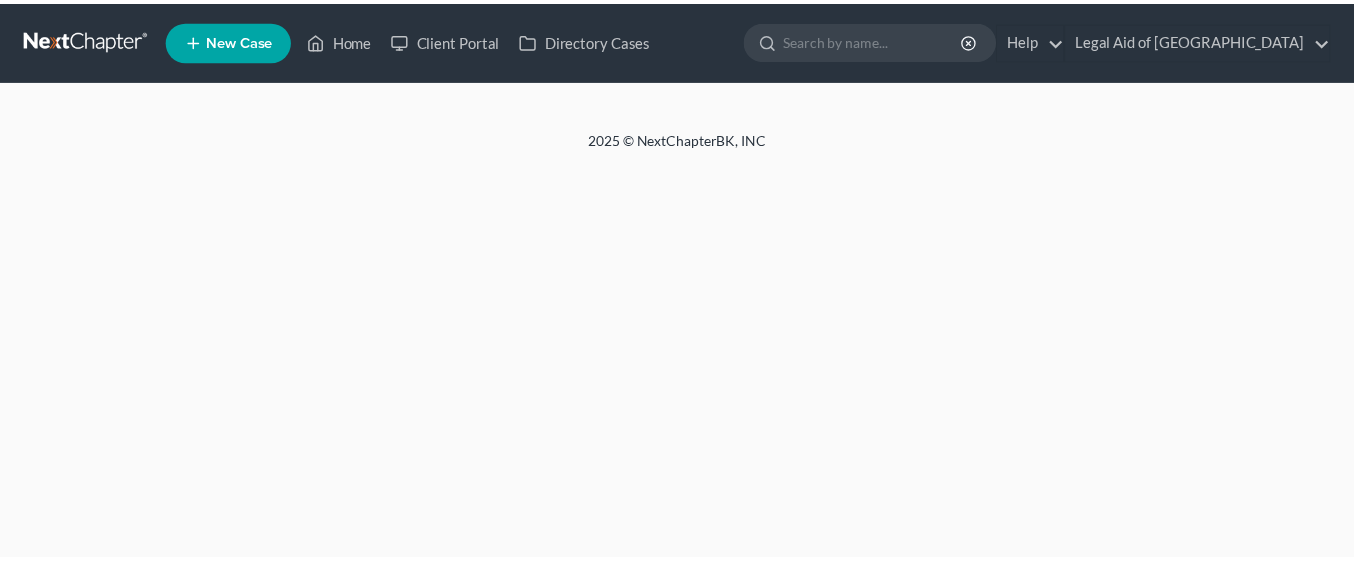 scroll, scrollTop: 0, scrollLeft: 0, axis: both 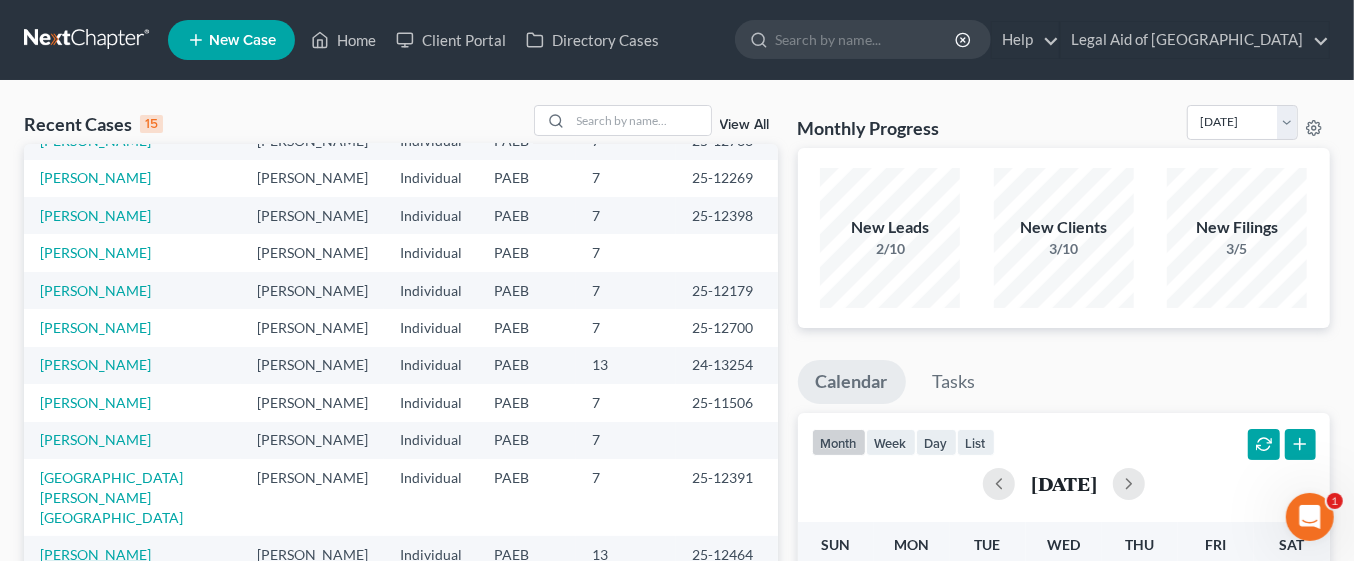 click on "[PERSON_NAME]" at bounding box center [95, 554] 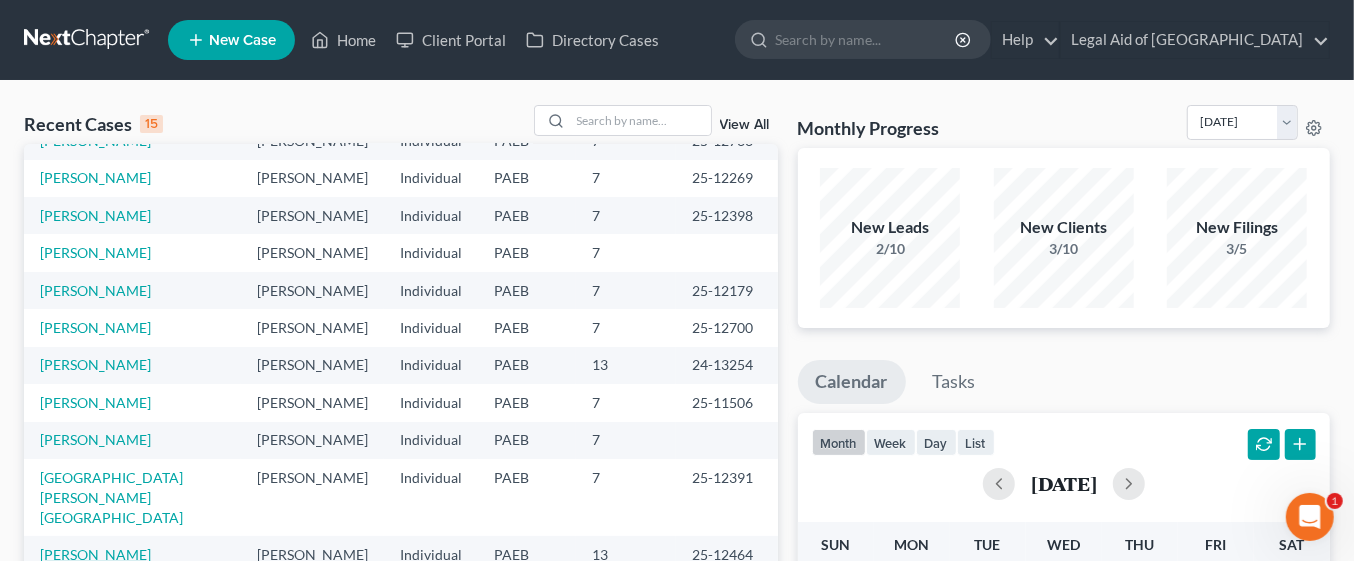 select on "10" 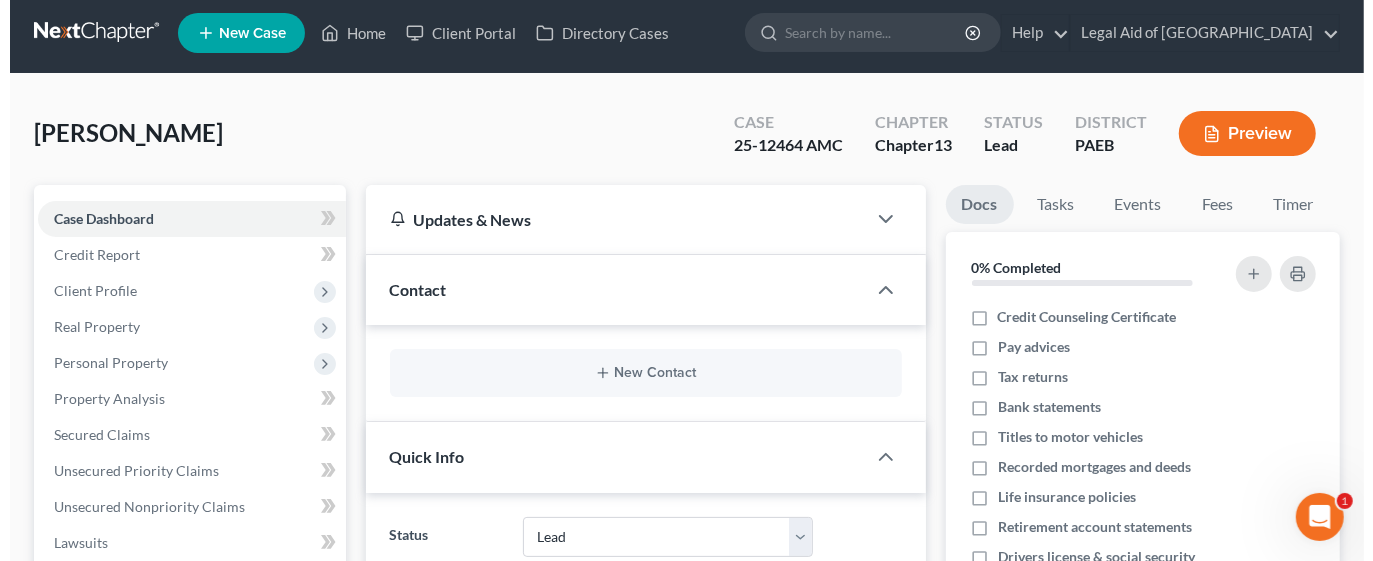 scroll, scrollTop: 0, scrollLeft: 0, axis: both 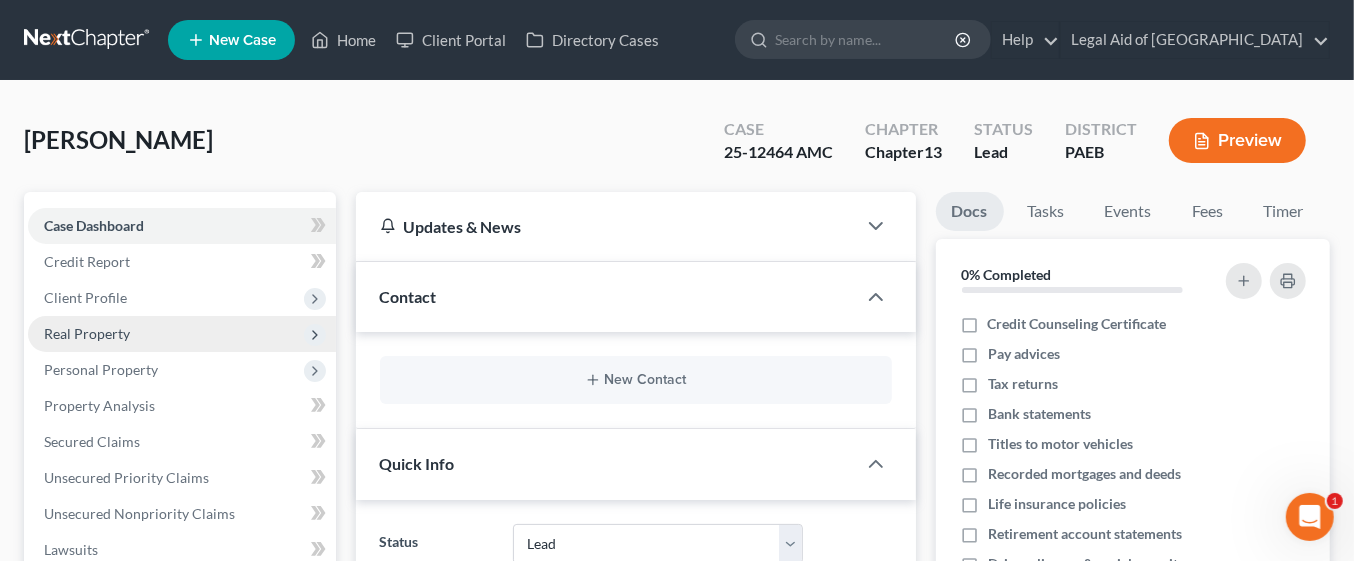 click on "Real Property" at bounding box center [182, 334] 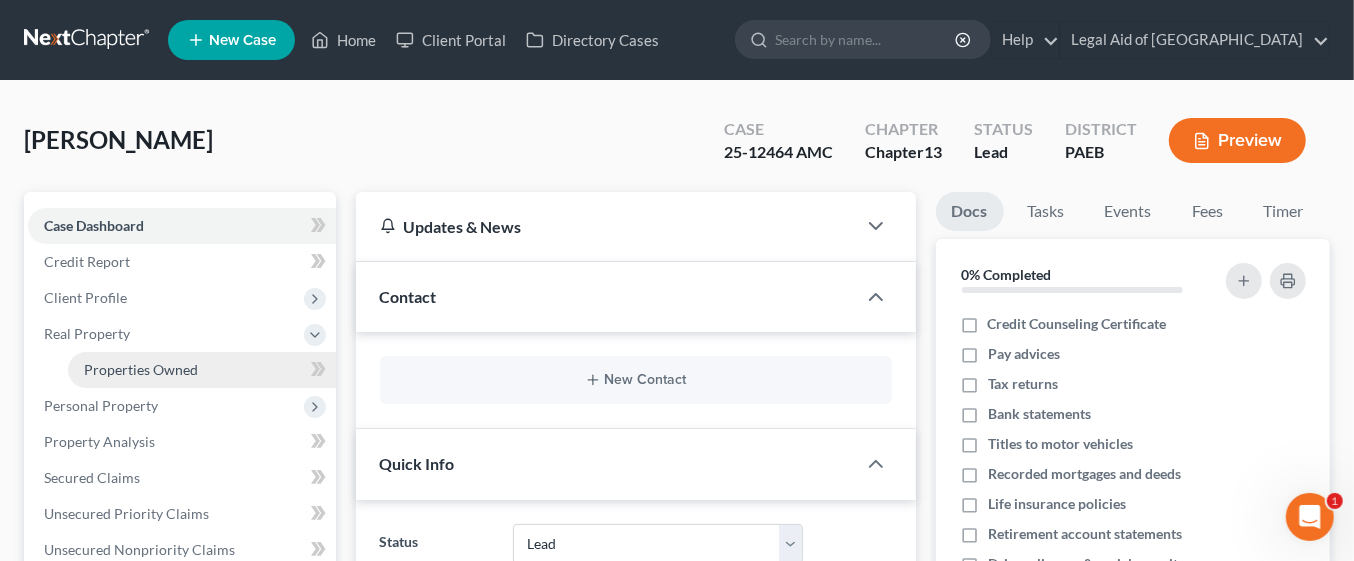 click on "Properties Owned" at bounding box center (202, 370) 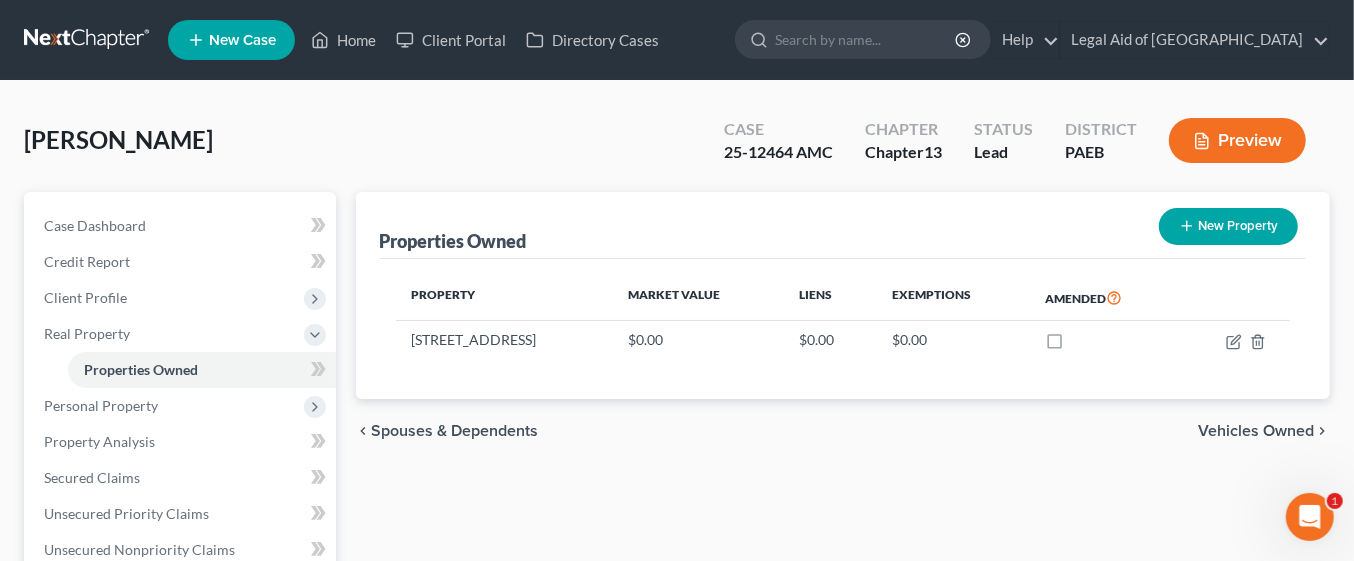 click on "Vehicles Owned" at bounding box center [1256, 431] 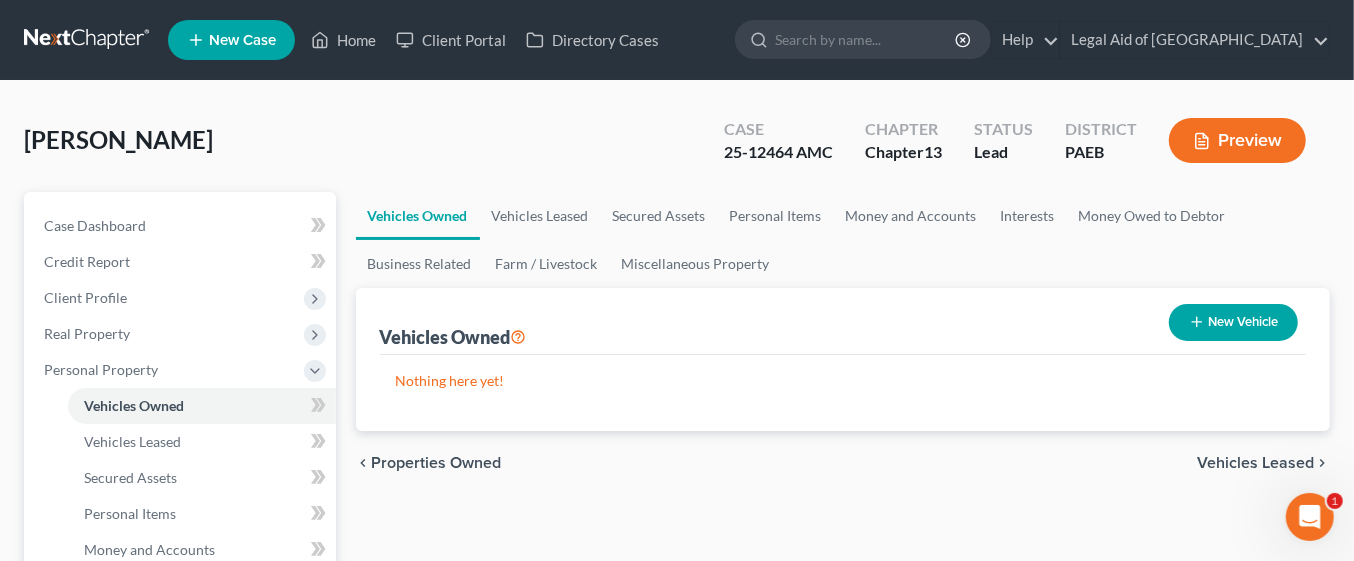 click on "Properties Owned" at bounding box center [437, 463] 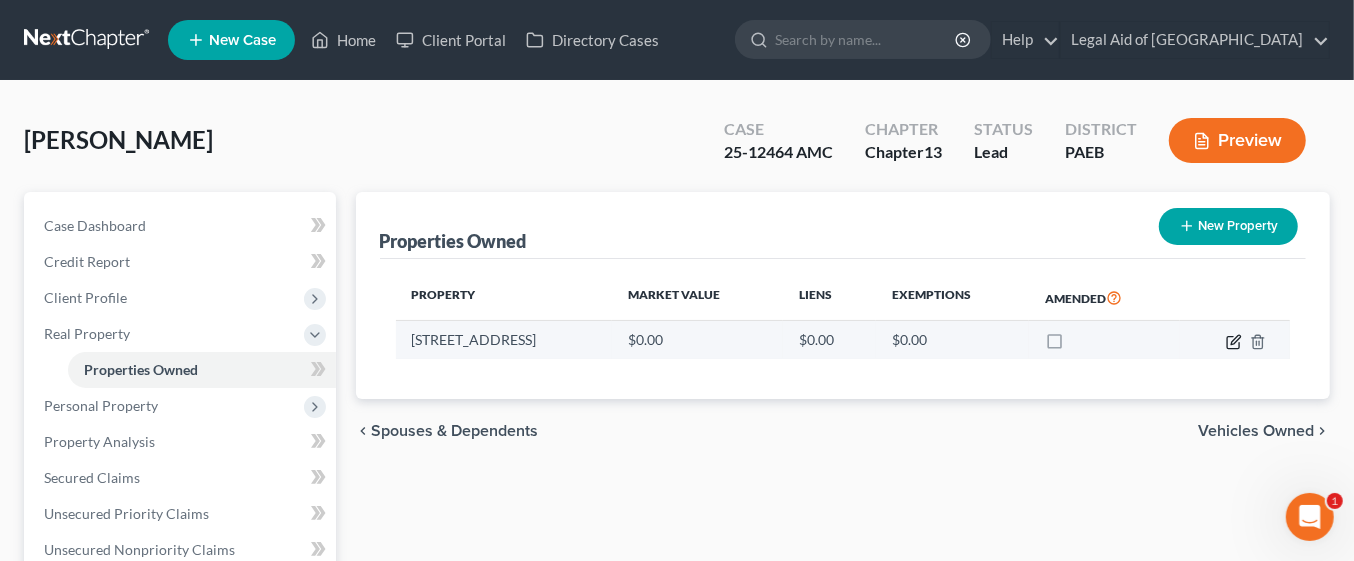 click 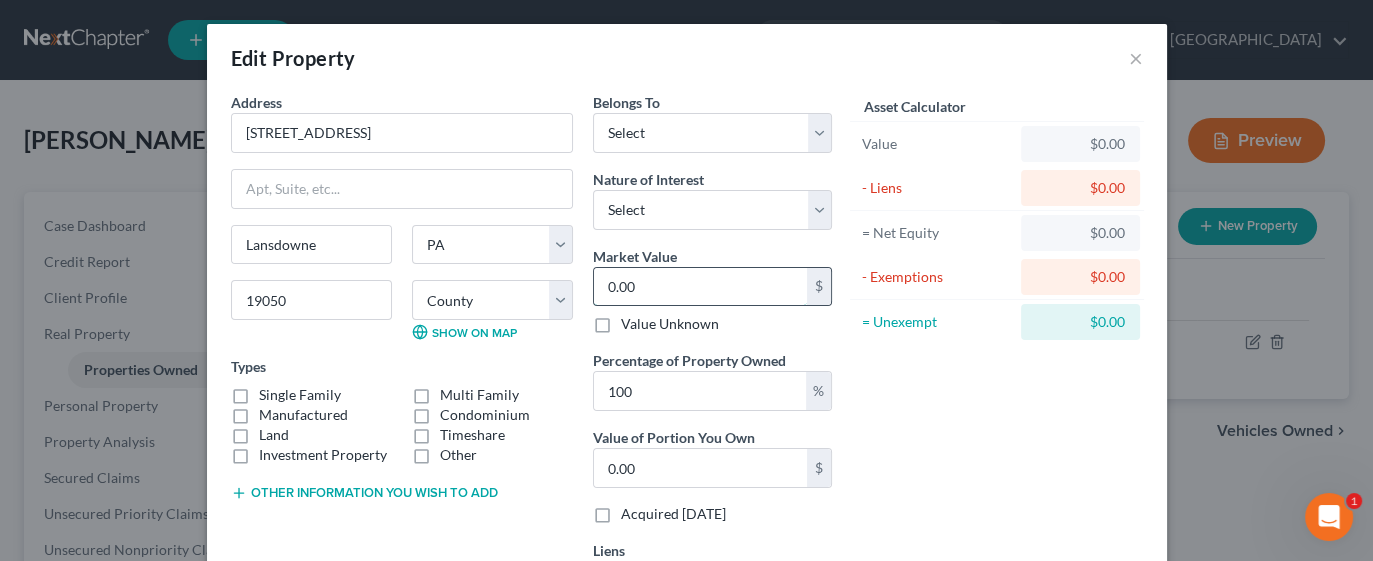 click on "0.00" at bounding box center [700, 287] 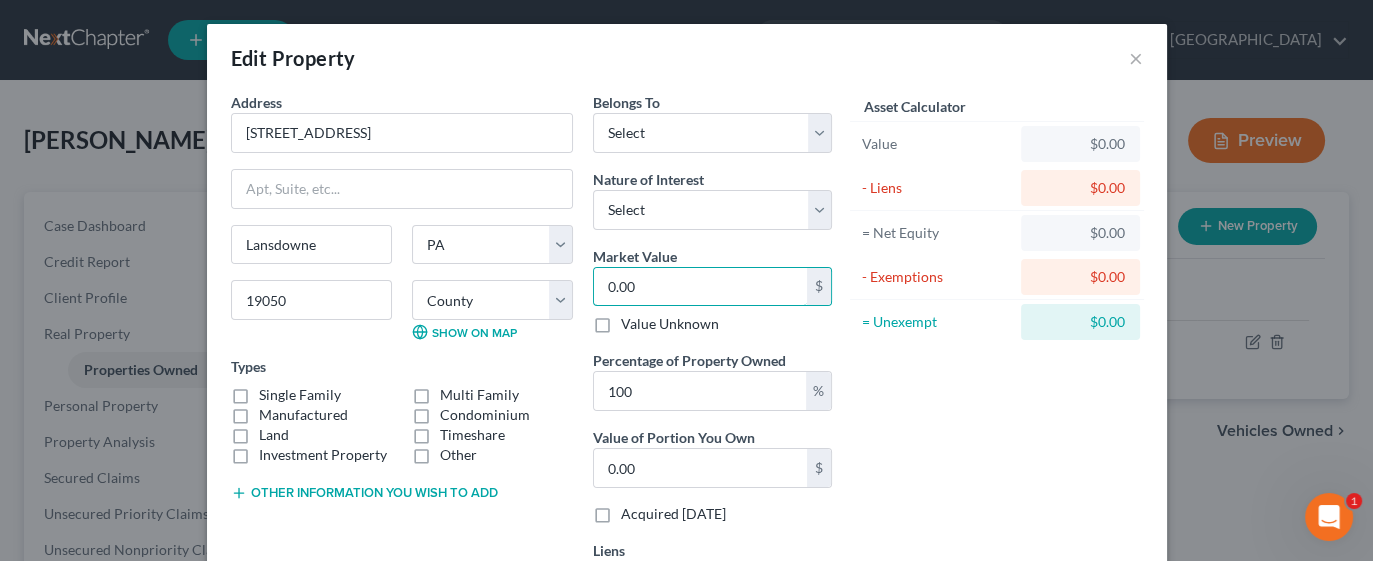 type on "2" 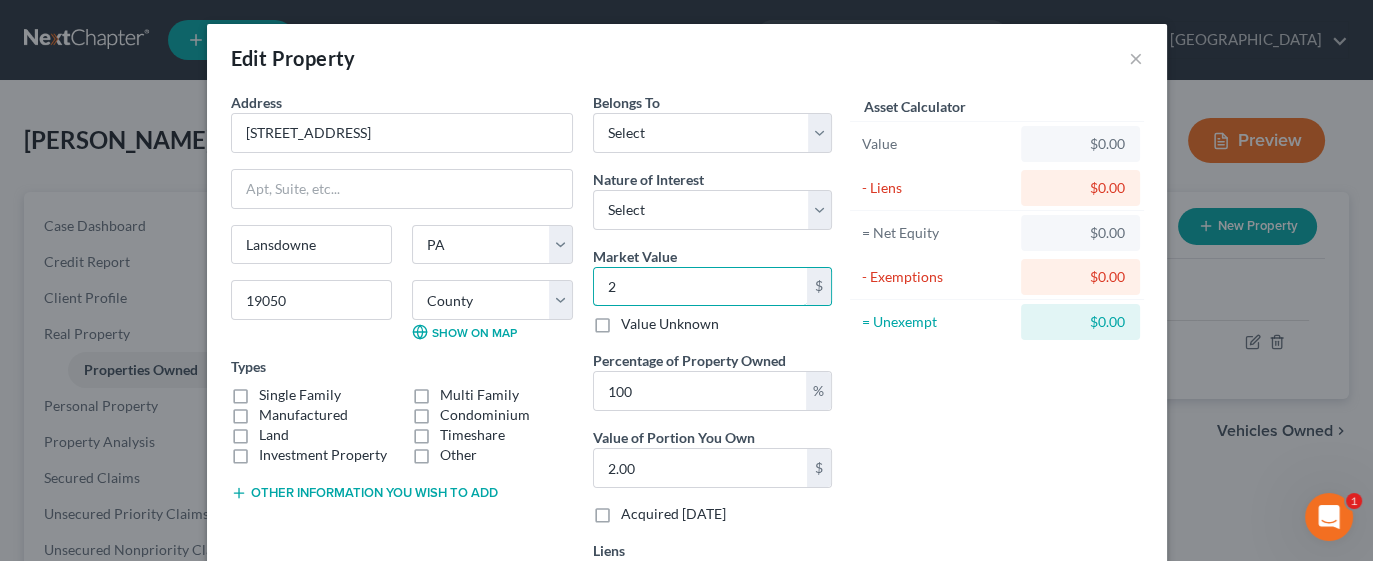 type on "24" 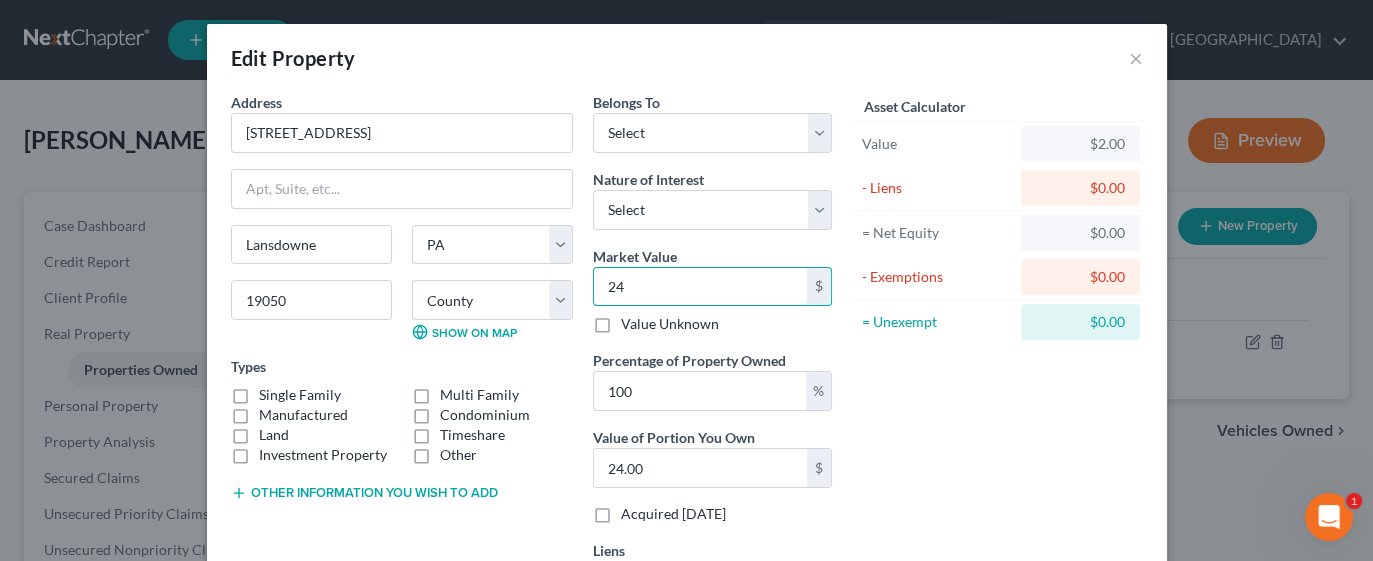type on "242" 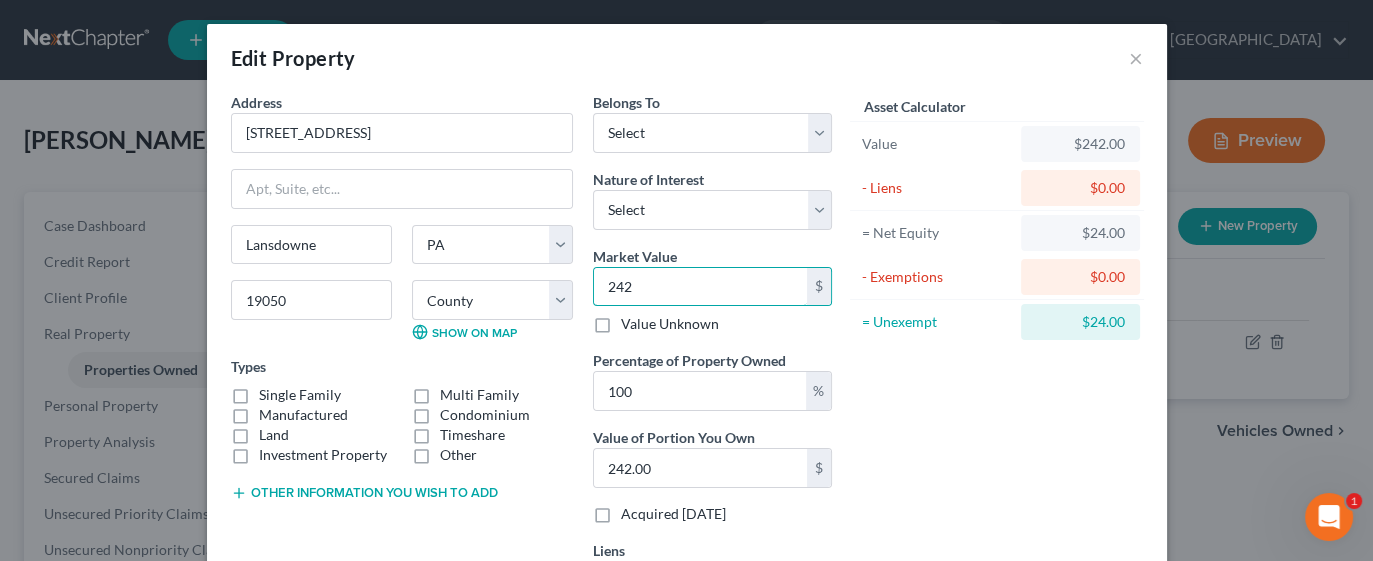 type on "2420" 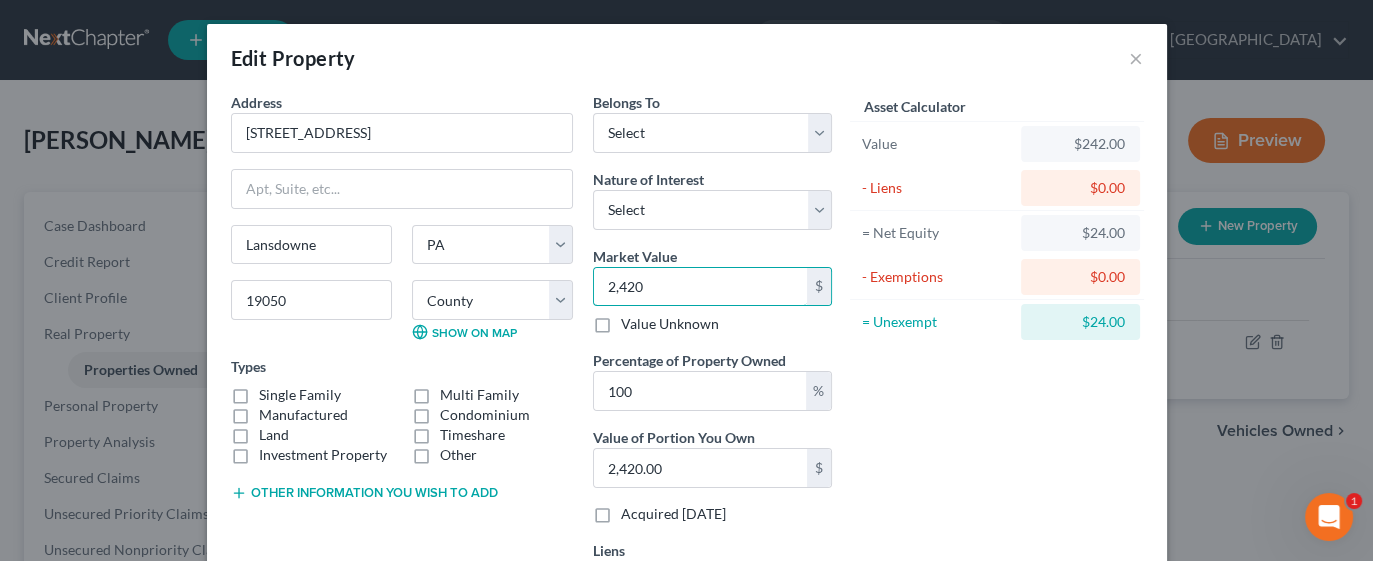 type on "2,4200" 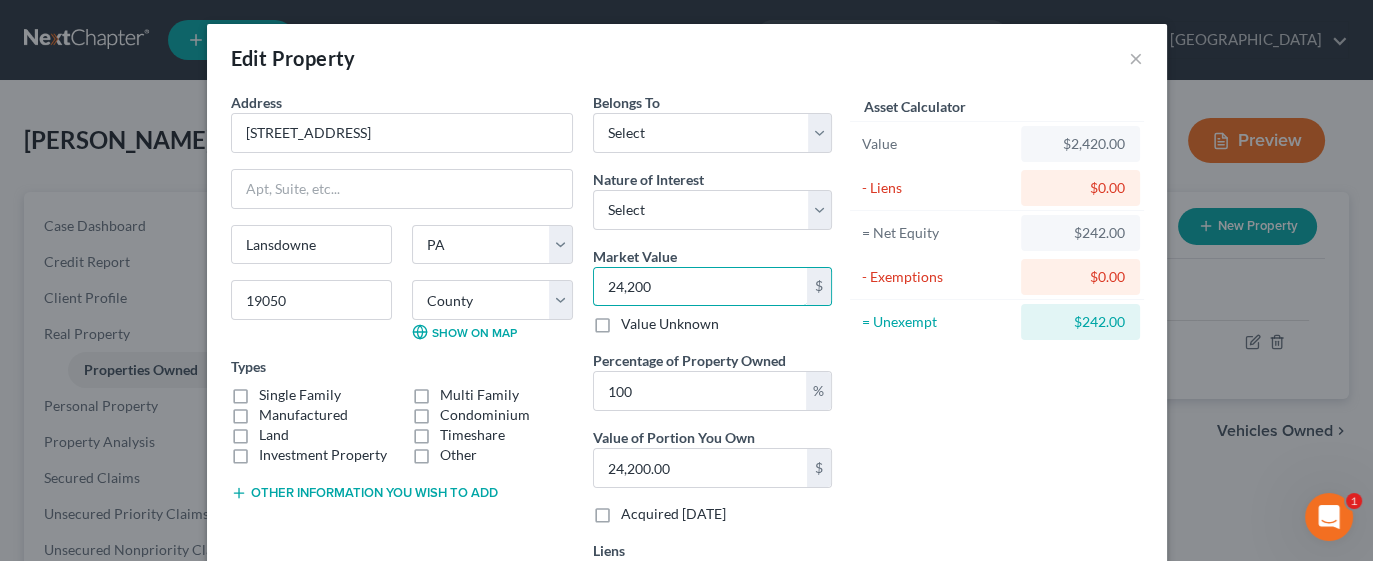 type on "24,2000" 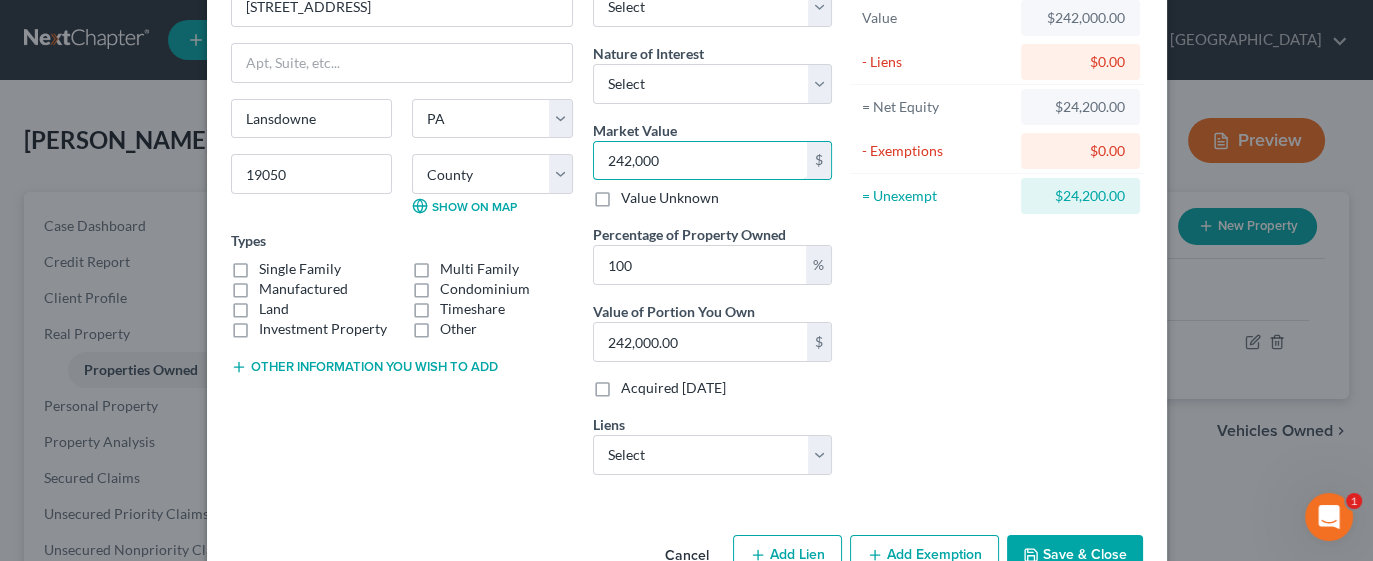 scroll, scrollTop: 127, scrollLeft: 0, axis: vertical 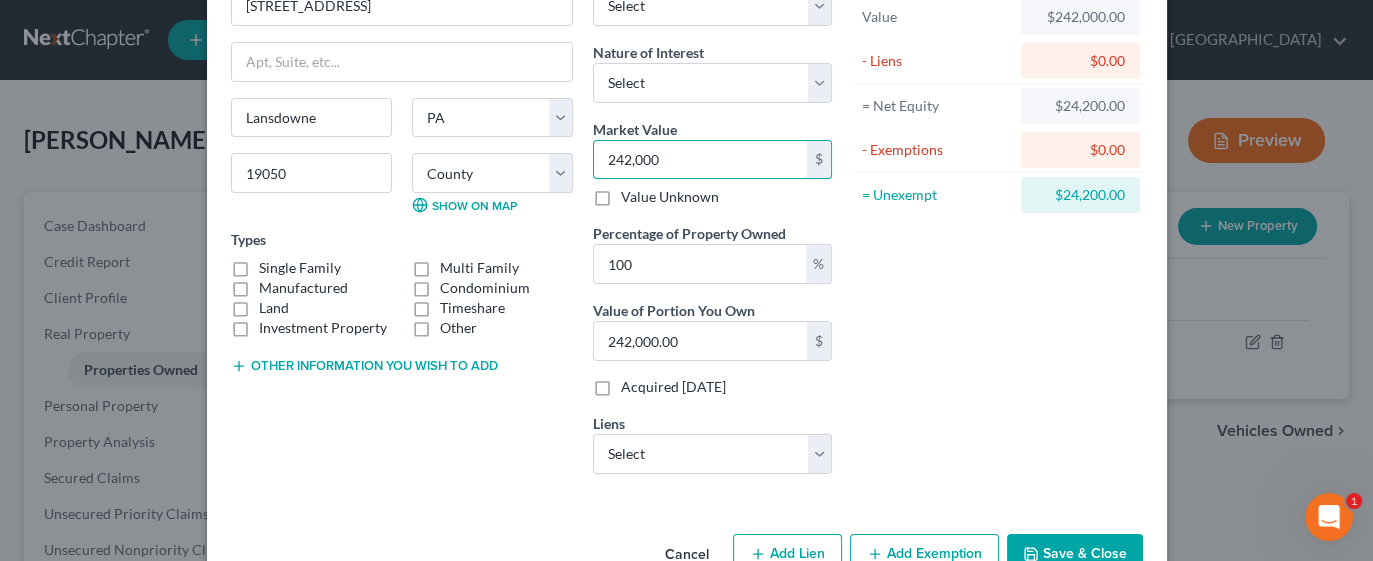 type on "242,000" 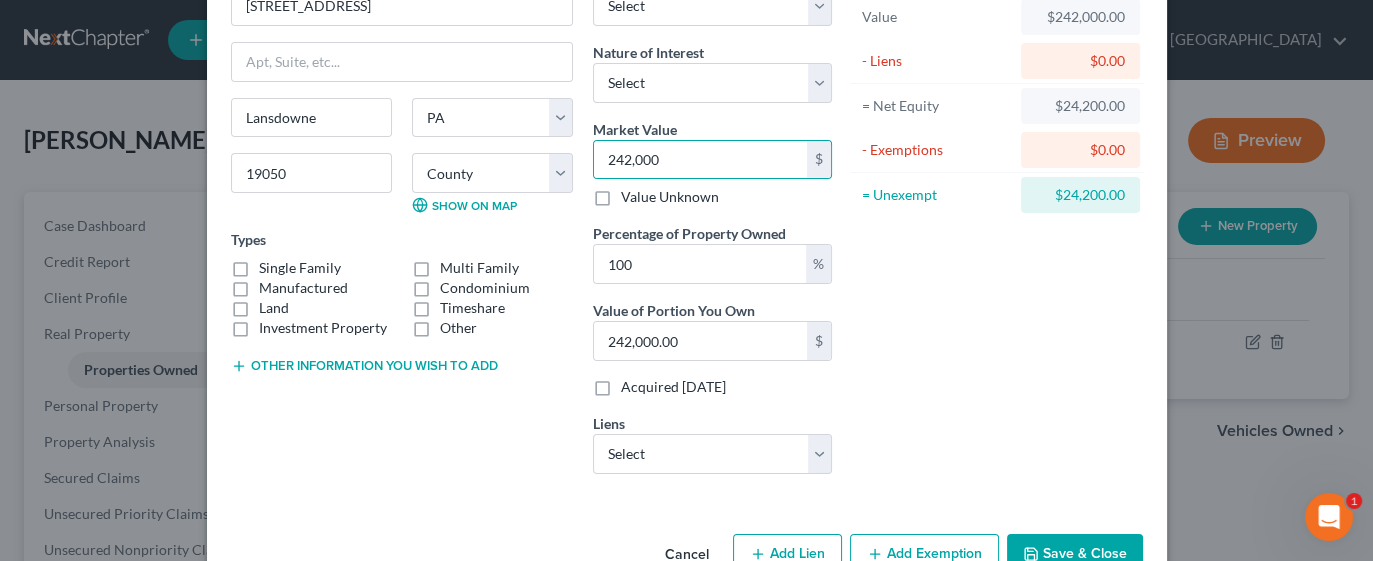 click on "Add Exemption" at bounding box center [924, 555] 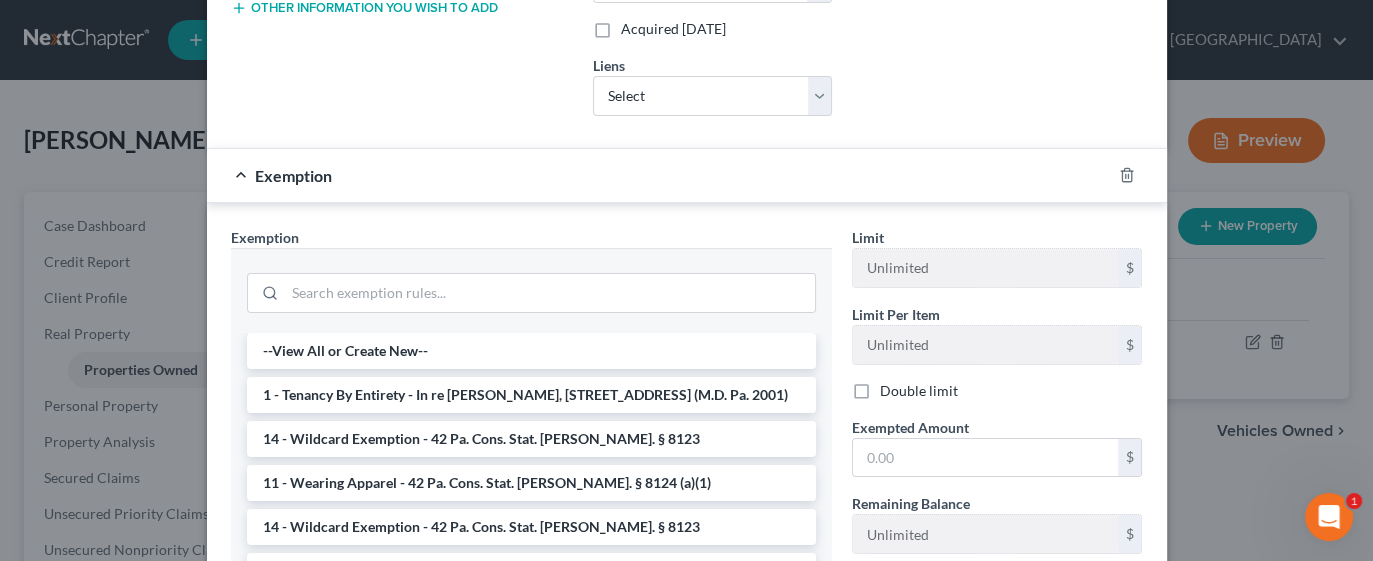 scroll, scrollTop: 486, scrollLeft: 0, axis: vertical 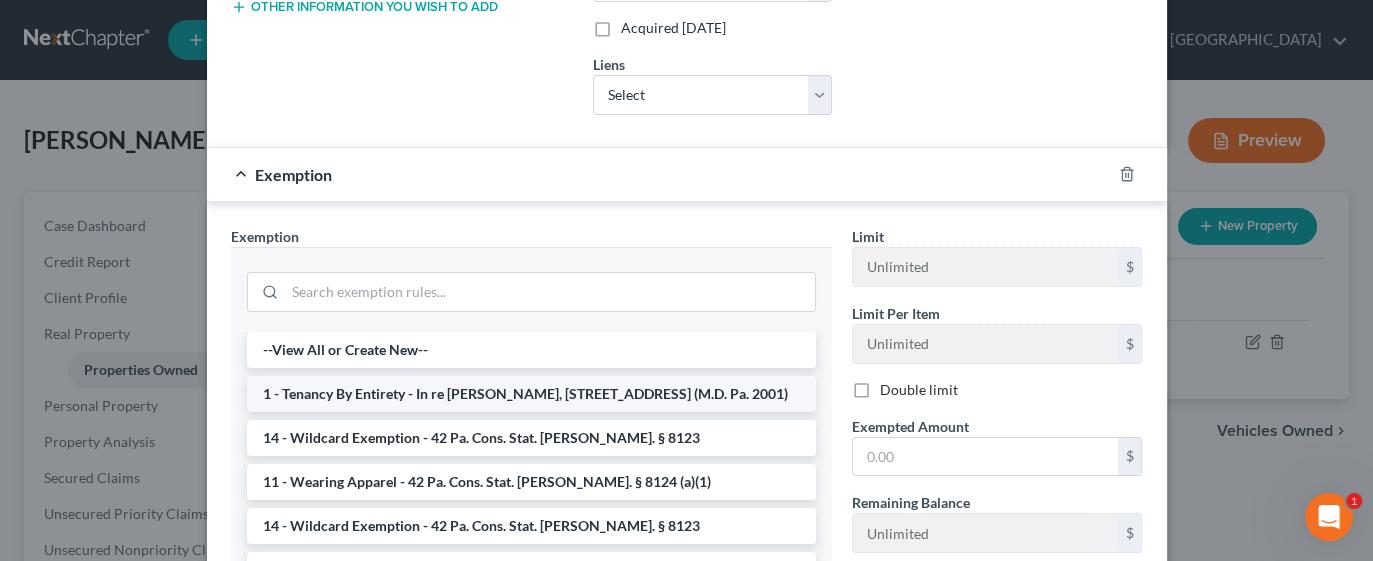 click on "1 - Tenancy By Entirety - In re [PERSON_NAME], [STREET_ADDRESS] (M.D. Pa. 2001)" at bounding box center (531, 394) 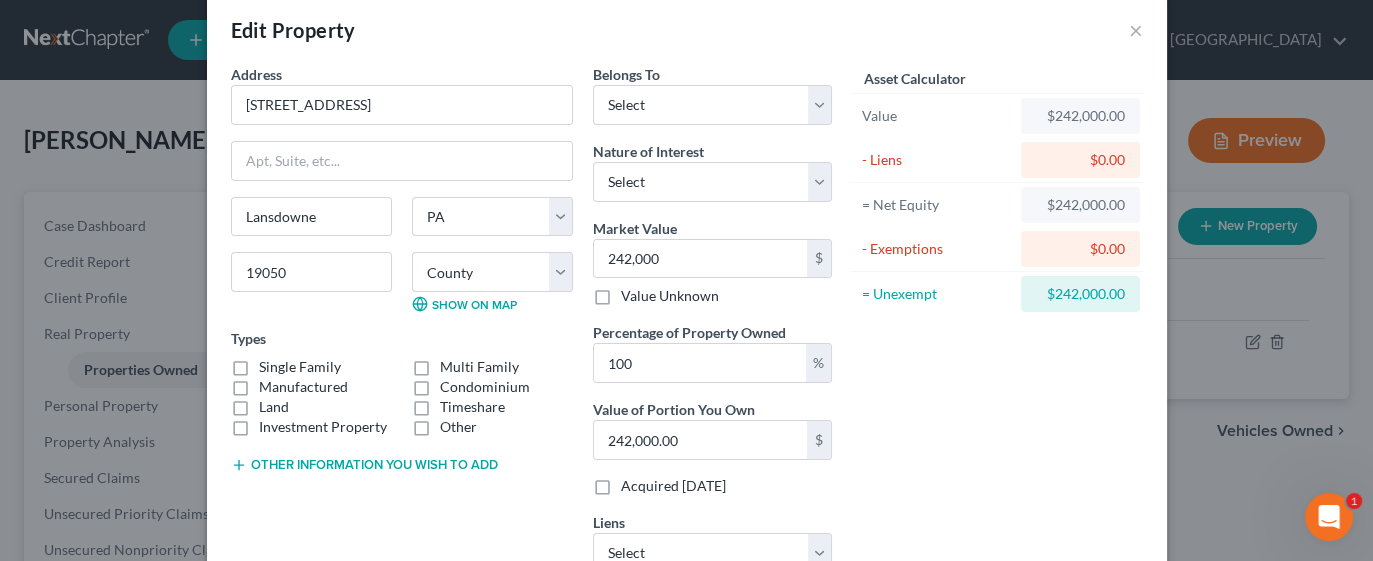 scroll, scrollTop: 19, scrollLeft: 0, axis: vertical 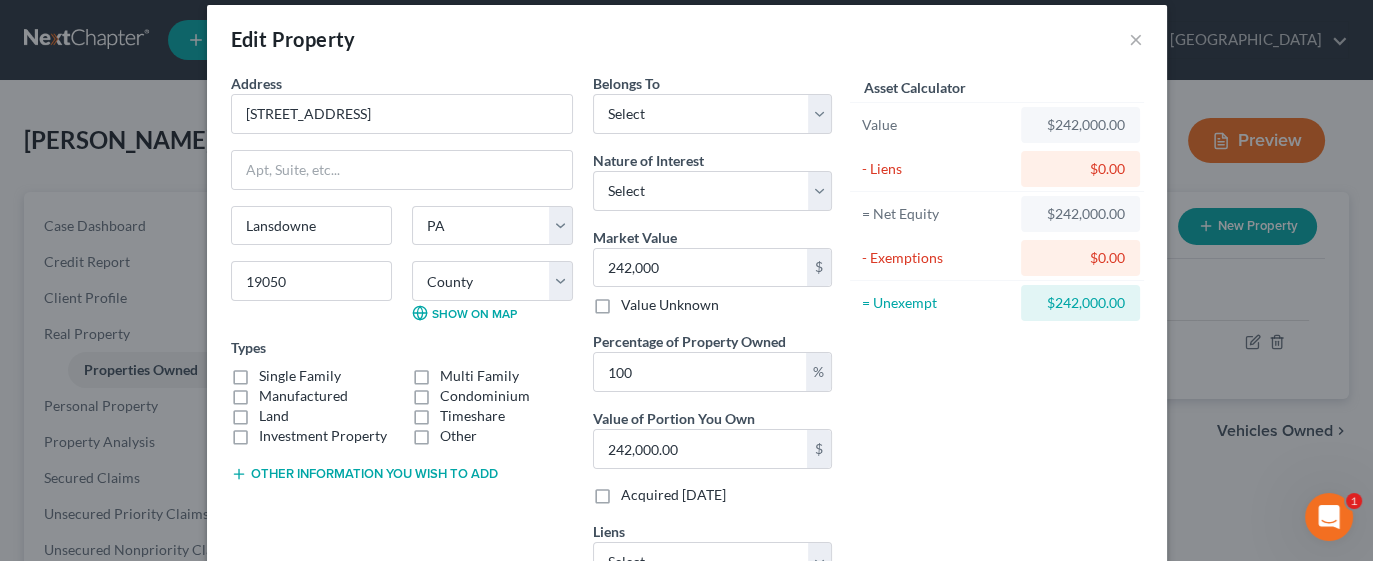 click on "$0.00" at bounding box center (1080, 258) 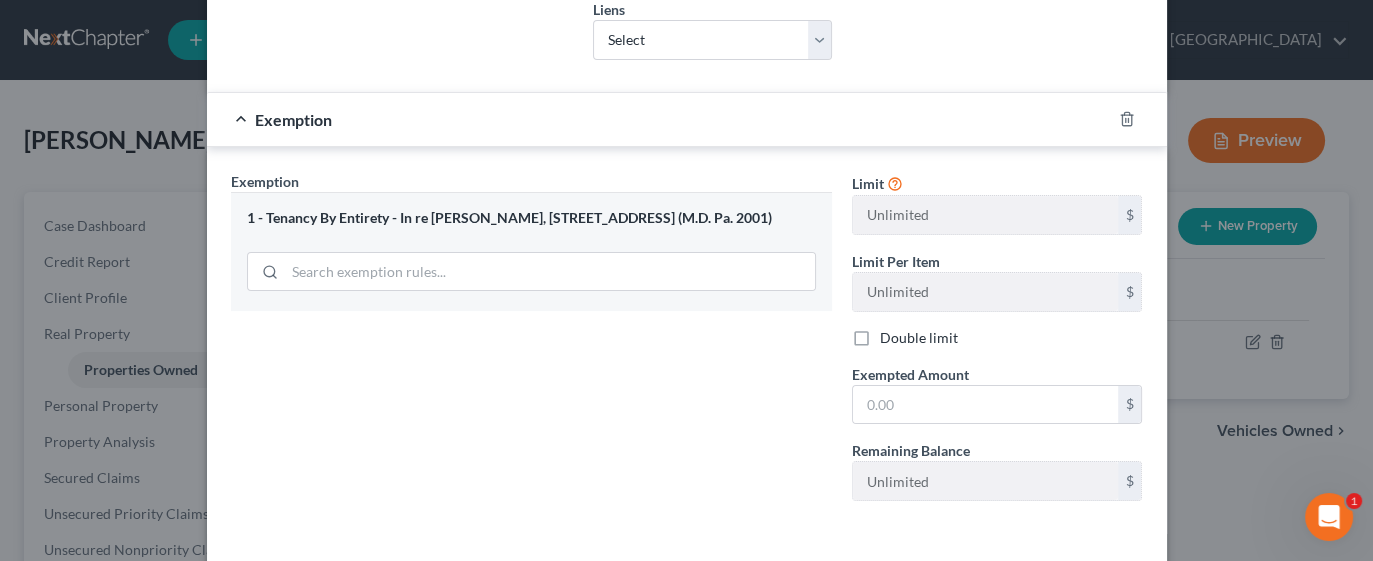 scroll, scrollTop: 543, scrollLeft: 0, axis: vertical 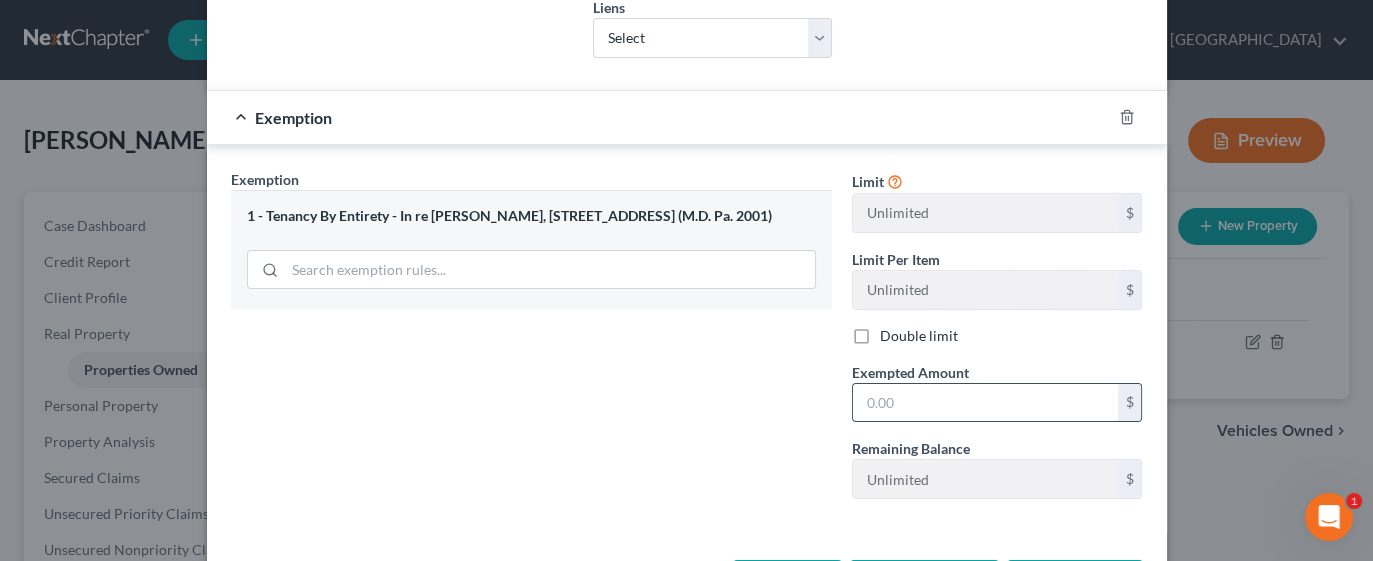 click at bounding box center [985, 403] 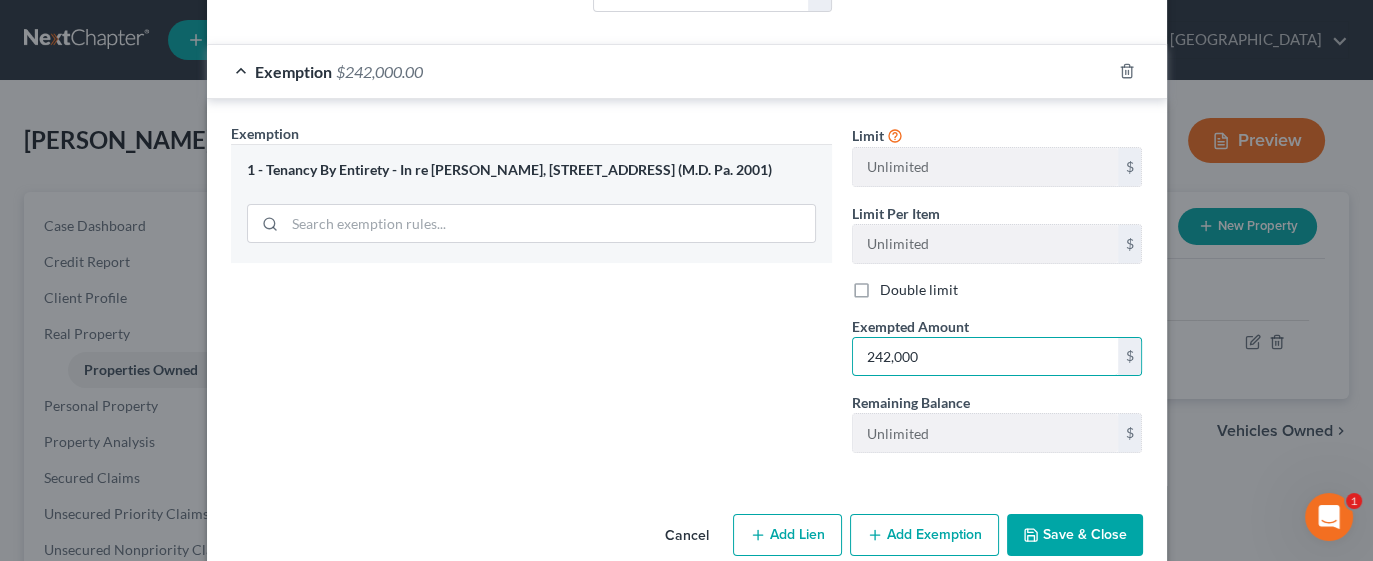 scroll, scrollTop: 616, scrollLeft: 0, axis: vertical 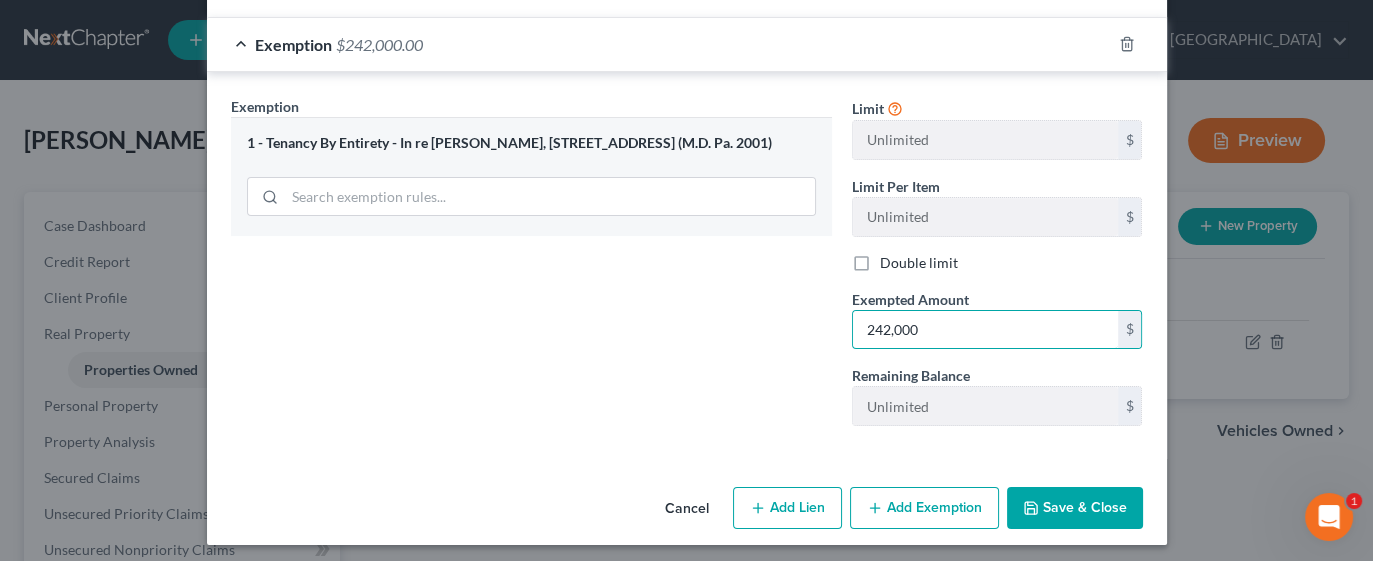 type on "242,000" 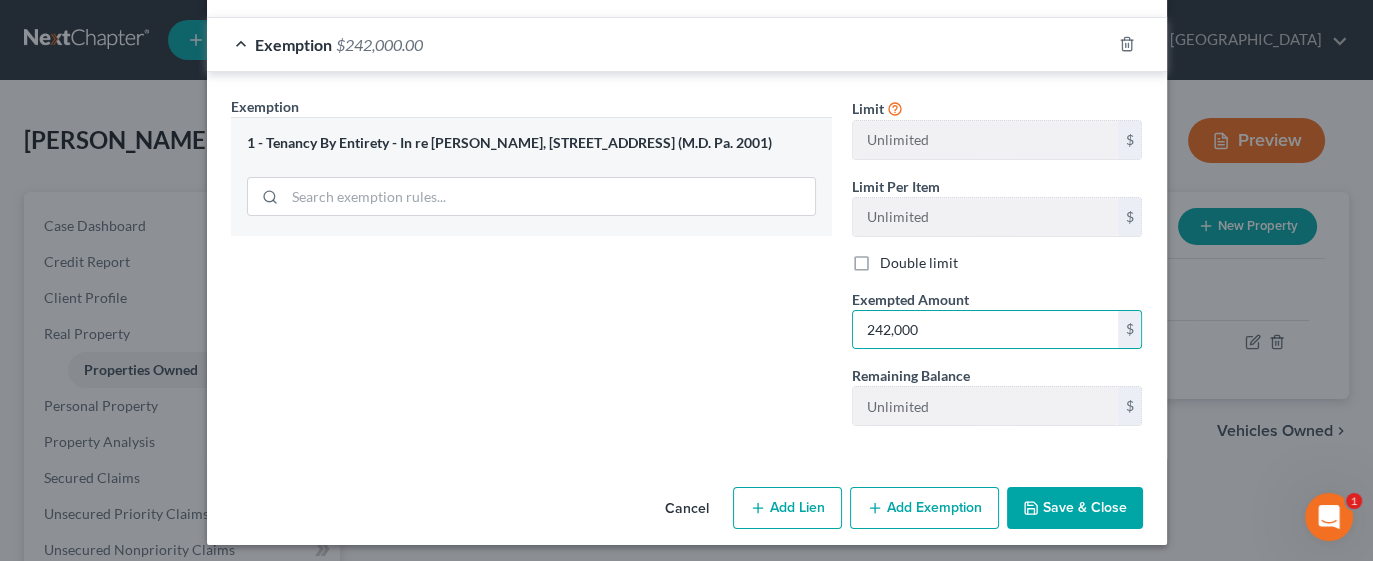 click on "Save & Close" at bounding box center (1075, 508) 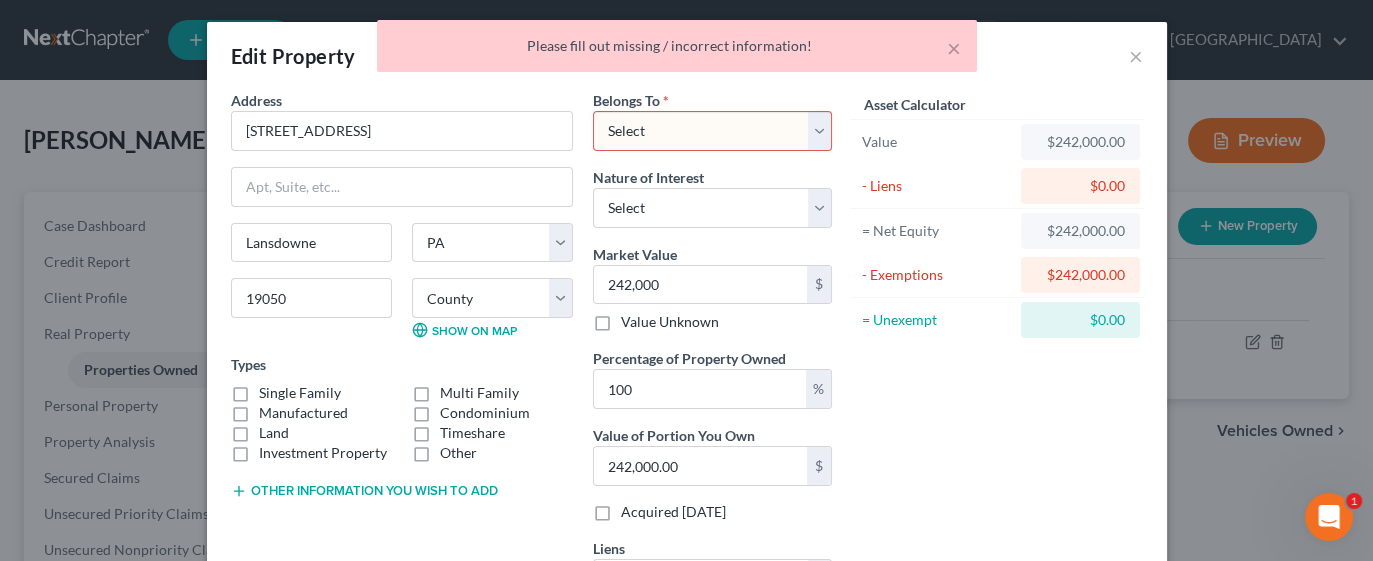 scroll, scrollTop: 0, scrollLeft: 0, axis: both 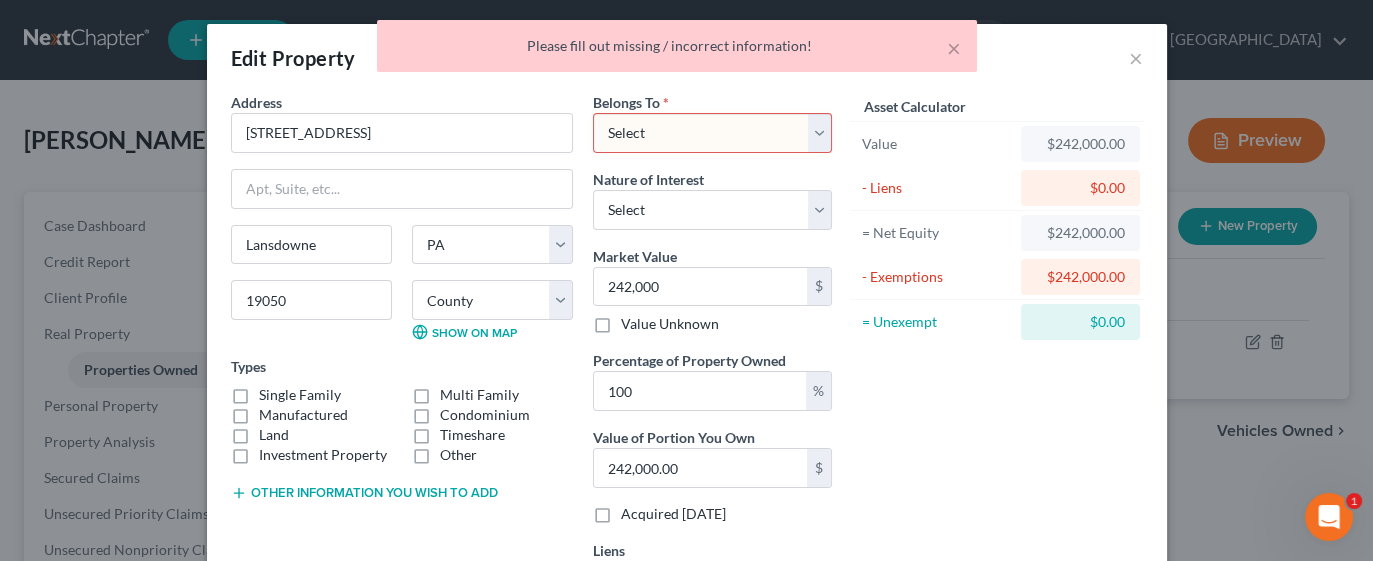 click on "Select Debtor 1 Only Debtor 2 Only Debtor 1 And Debtor 2 Only At Least One Of The Debtors And Another Community Property" at bounding box center (712, 133) 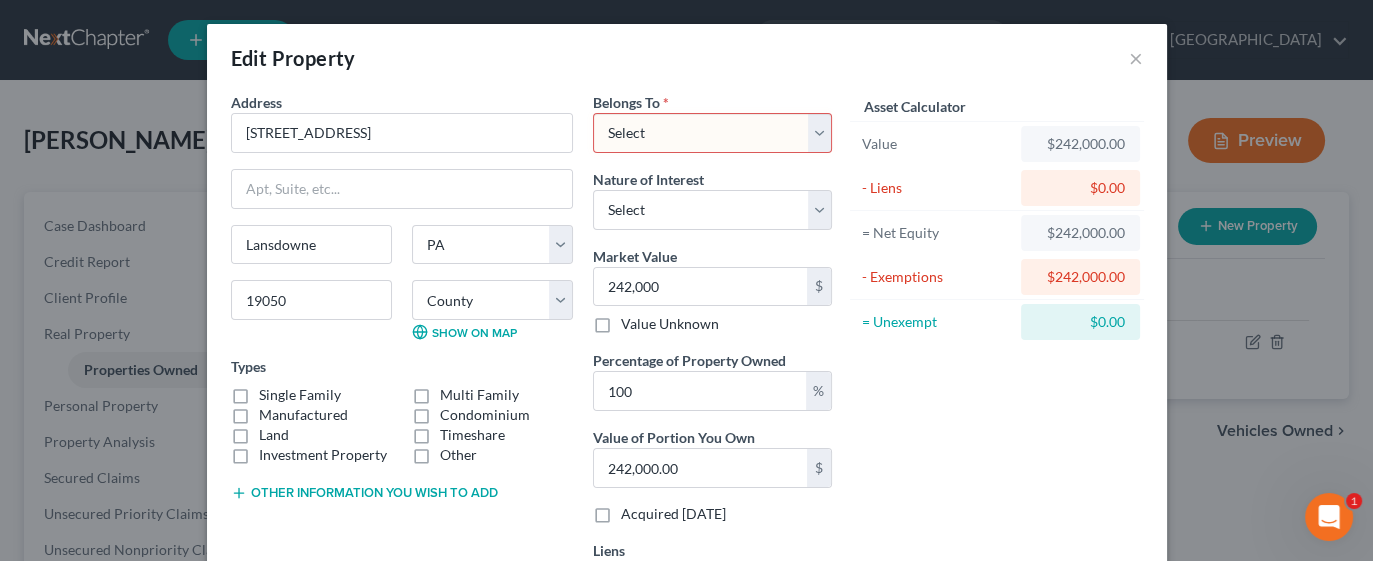 select on "3" 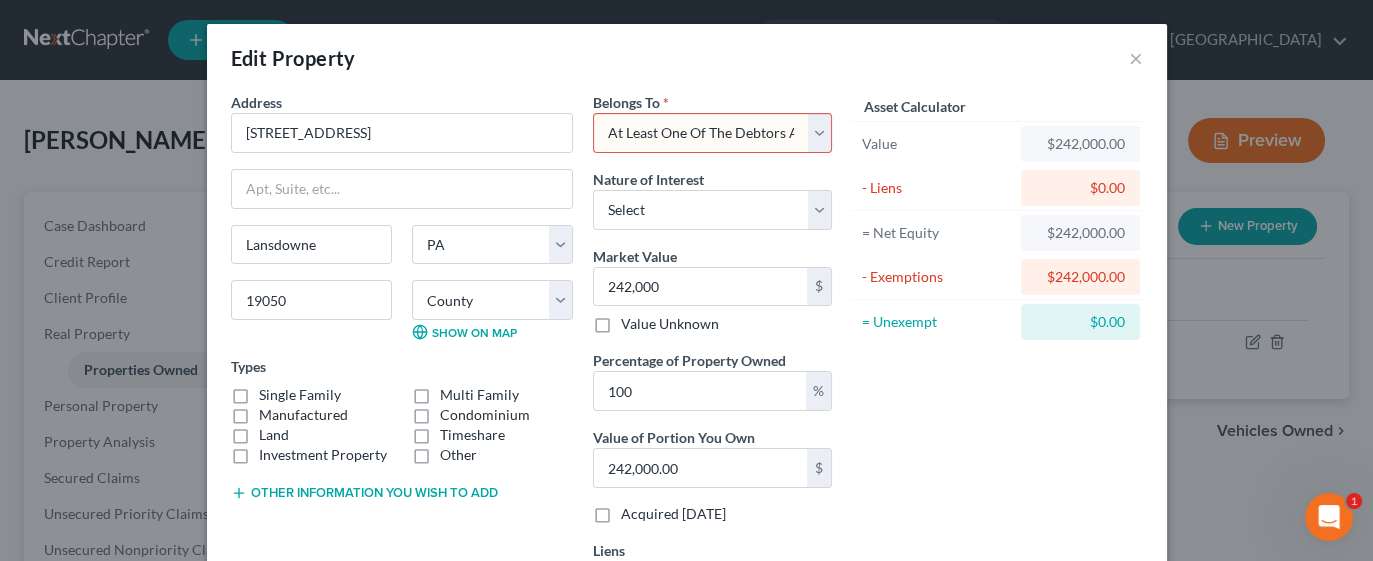 click on "Select Debtor 1 Only Debtor 2 Only Debtor 1 And Debtor 2 Only At Least One Of The Debtors And Another Community Property" at bounding box center [712, 133] 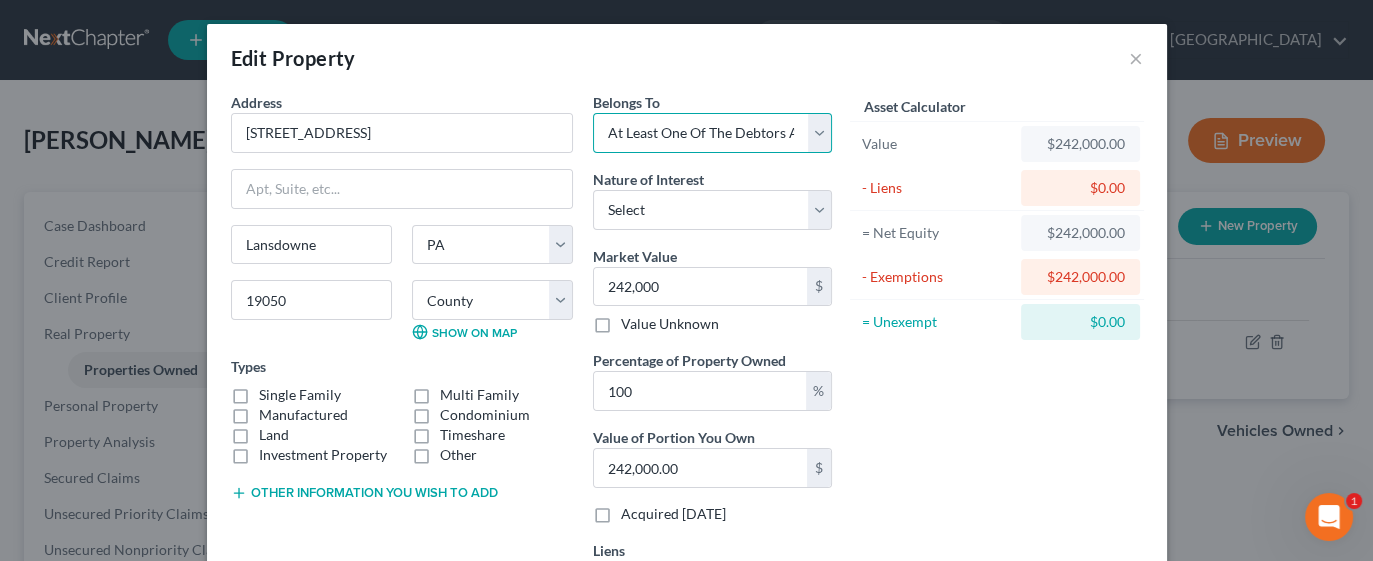 click on "Select Debtor 1 Only Debtor 2 Only Debtor 1 And Debtor 2 Only At Least One Of The Debtors And Another Community Property" at bounding box center [712, 133] 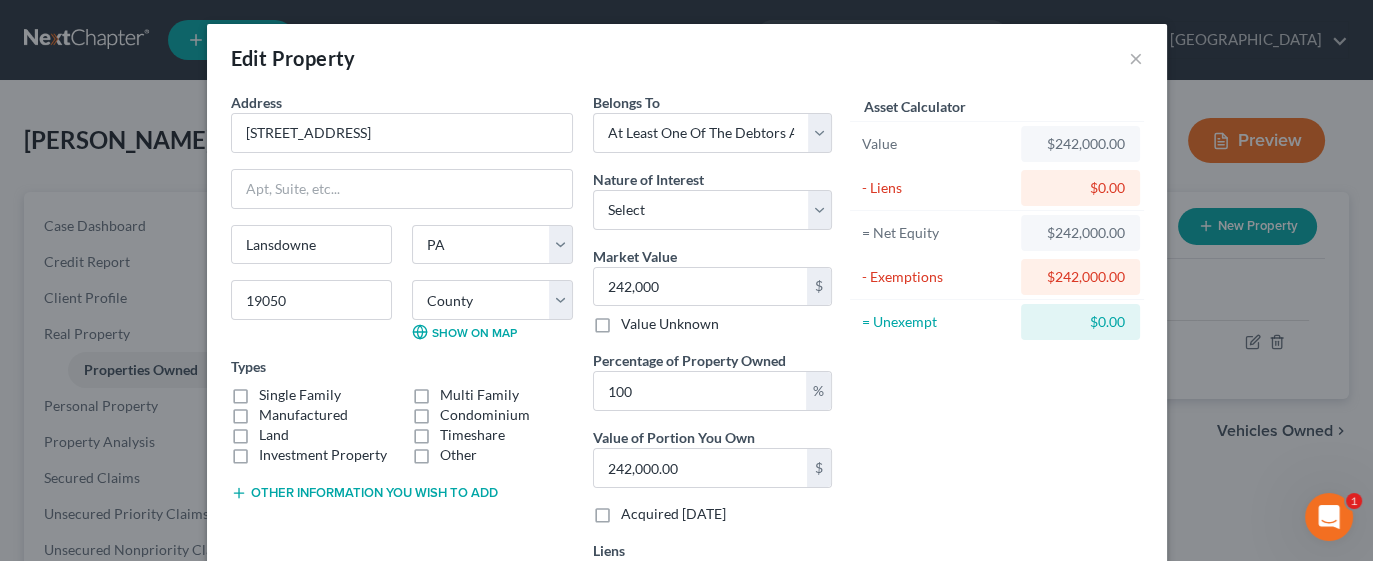 click on "Edit Property ×" at bounding box center [687, 58] 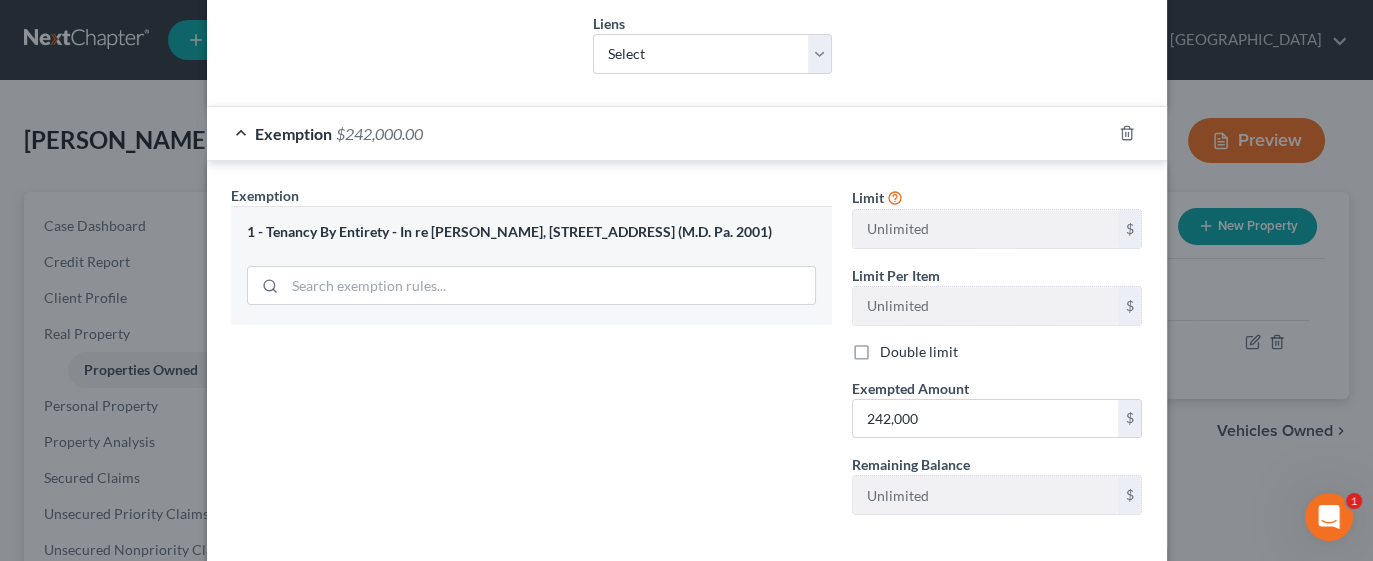 scroll, scrollTop: 616, scrollLeft: 0, axis: vertical 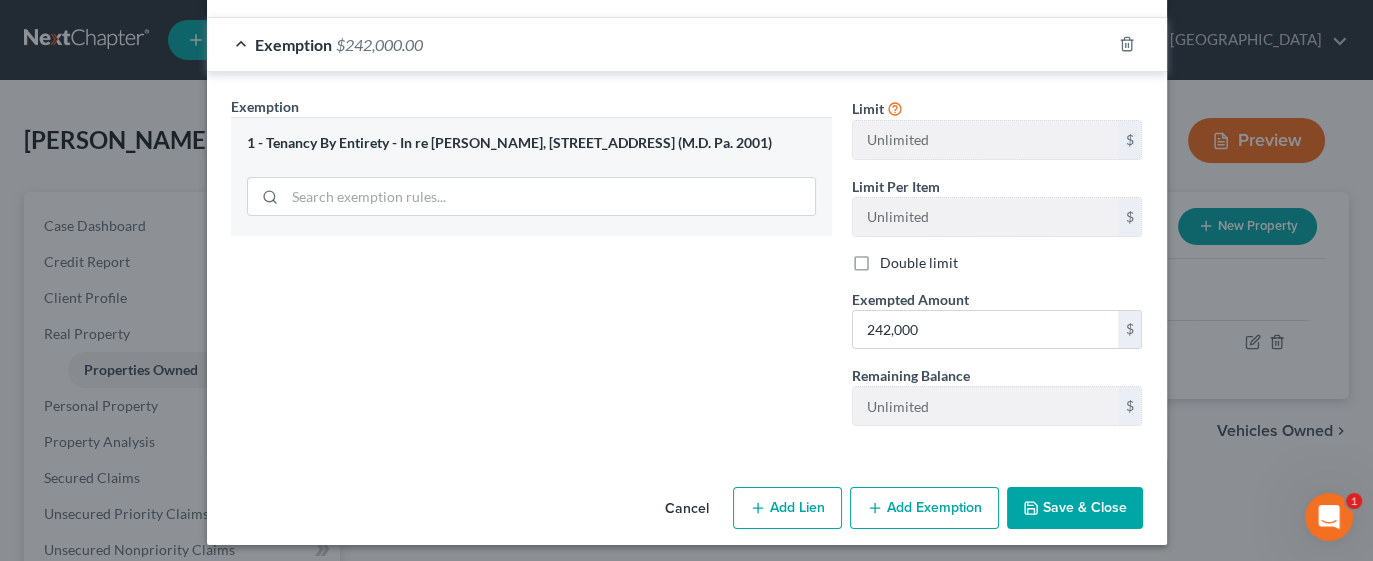 click on "Save & Close" at bounding box center [1075, 508] 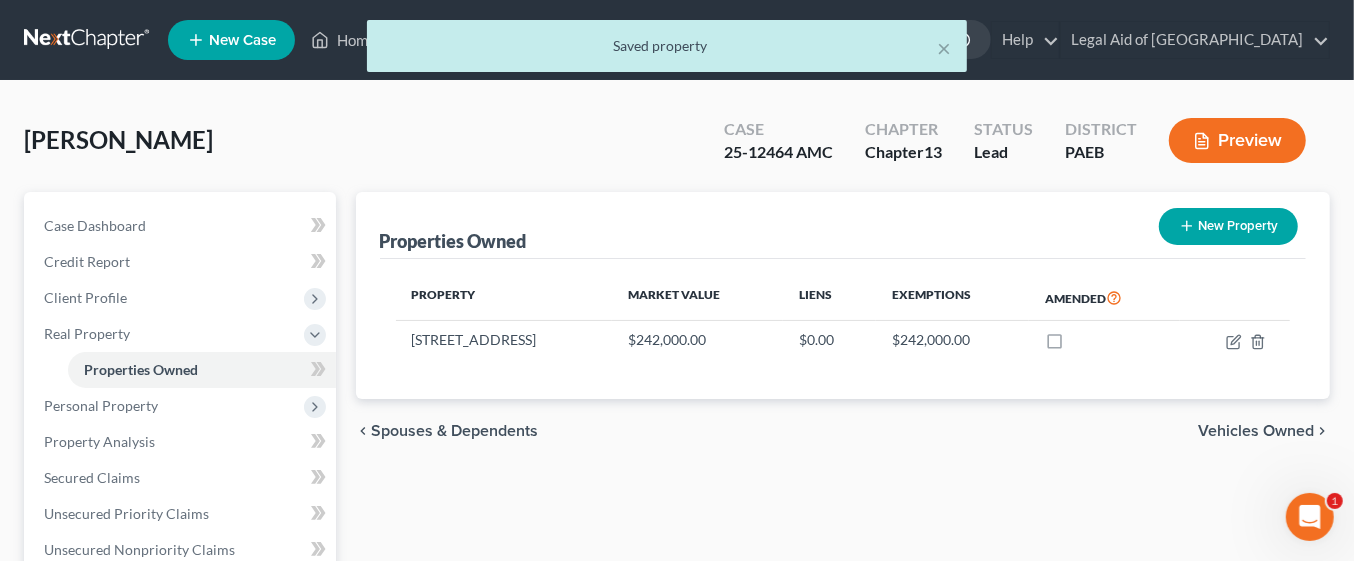 click on "Vehicles Owned" at bounding box center [1256, 431] 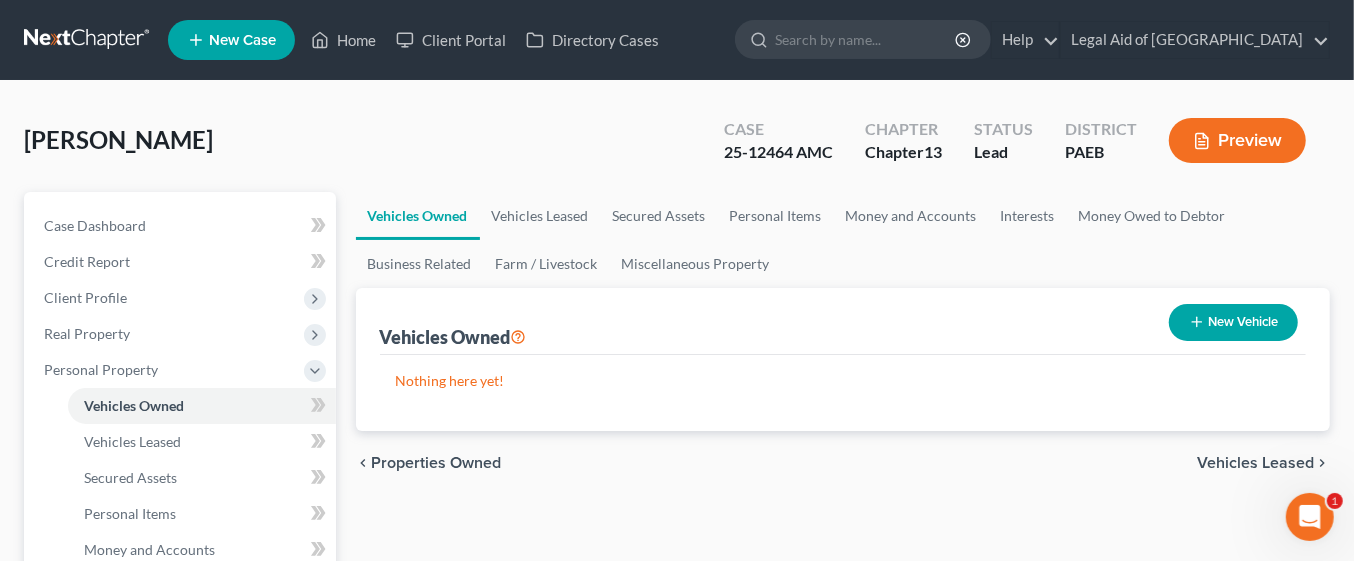 click on "New Vehicle" at bounding box center (1233, 322) 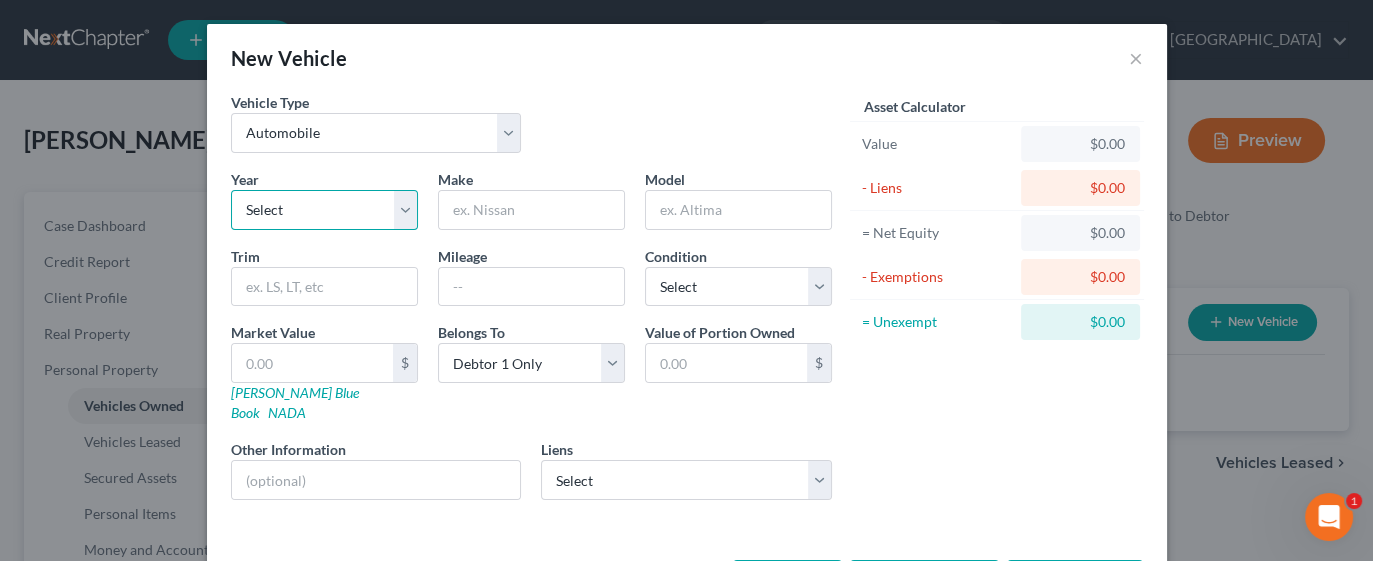 click on "Select 2026 2025 2024 2023 2022 2021 2020 2019 2018 2017 2016 2015 2014 2013 2012 2011 2010 2009 2008 2007 2006 2005 2004 2003 2002 2001 2000 1999 1998 1997 1996 1995 1994 1993 1992 1991 1990 1989 1988 1987 1986 1985 1984 1983 1982 1981 1980 1979 1978 1977 1976 1975 1974 1973 1972 1971 1970 1969 1968 1967 1966 1965 1964 1963 1962 1961 1960 1959 1958 1957 1956 1955 1954 1953 1952 1951 1950 1949 1948 1947 1946 1945 1944 1943 1942 1941 1940 1939 1938 1937 1936 1935 1934 1933 1932 1931 1930 1929 1928 1927 1926 1925 1924 1923 1922 1921 1920 1919 1918 1917 1916 1915 1914 1913 1912 1911 1910 1909 1908 1907 1906 1905 1904 1903 1902 1901" at bounding box center [324, 210] 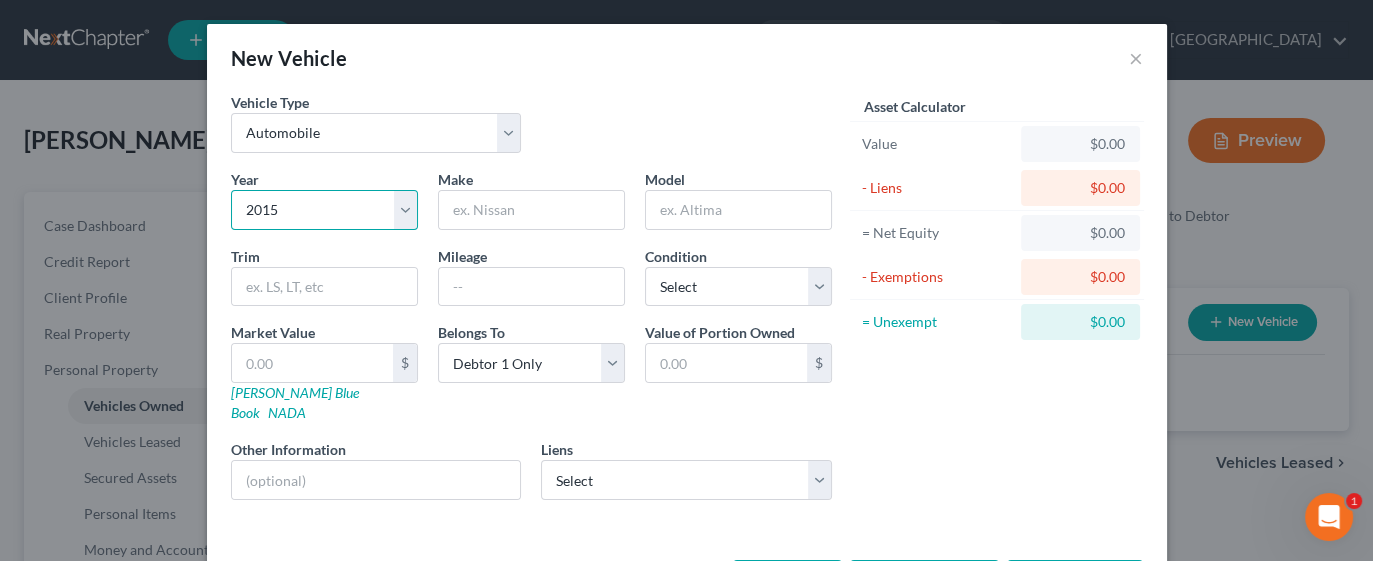 click on "Select 2026 2025 2024 2023 2022 2021 2020 2019 2018 2017 2016 2015 2014 2013 2012 2011 2010 2009 2008 2007 2006 2005 2004 2003 2002 2001 2000 1999 1998 1997 1996 1995 1994 1993 1992 1991 1990 1989 1988 1987 1986 1985 1984 1983 1982 1981 1980 1979 1978 1977 1976 1975 1974 1973 1972 1971 1970 1969 1968 1967 1966 1965 1964 1963 1962 1961 1960 1959 1958 1957 1956 1955 1954 1953 1952 1951 1950 1949 1948 1947 1946 1945 1944 1943 1942 1941 1940 1939 1938 1937 1936 1935 1934 1933 1932 1931 1930 1929 1928 1927 1926 1925 1924 1923 1922 1921 1920 1919 1918 1917 1916 1915 1914 1913 1912 1911 1910 1909 1908 1907 1906 1905 1904 1903 1902 1901" at bounding box center [324, 210] 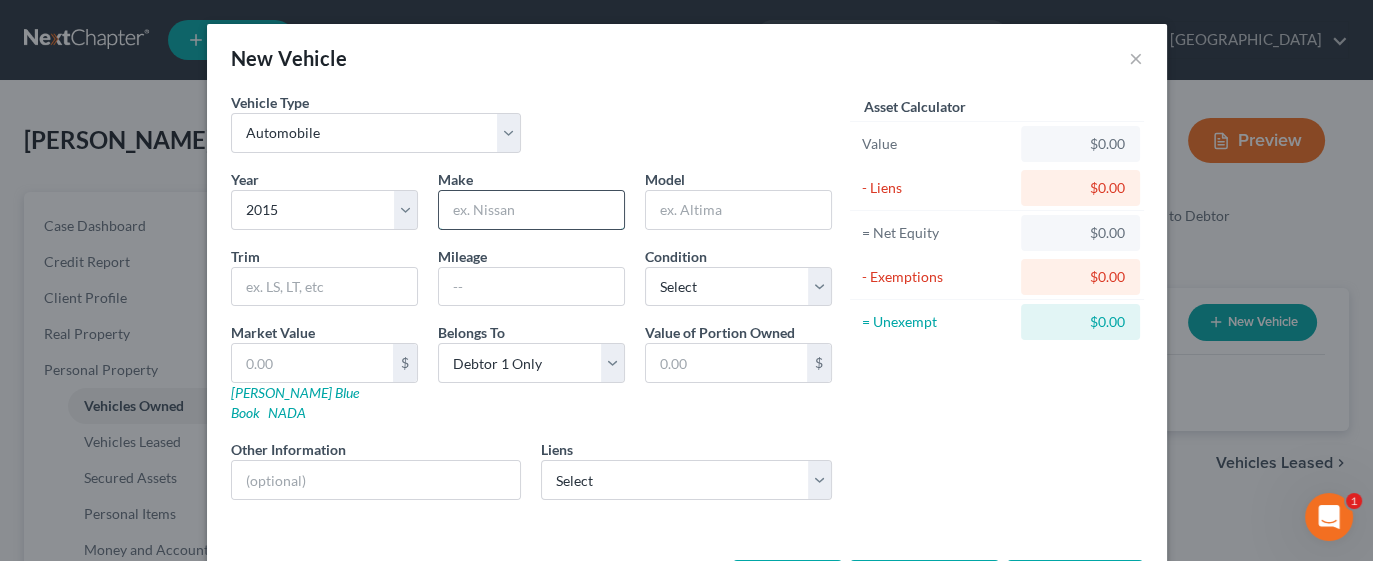 click at bounding box center (531, 210) 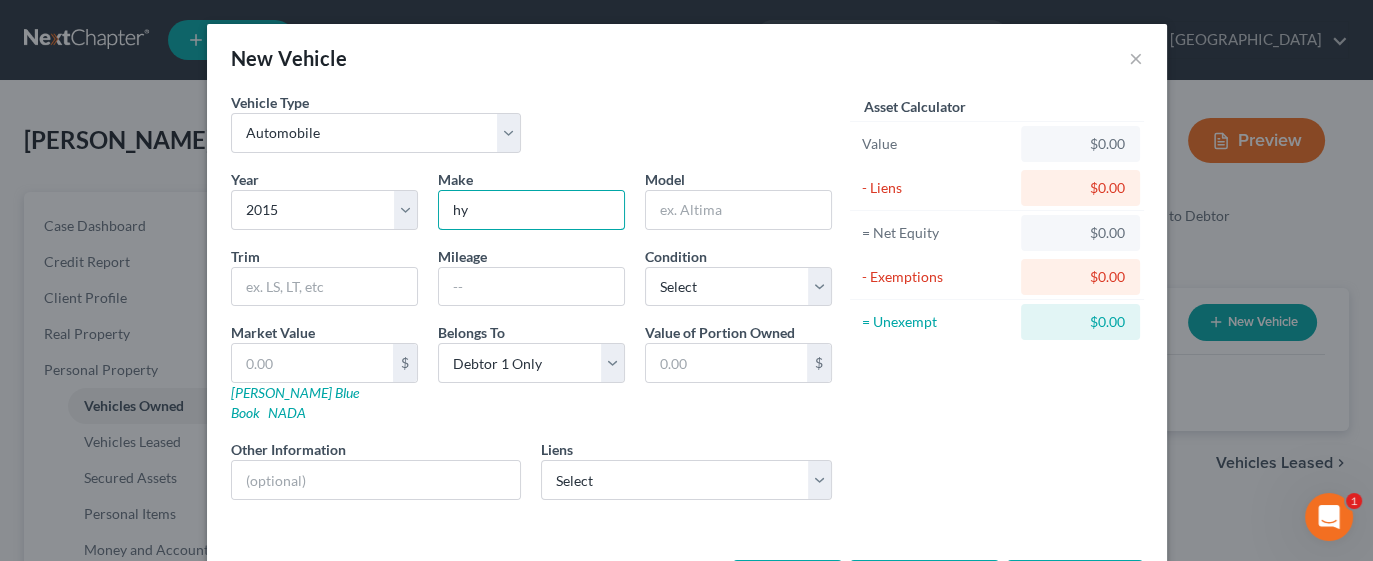 type on "Hyundai" 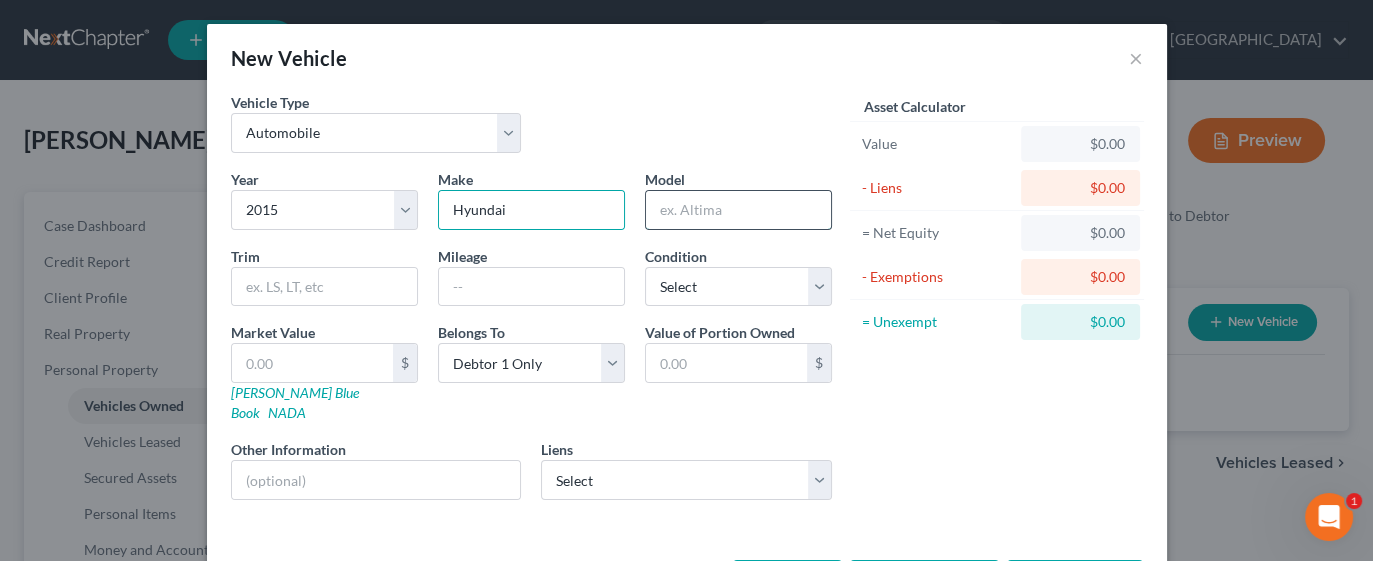 click at bounding box center (738, 210) 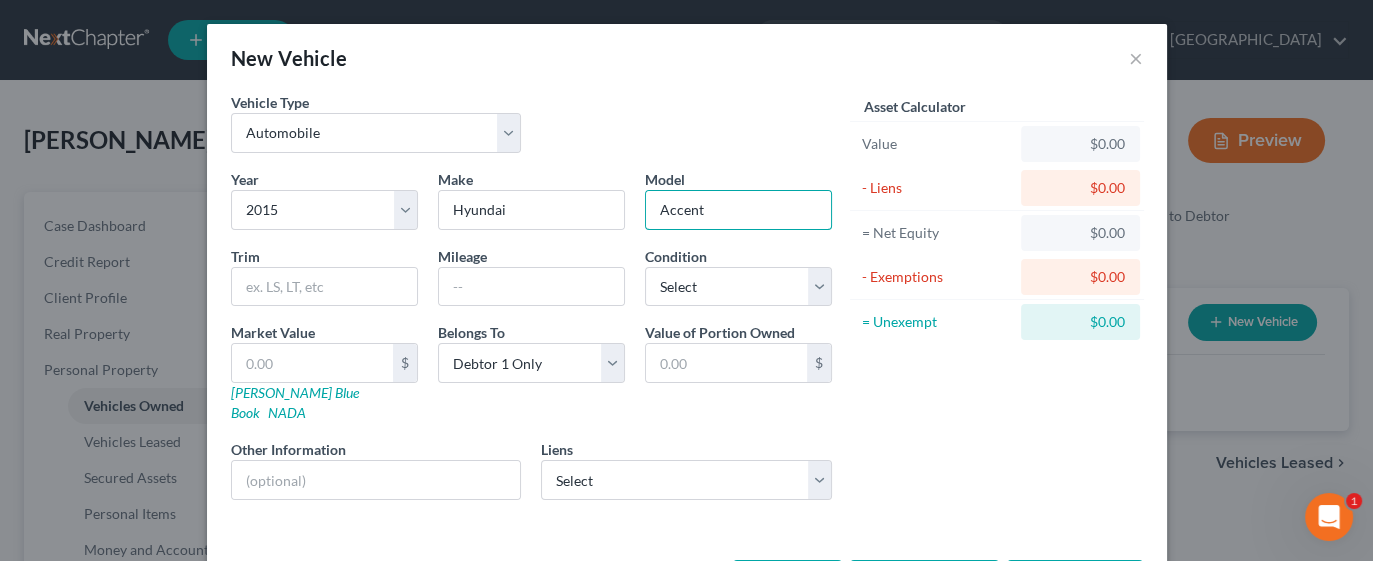type on "Accent" 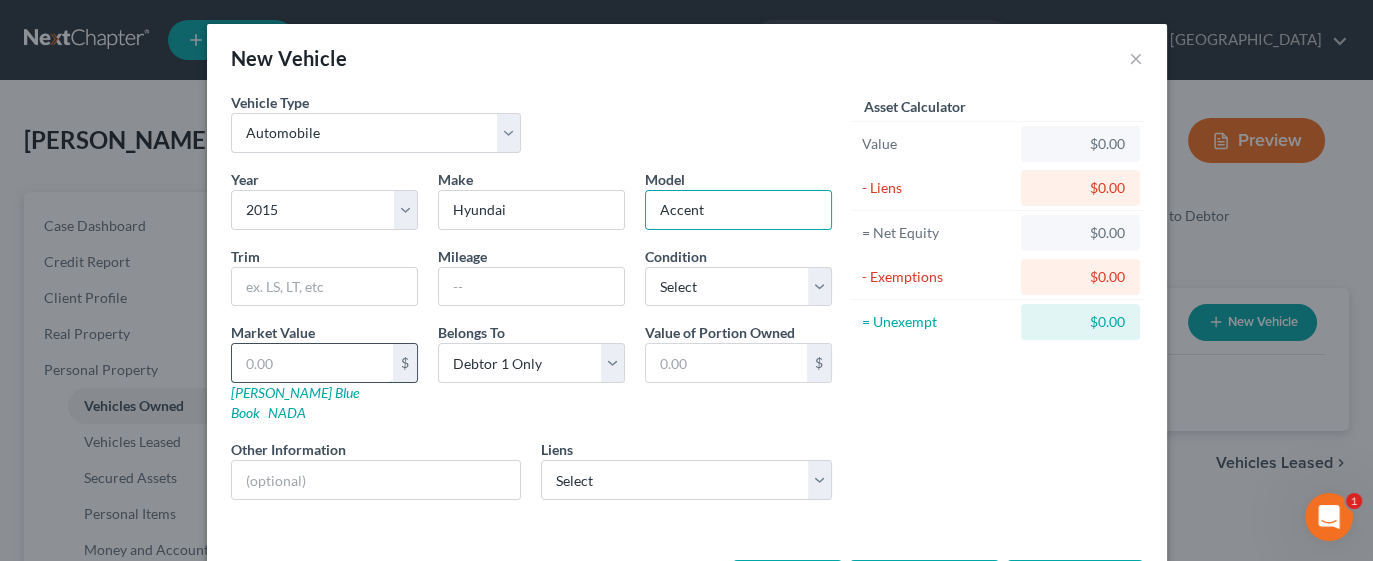 click at bounding box center (312, 363) 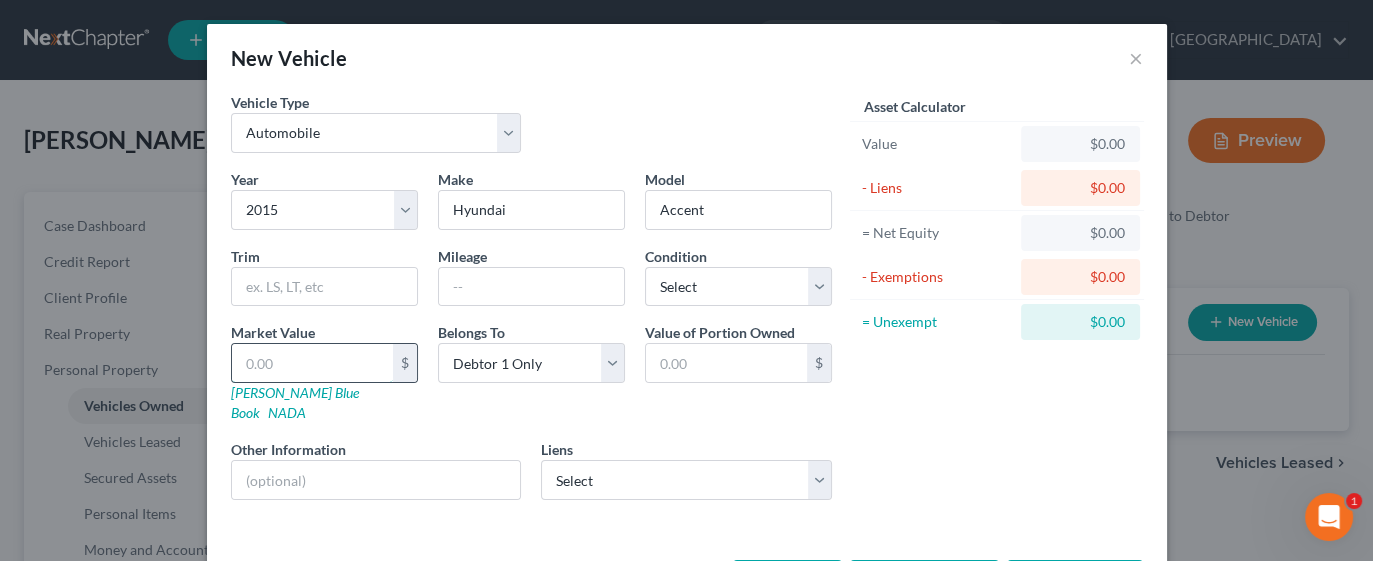 type on "4" 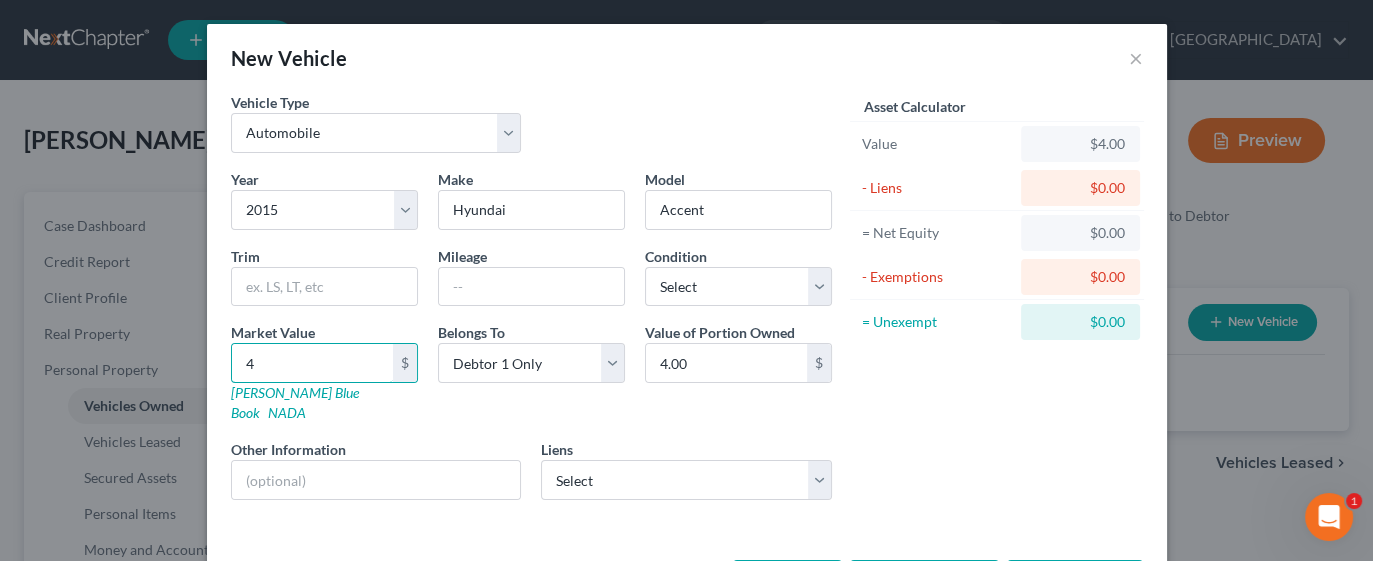 type on "40" 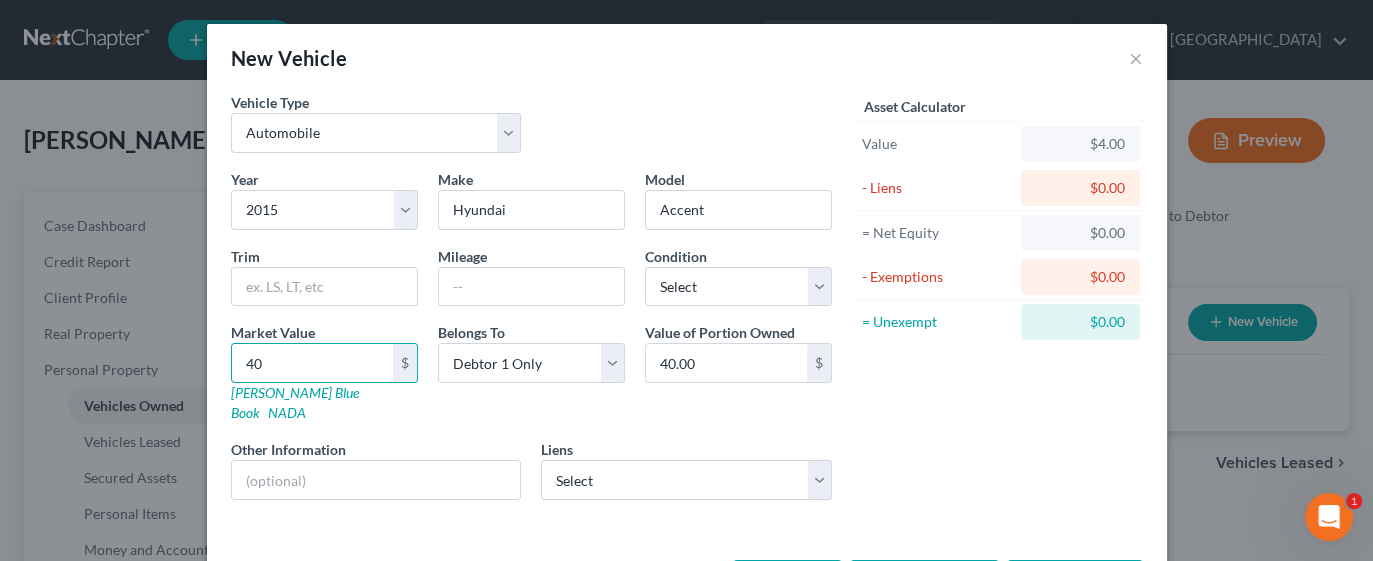 type on "400" 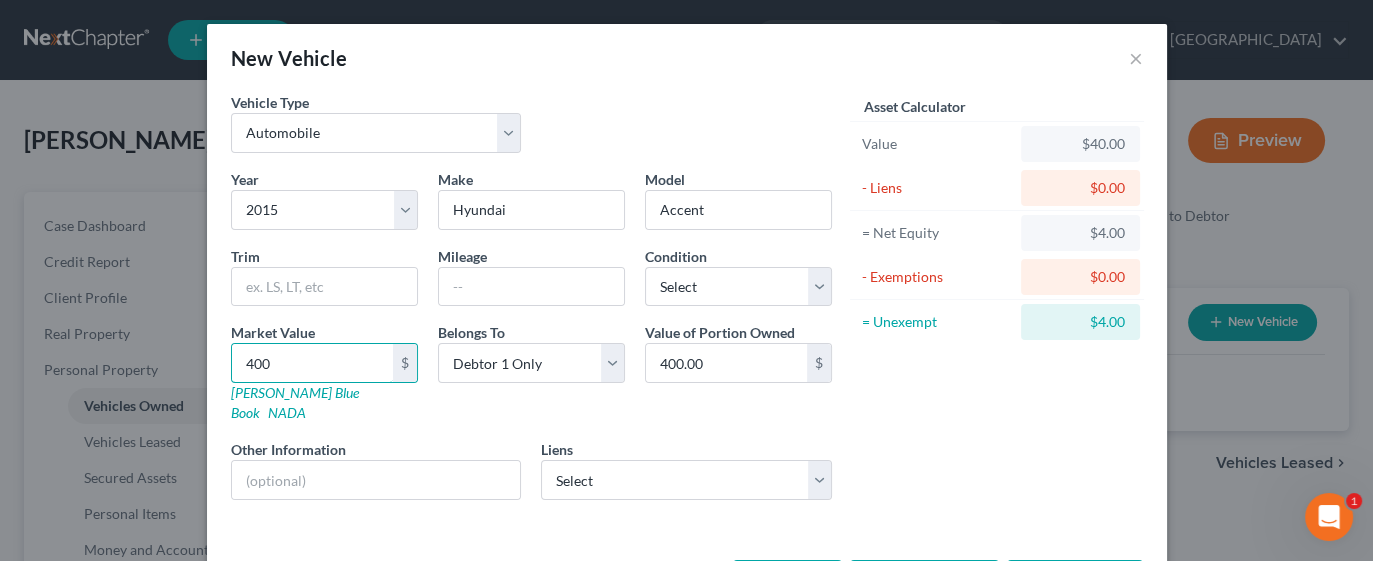 type on "4000" 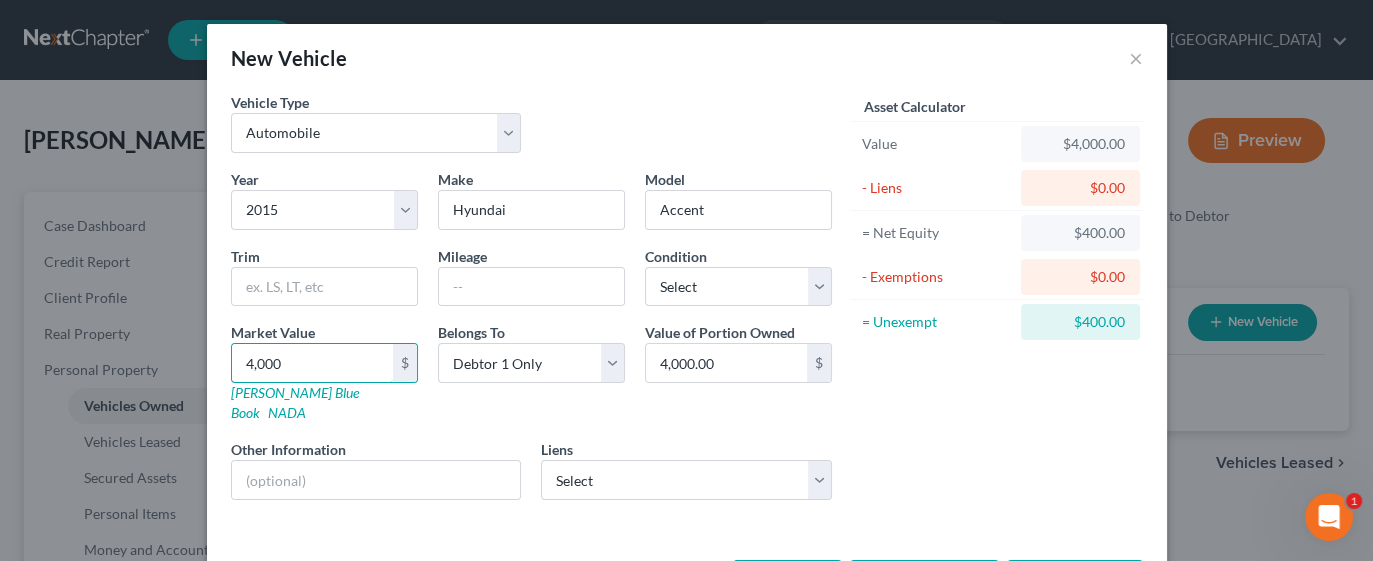 scroll, scrollTop: 57, scrollLeft: 0, axis: vertical 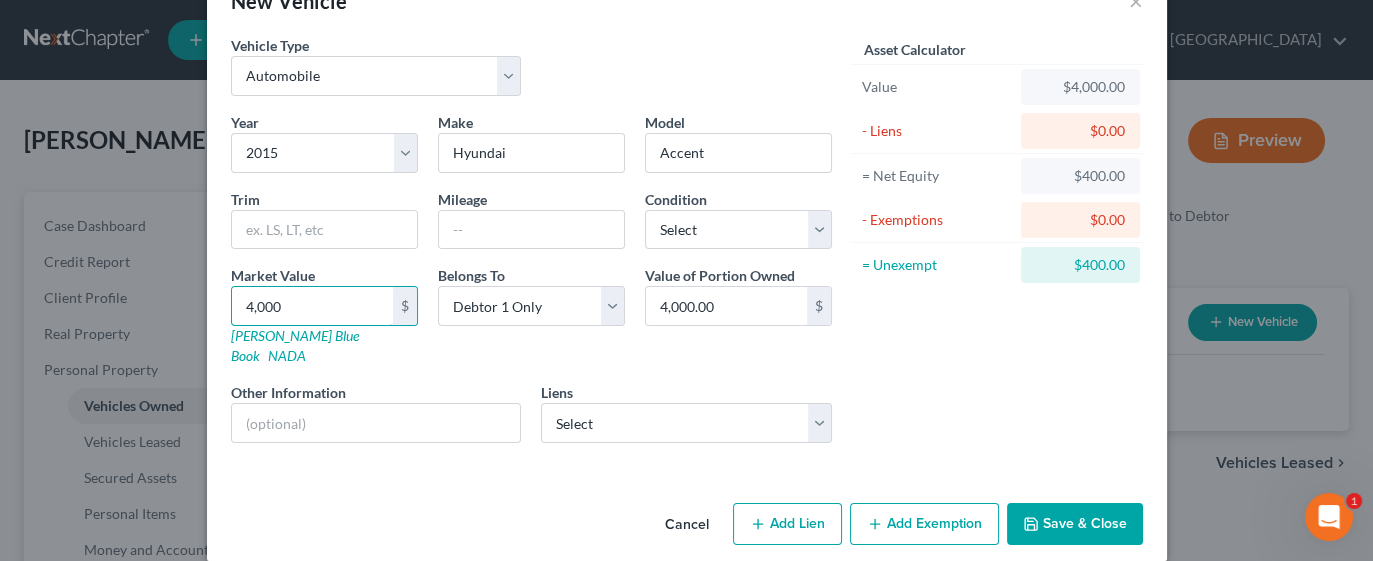 type on "4,000" 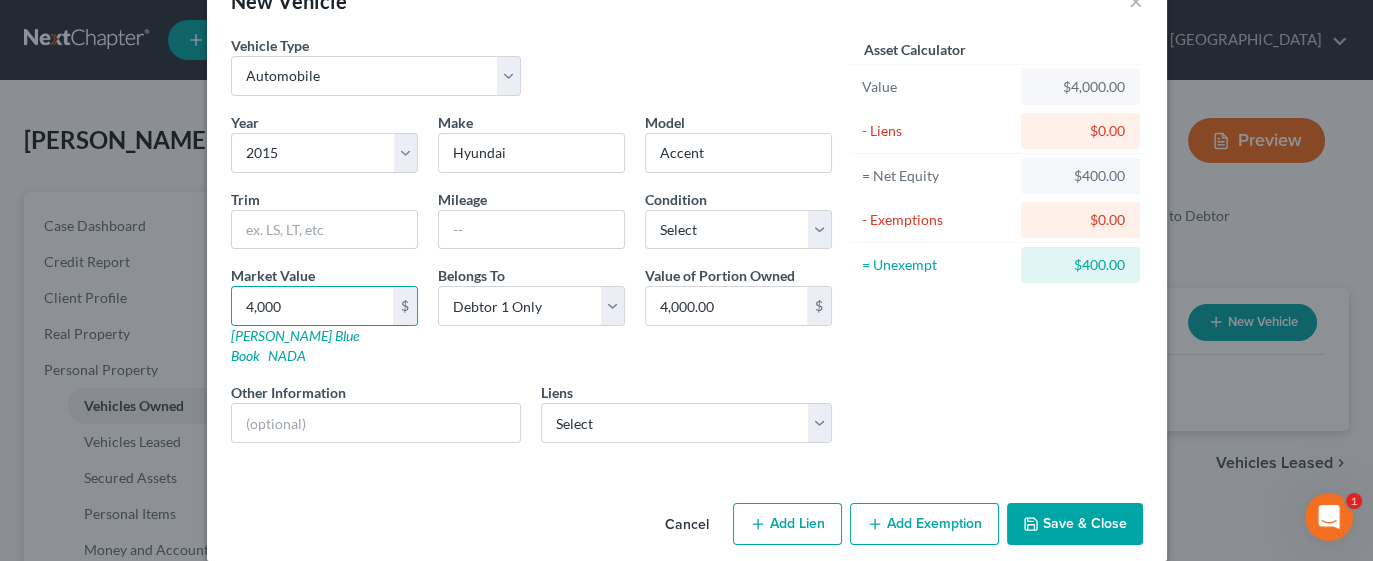 click 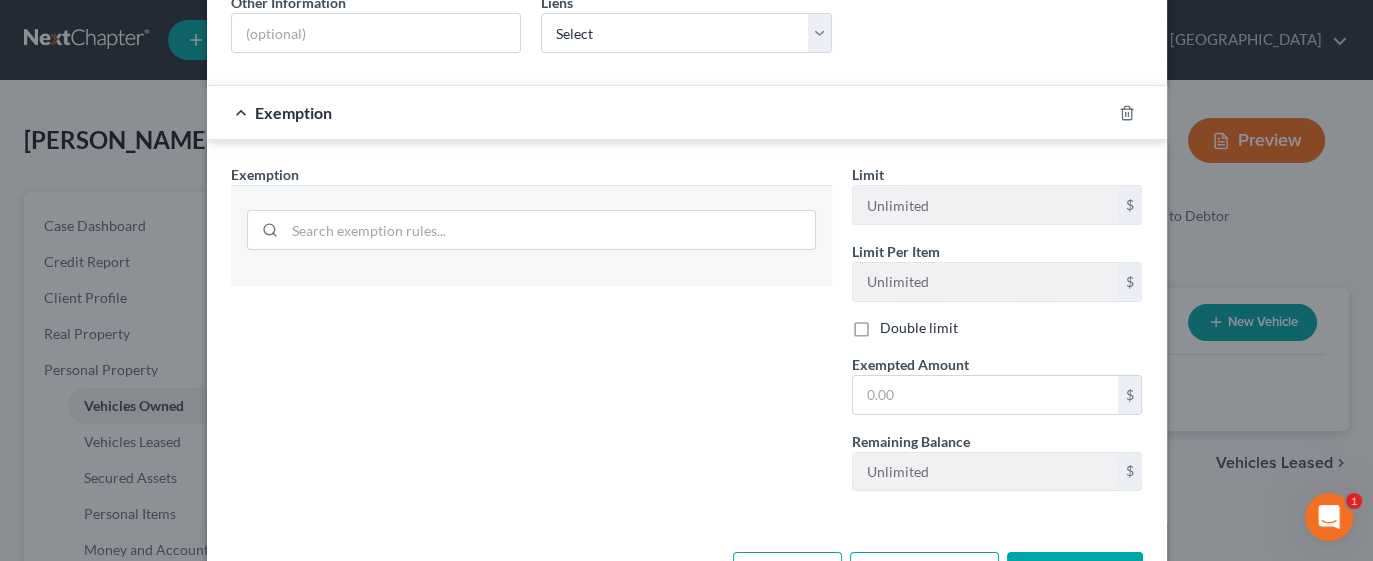 scroll, scrollTop: 454, scrollLeft: 0, axis: vertical 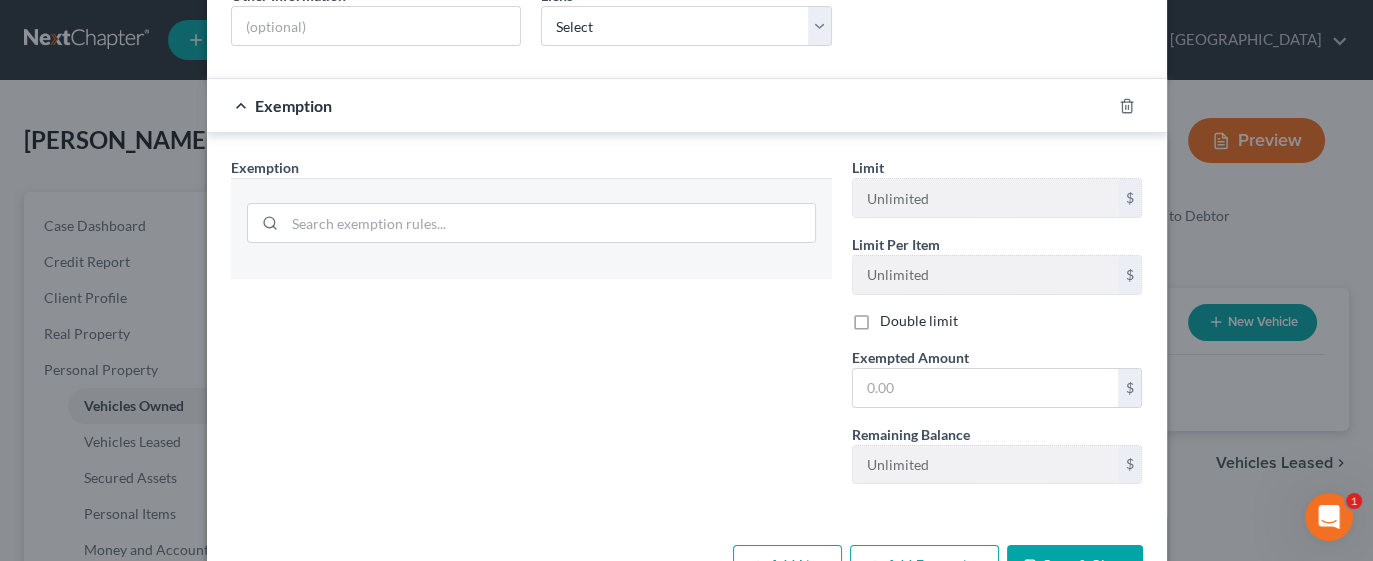 click on "Add Exemption" at bounding box center [924, 566] 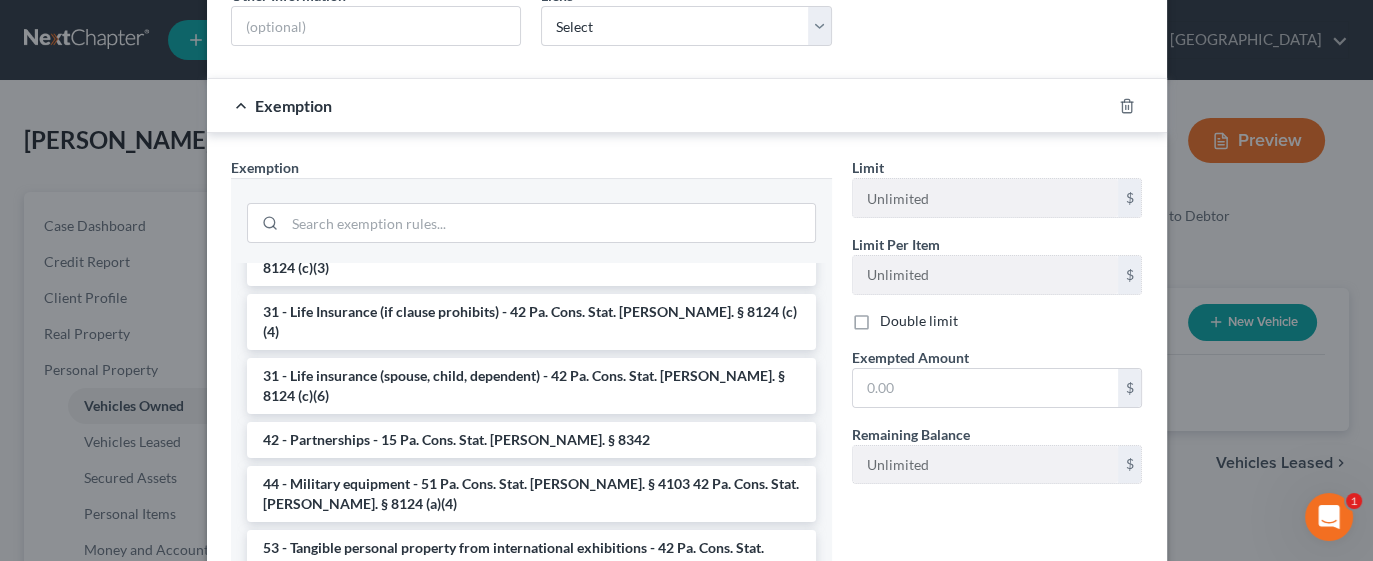 scroll, scrollTop: 1295, scrollLeft: 0, axis: vertical 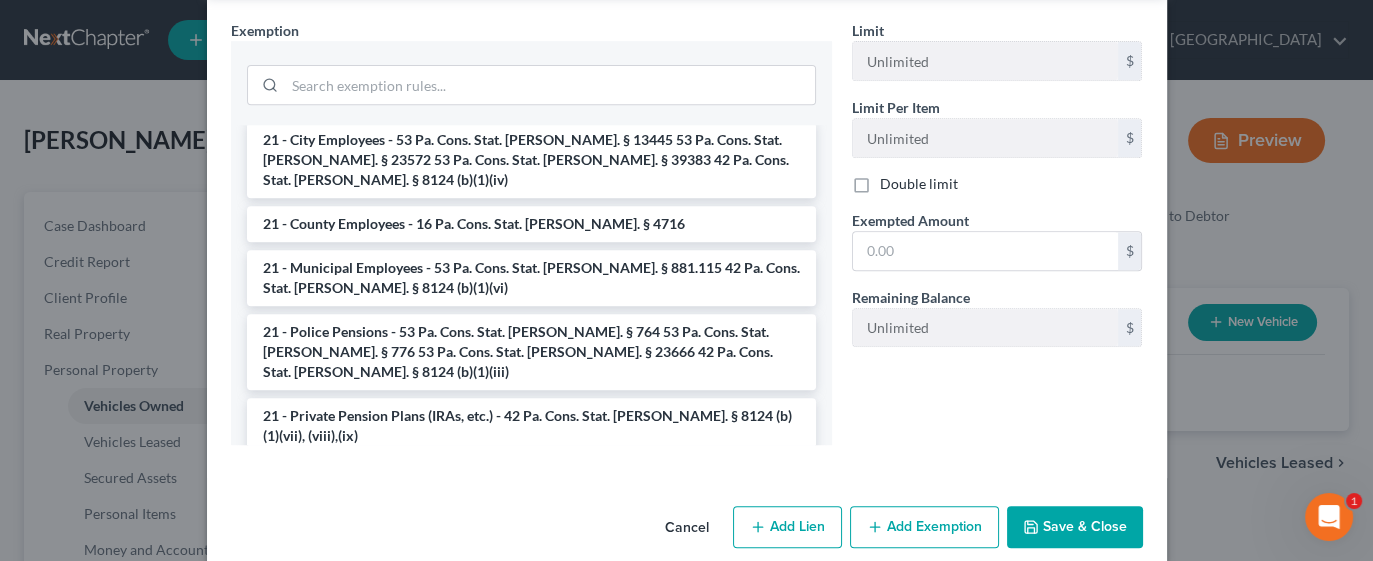 click on "Save & Close" at bounding box center [1075, 527] 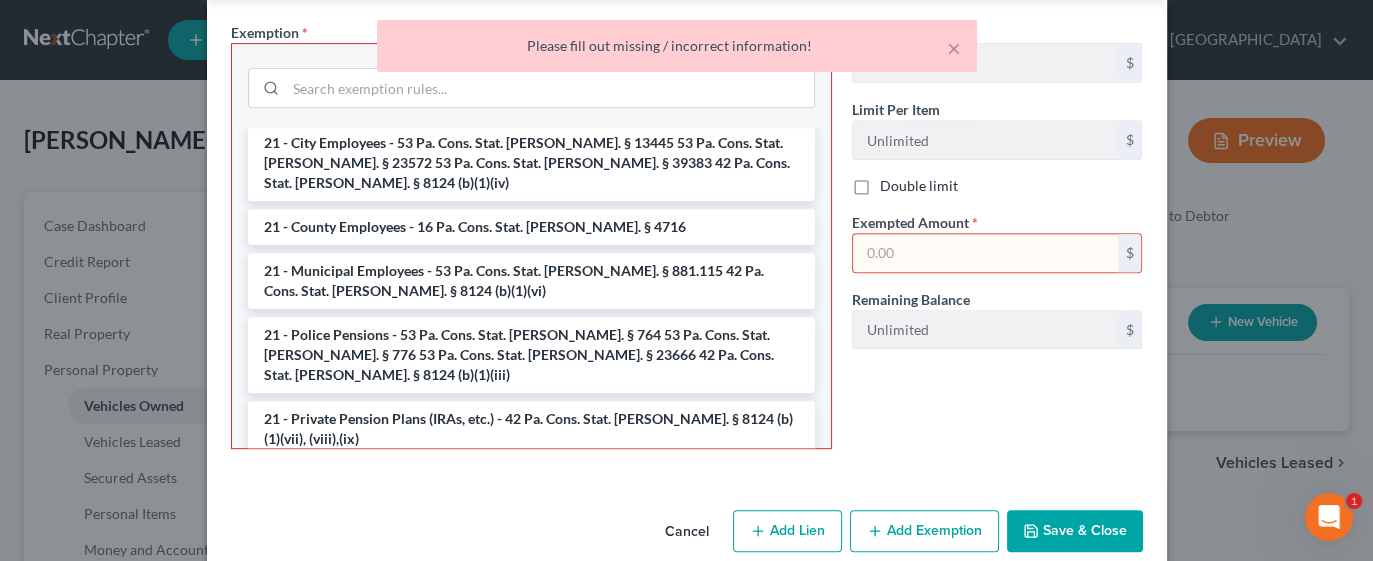 scroll, scrollTop: 1130, scrollLeft: 0, axis: vertical 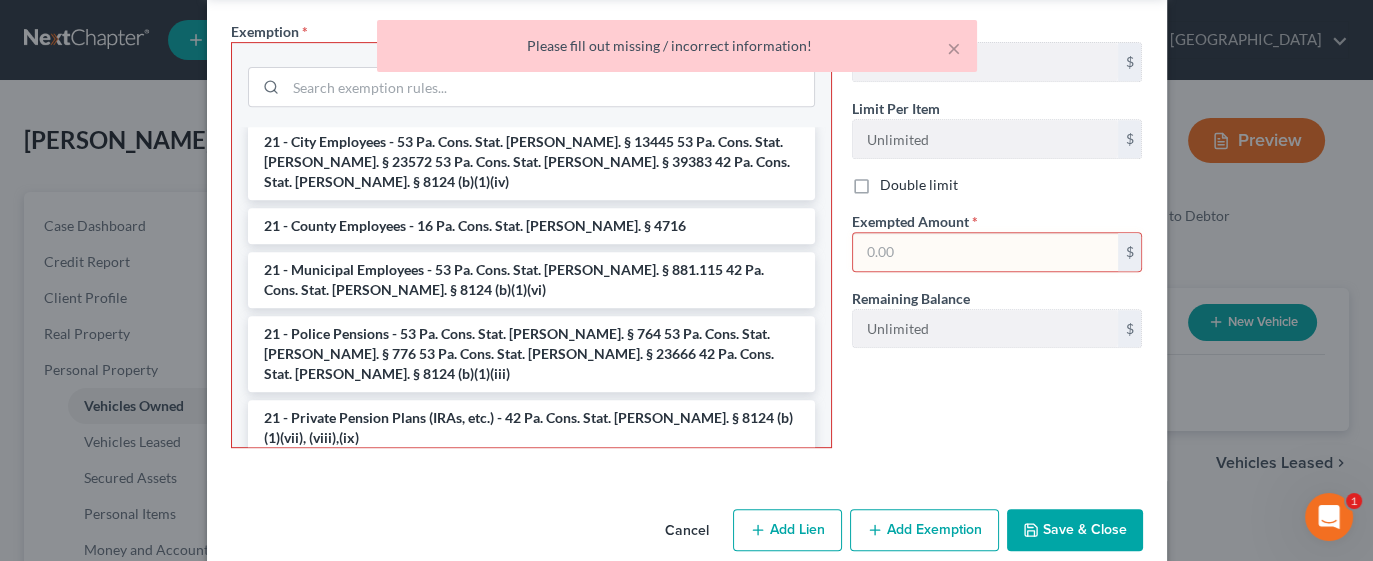 click at bounding box center [985, 252] 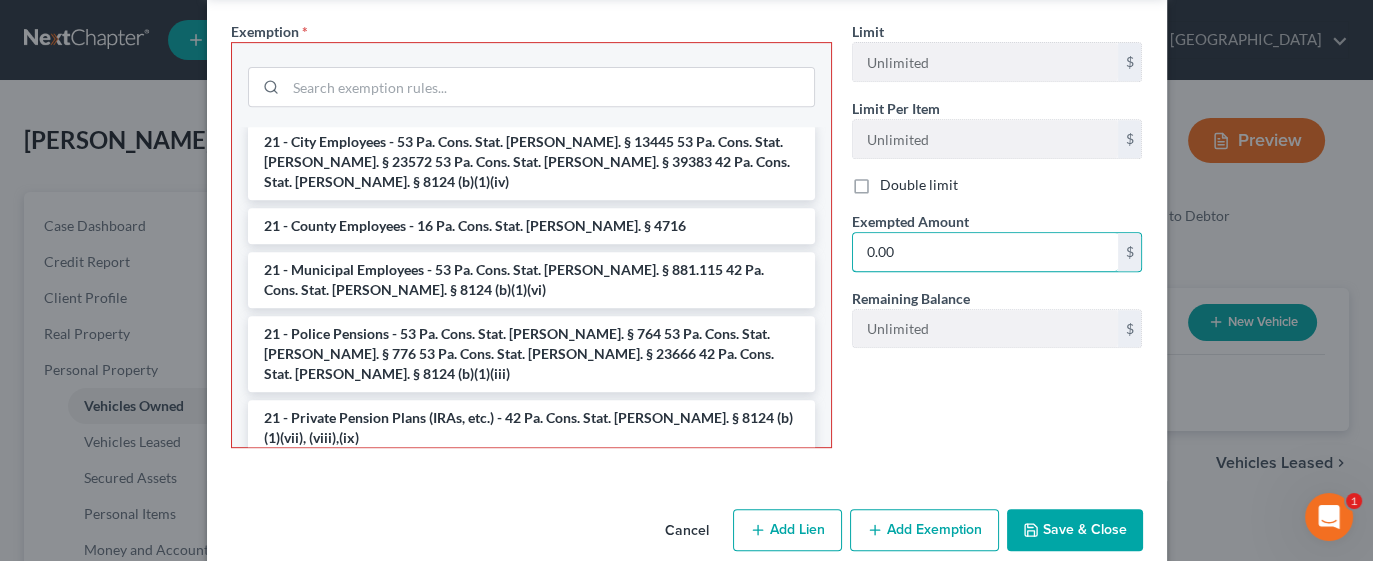 type on "0.00" 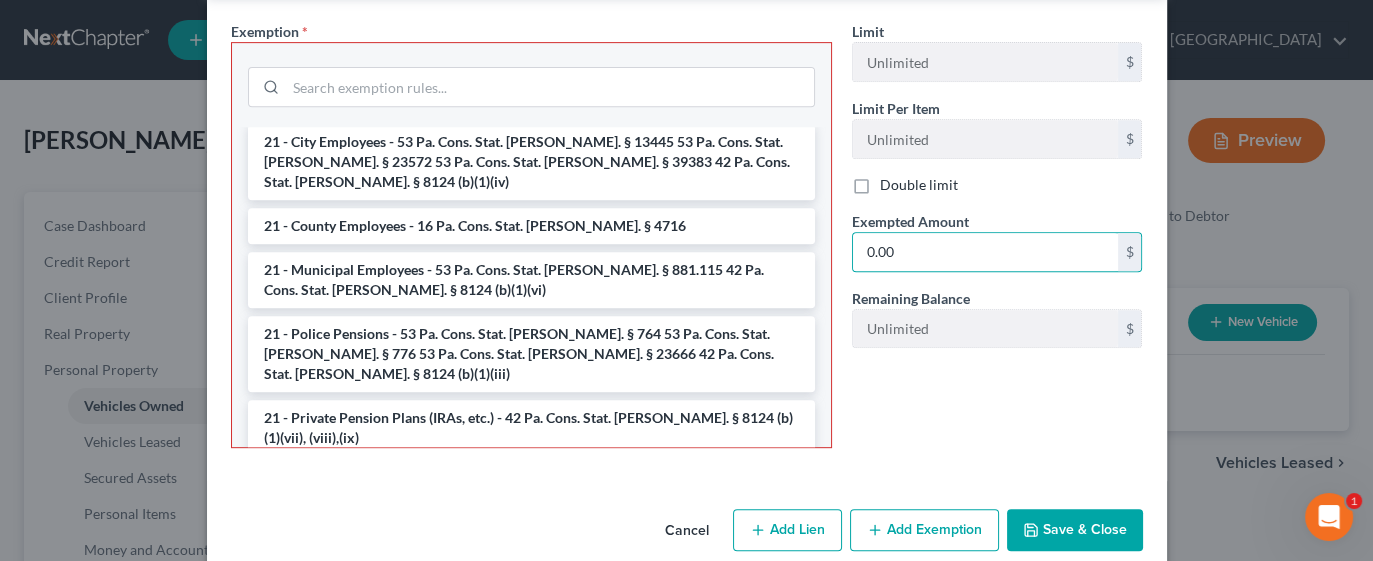 click 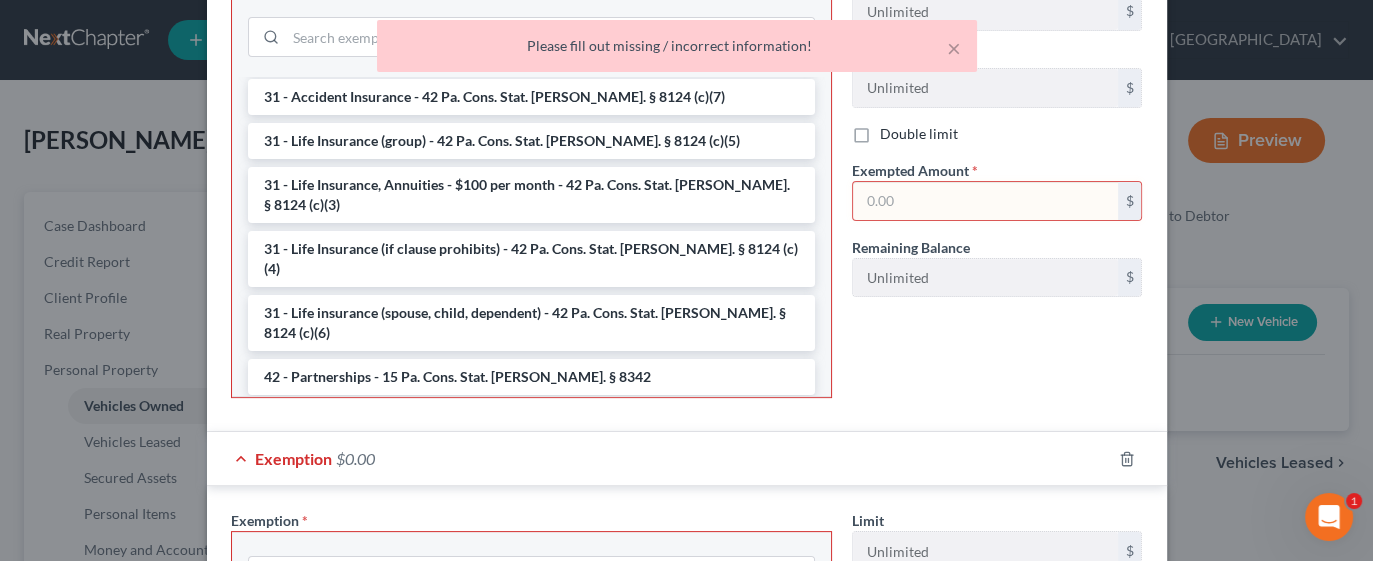 scroll, scrollTop: 636, scrollLeft: 0, axis: vertical 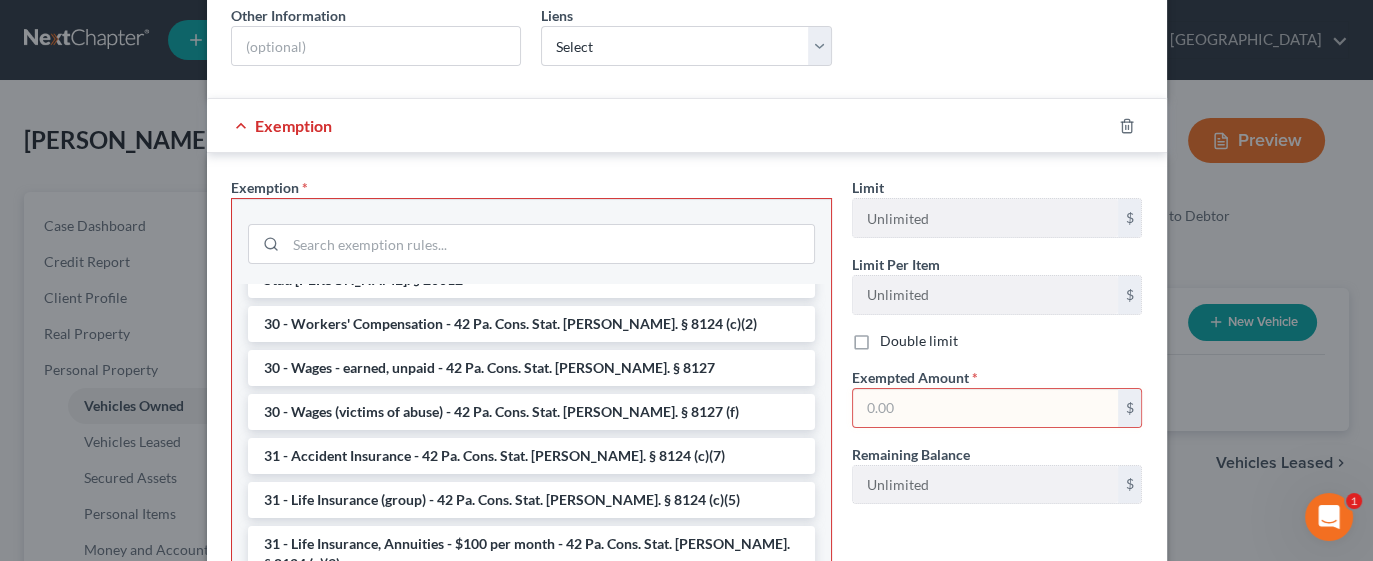 click at bounding box center [985, 408] 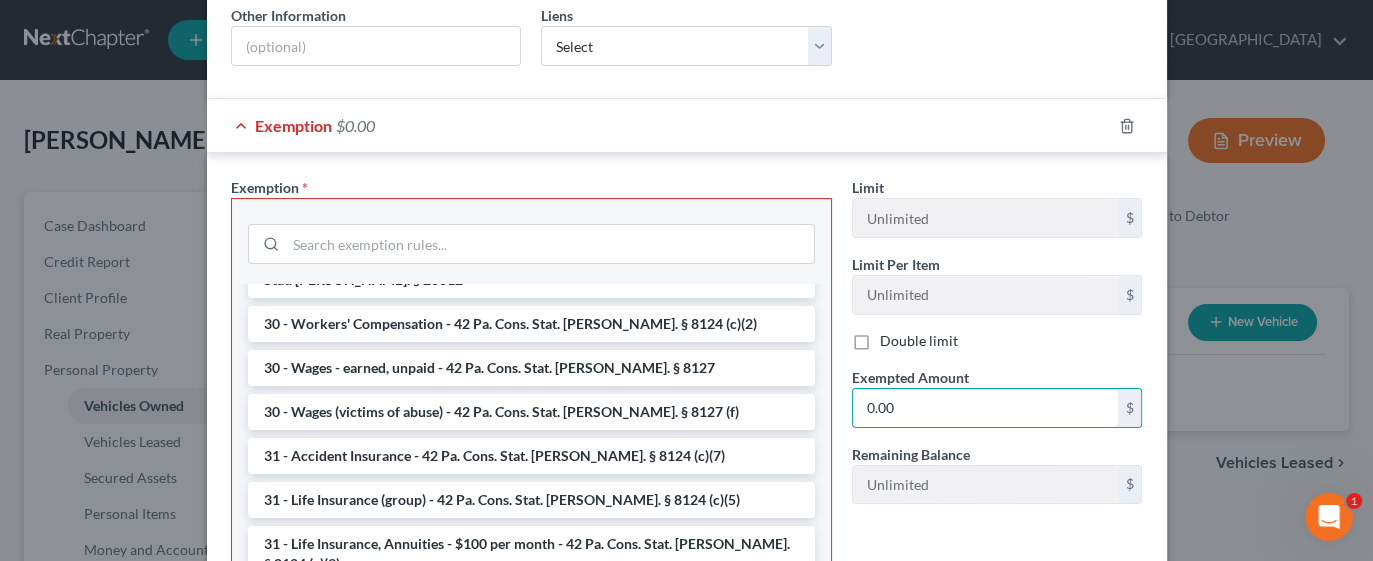 type on "0.00" 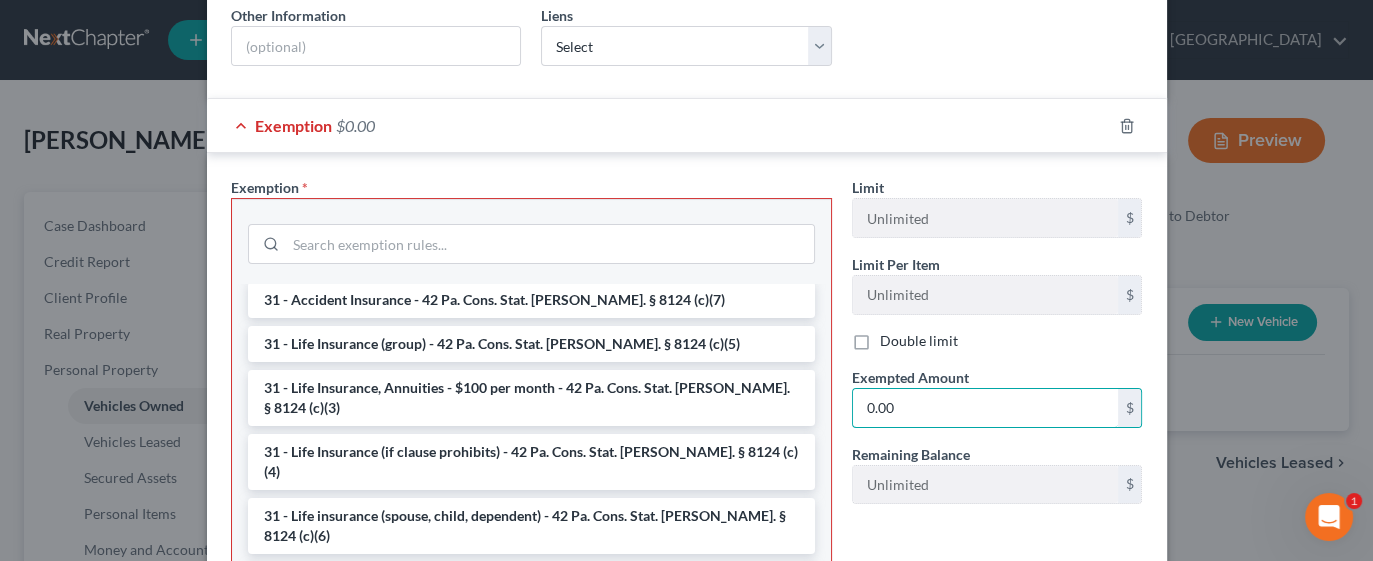 scroll, scrollTop: 1315, scrollLeft: 0, axis: vertical 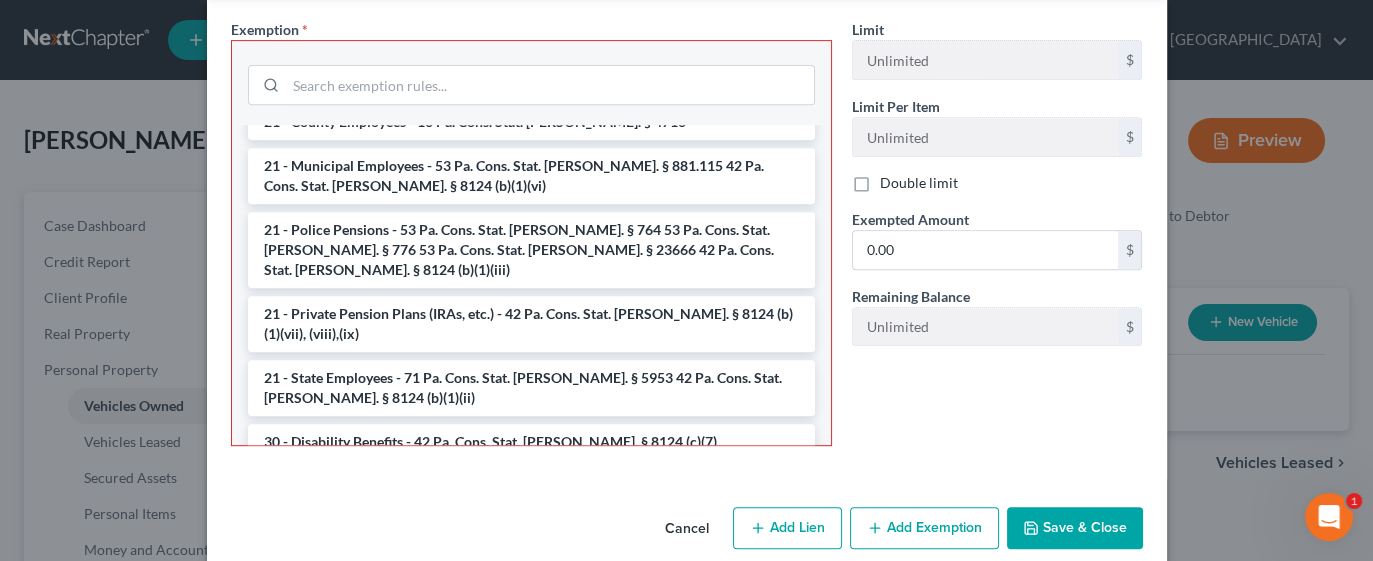 click on "Cancel" at bounding box center [687, 529] 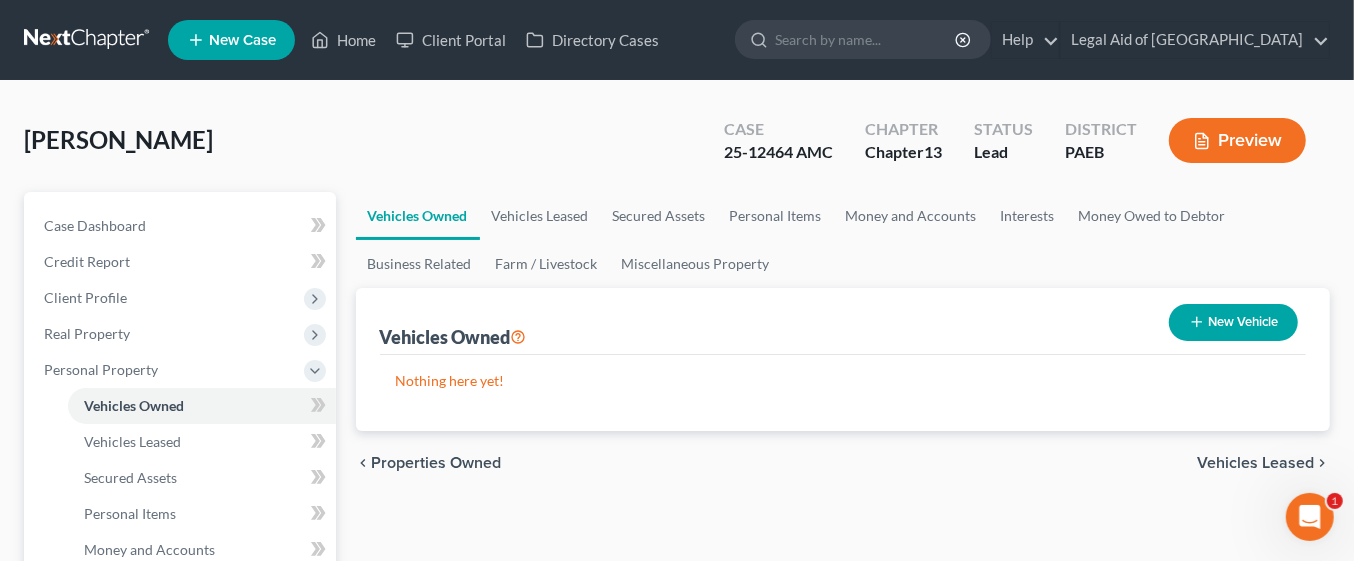 click on "New Vehicle" at bounding box center [1233, 322] 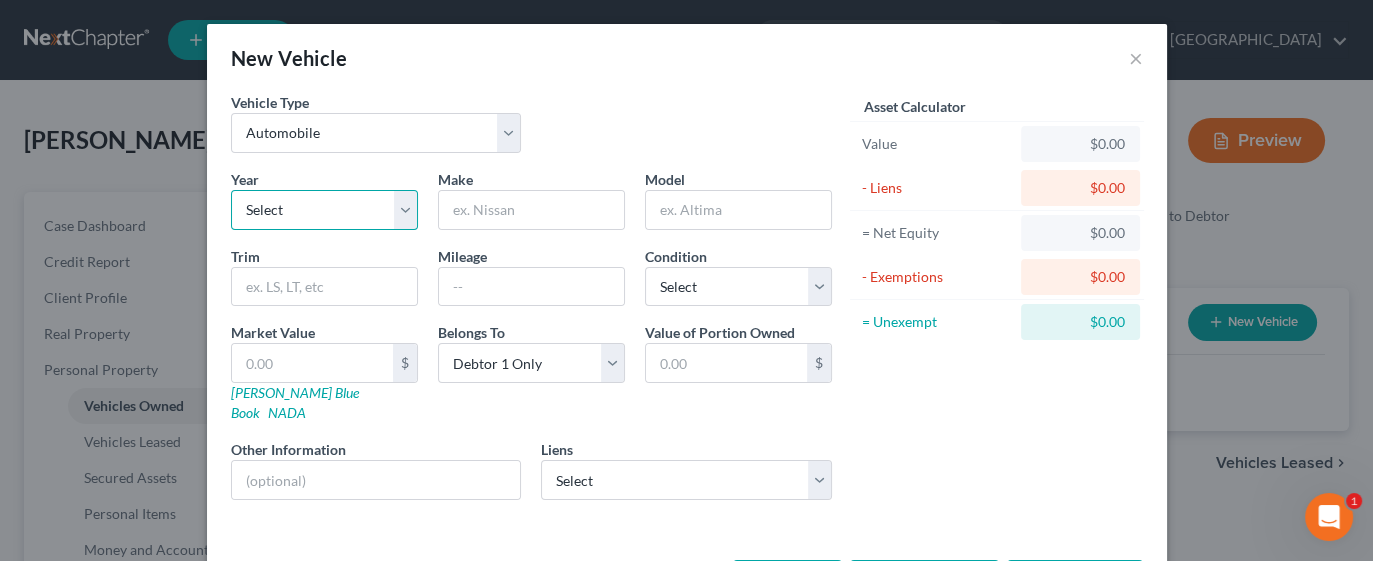 click on "Select 2026 2025 2024 2023 2022 2021 2020 2019 2018 2017 2016 2015 2014 2013 2012 2011 2010 2009 2008 2007 2006 2005 2004 2003 2002 2001 2000 1999 1998 1997 1996 1995 1994 1993 1992 1991 1990 1989 1988 1987 1986 1985 1984 1983 1982 1981 1980 1979 1978 1977 1976 1975 1974 1973 1972 1971 1970 1969 1968 1967 1966 1965 1964 1963 1962 1961 1960 1959 1958 1957 1956 1955 1954 1953 1952 1951 1950 1949 1948 1947 1946 1945 1944 1943 1942 1941 1940 1939 1938 1937 1936 1935 1934 1933 1932 1931 1930 1929 1928 1927 1926 1925 1924 1923 1922 1921 1920 1919 1918 1917 1916 1915 1914 1913 1912 1911 1910 1909 1908 1907 1906 1905 1904 1903 1902 1901" at bounding box center [324, 210] 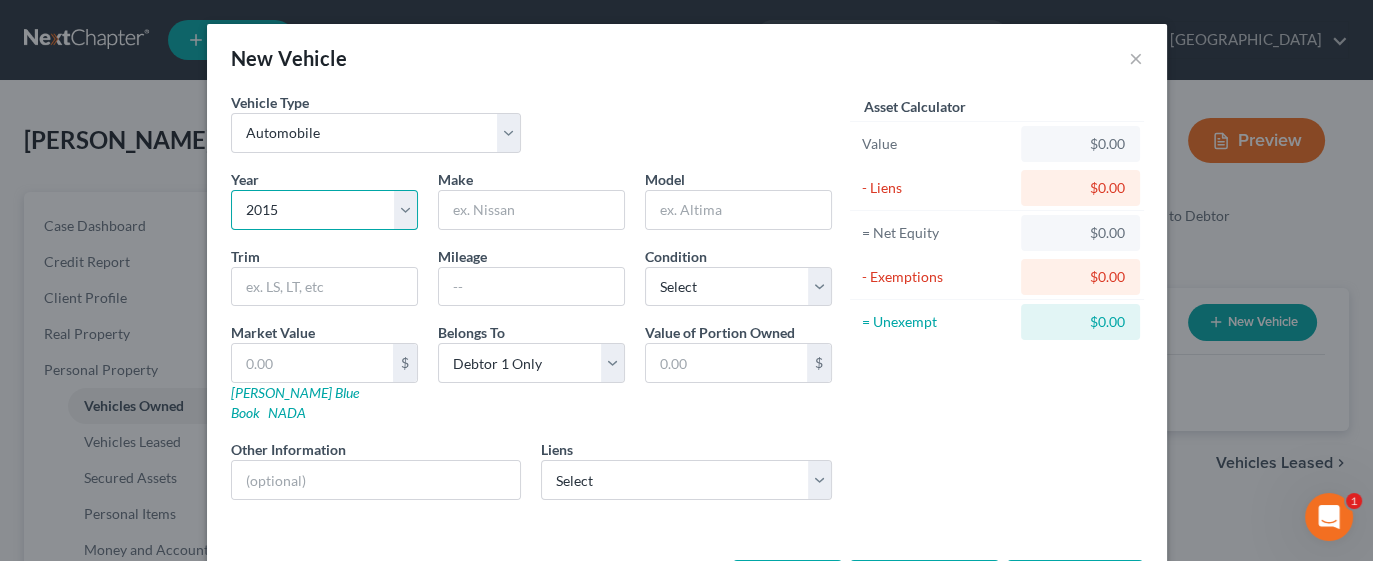 click on "Select 2026 2025 2024 2023 2022 2021 2020 2019 2018 2017 2016 2015 2014 2013 2012 2011 2010 2009 2008 2007 2006 2005 2004 2003 2002 2001 2000 1999 1998 1997 1996 1995 1994 1993 1992 1991 1990 1989 1988 1987 1986 1985 1984 1983 1982 1981 1980 1979 1978 1977 1976 1975 1974 1973 1972 1971 1970 1969 1968 1967 1966 1965 1964 1963 1962 1961 1960 1959 1958 1957 1956 1955 1954 1953 1952 1951 1950 1949 1948 1947 1946 1945 1944 1943 1942 1941 1940 1939 1938 1937 1936 1935 1934 1933 1932 1931 1930 1929 1928 1927 1926 1925 1924 1923 1922 1921 1920 1919 1918 1917 1916 1915 1914 1913 1912 1911 1910 1909 1908 1907 1906 1905 1904 1903 1902 1901" at bounding box center [324, 210] 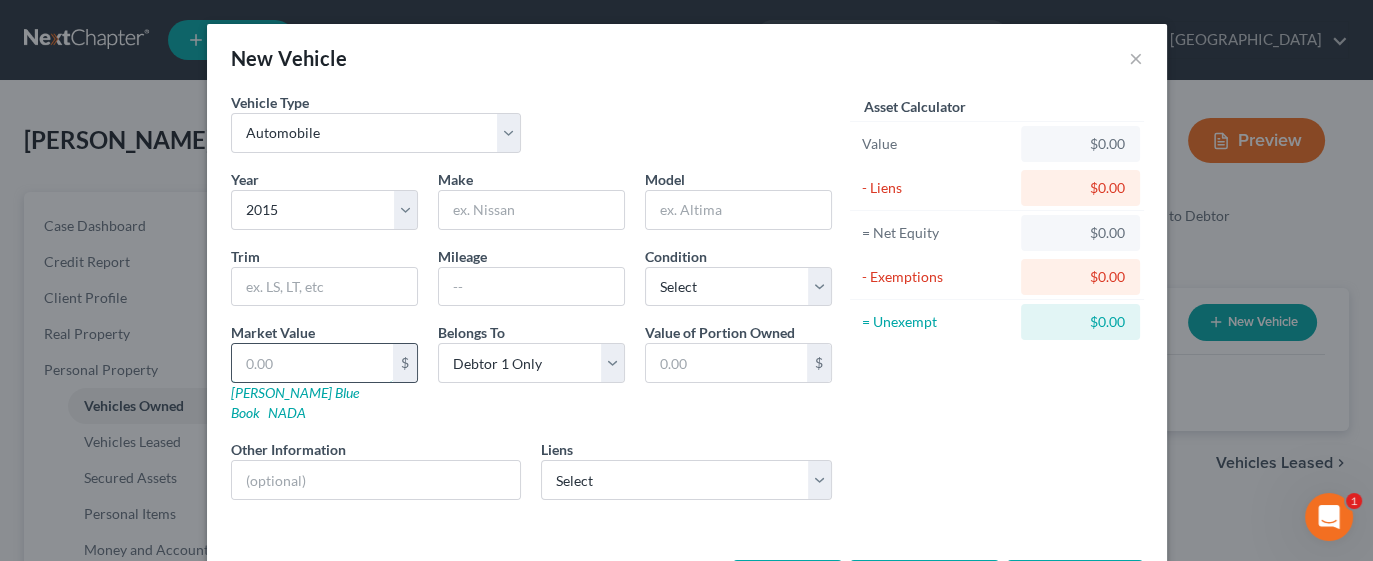 click at bounding box center (312, 363) 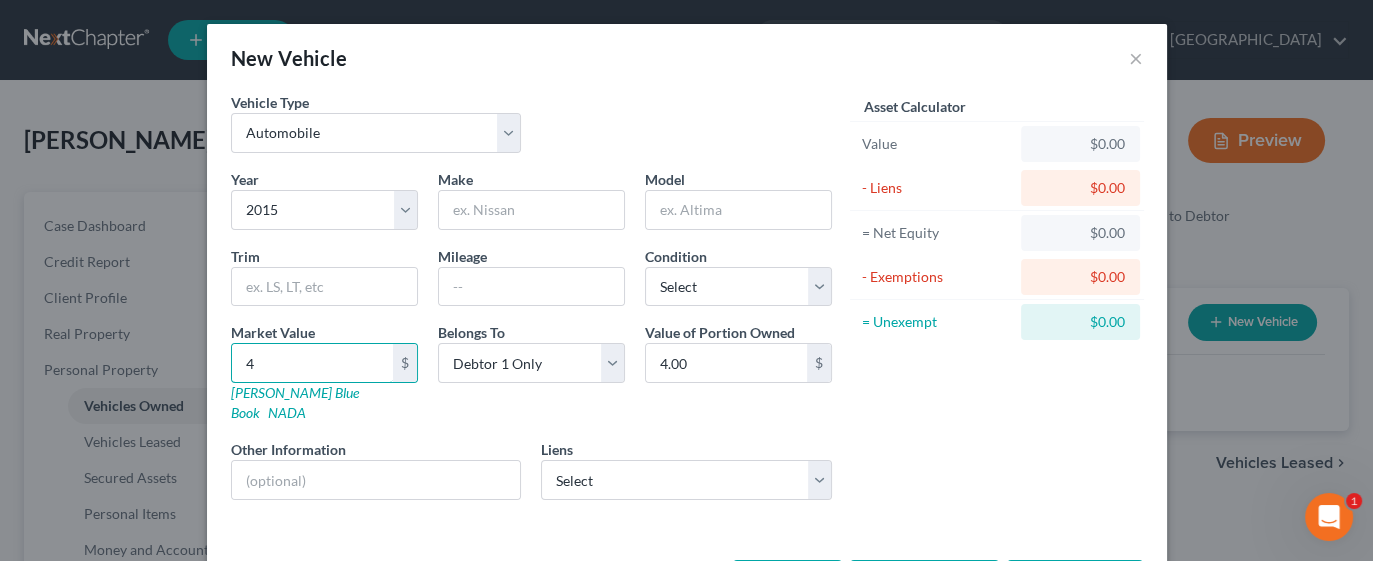 type on "40" 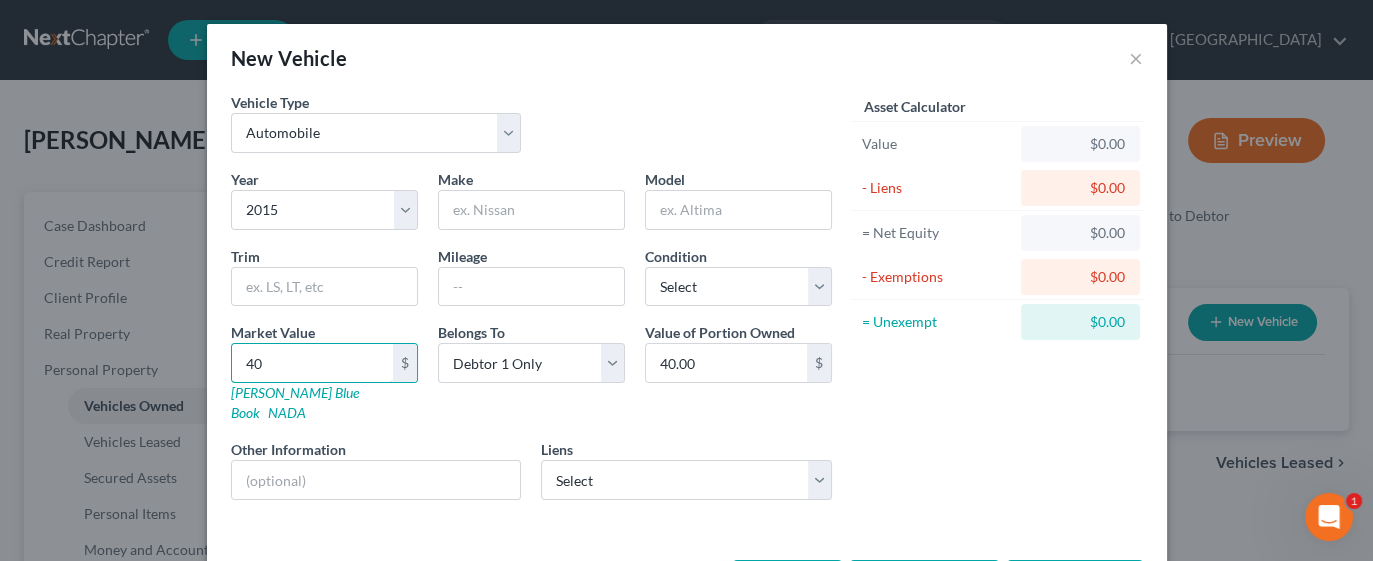 type on "400" 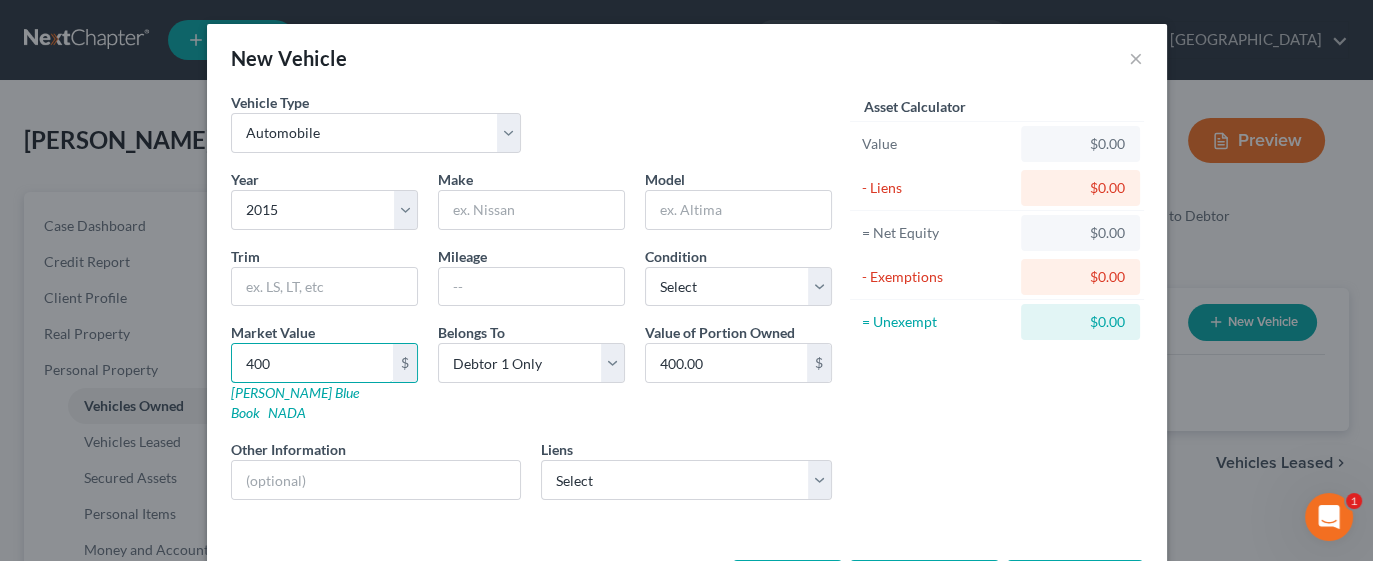 type on "4000" 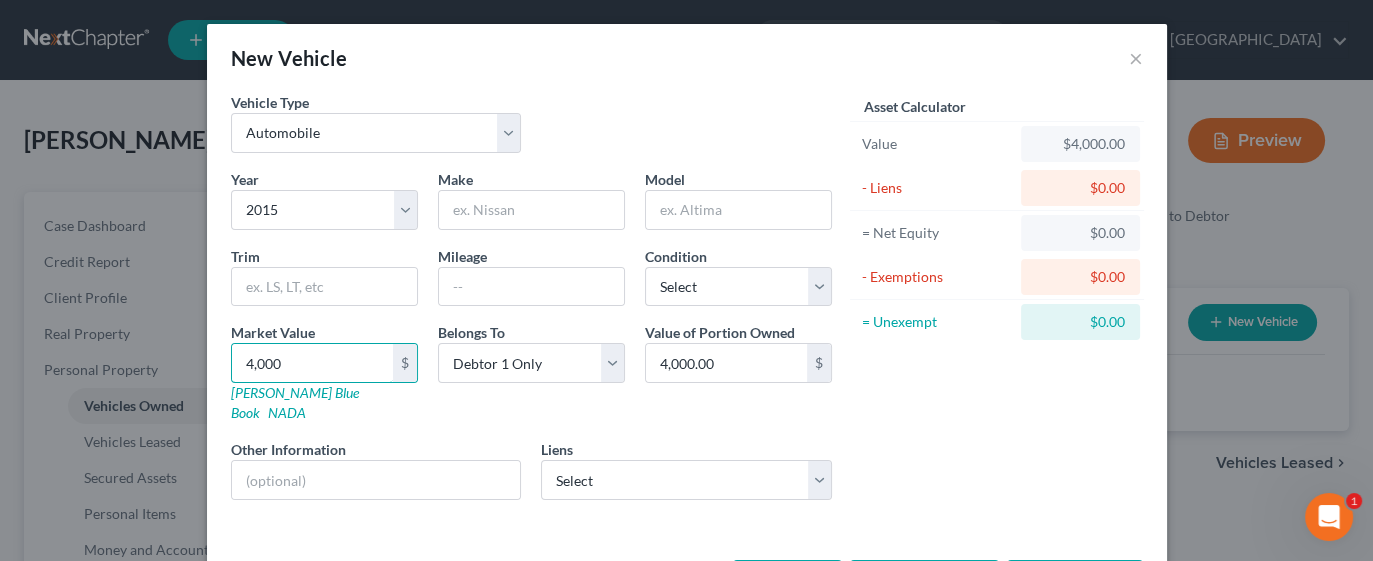 scroll, scrollTop: 57, scrollLeft: 0, axis: vertical 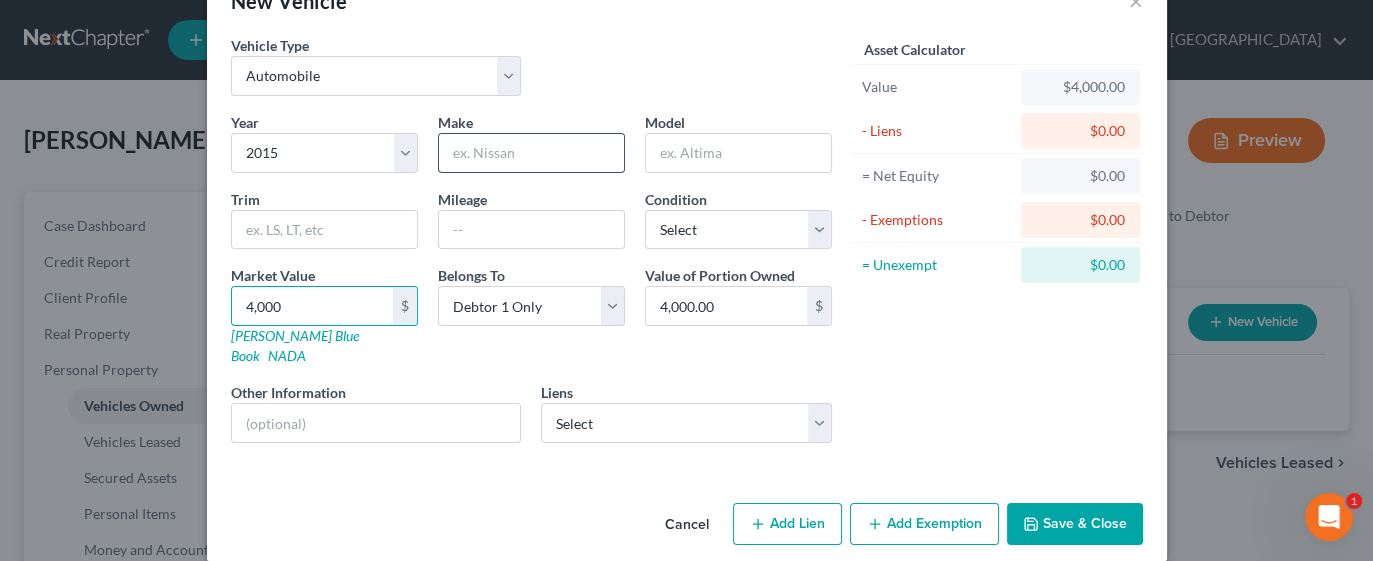 type on "4,000" 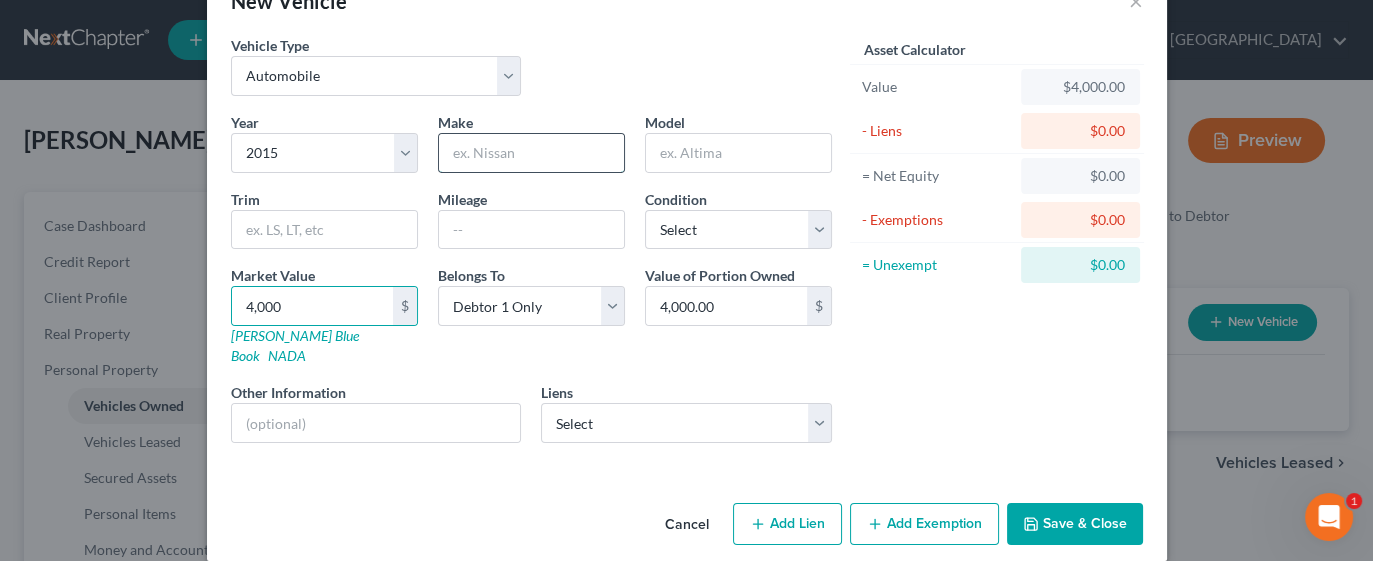 click at bounding box center [531, 153] 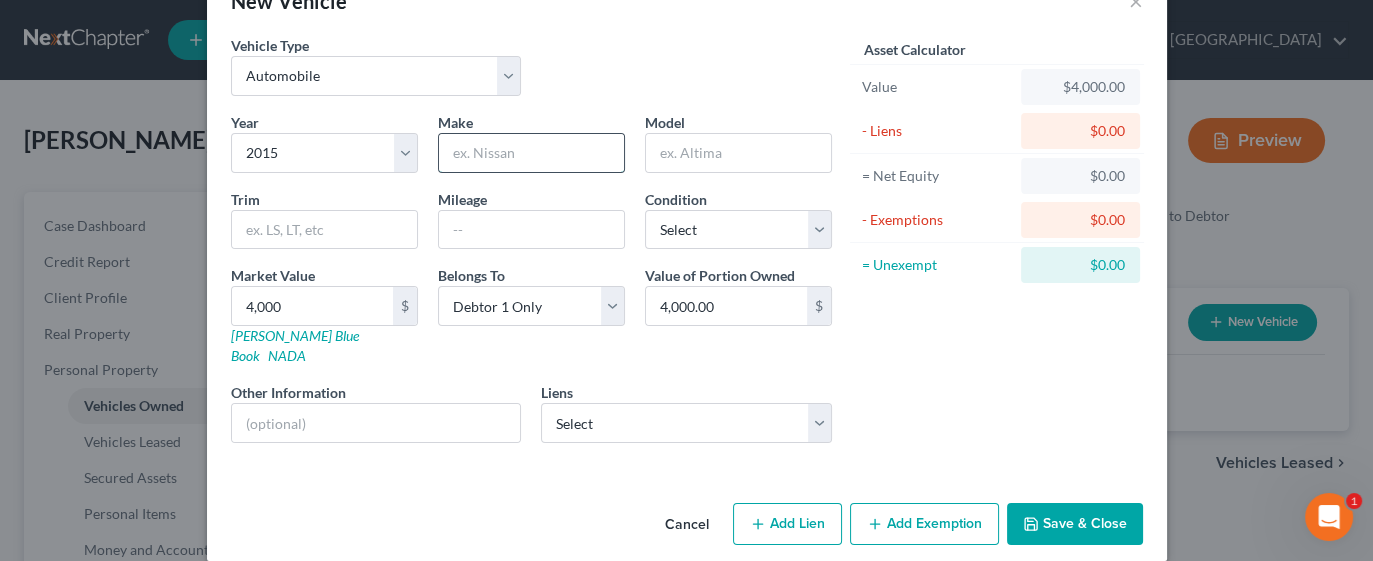 type on "Hyundai" 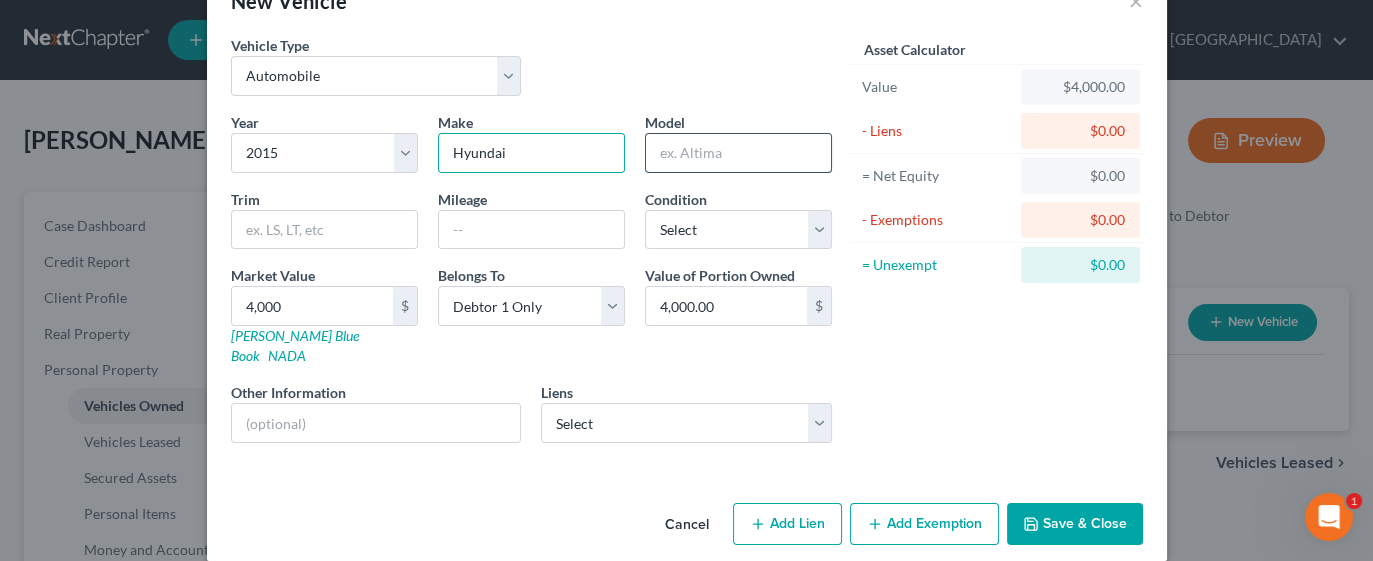 click at bounding box center (738, 153) 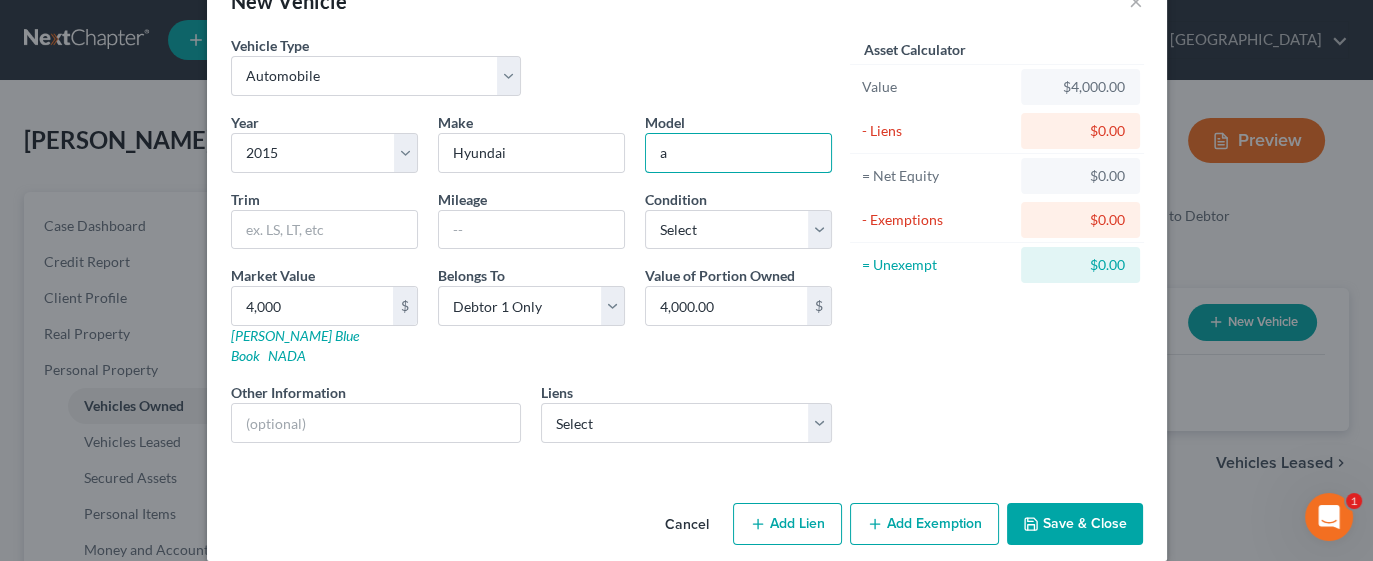 type on "Accent" 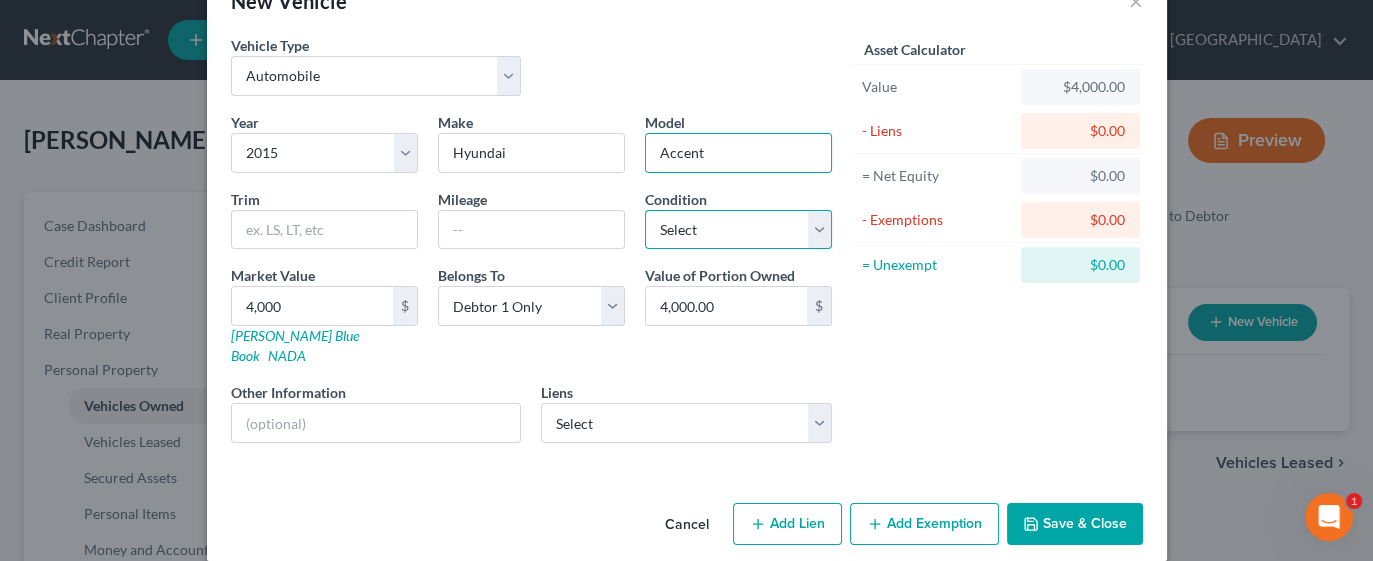 click on "Select Excellent Very Good Good Fair Poor" at bounding box center (738, 230) 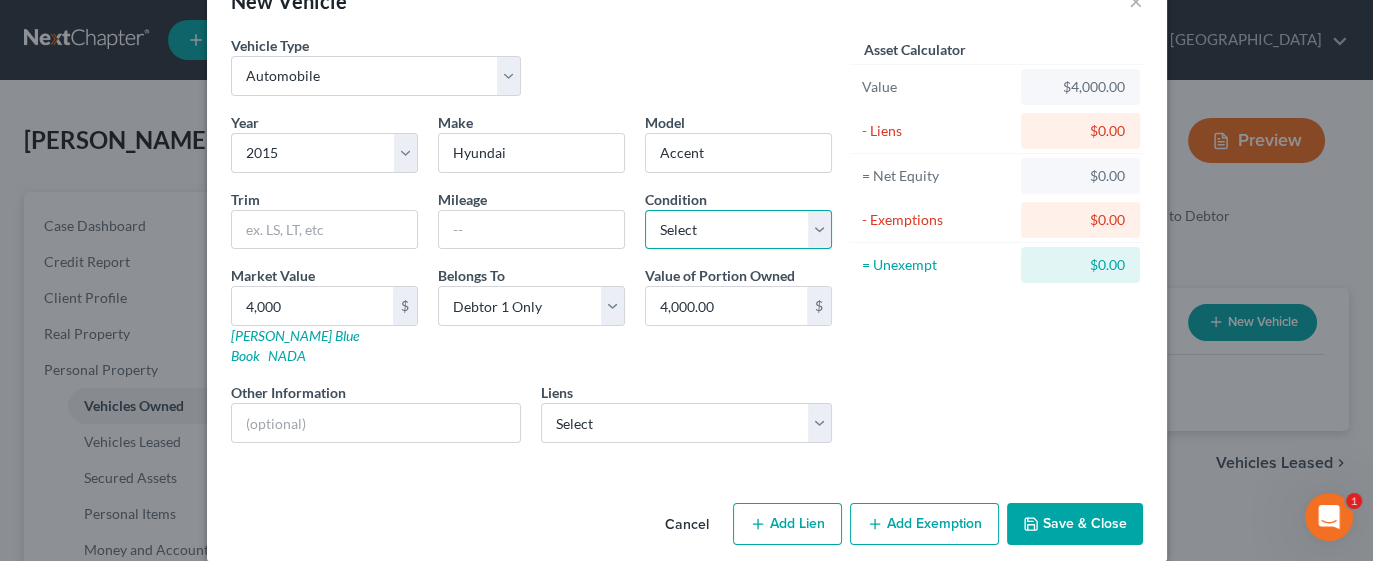 select on "3" 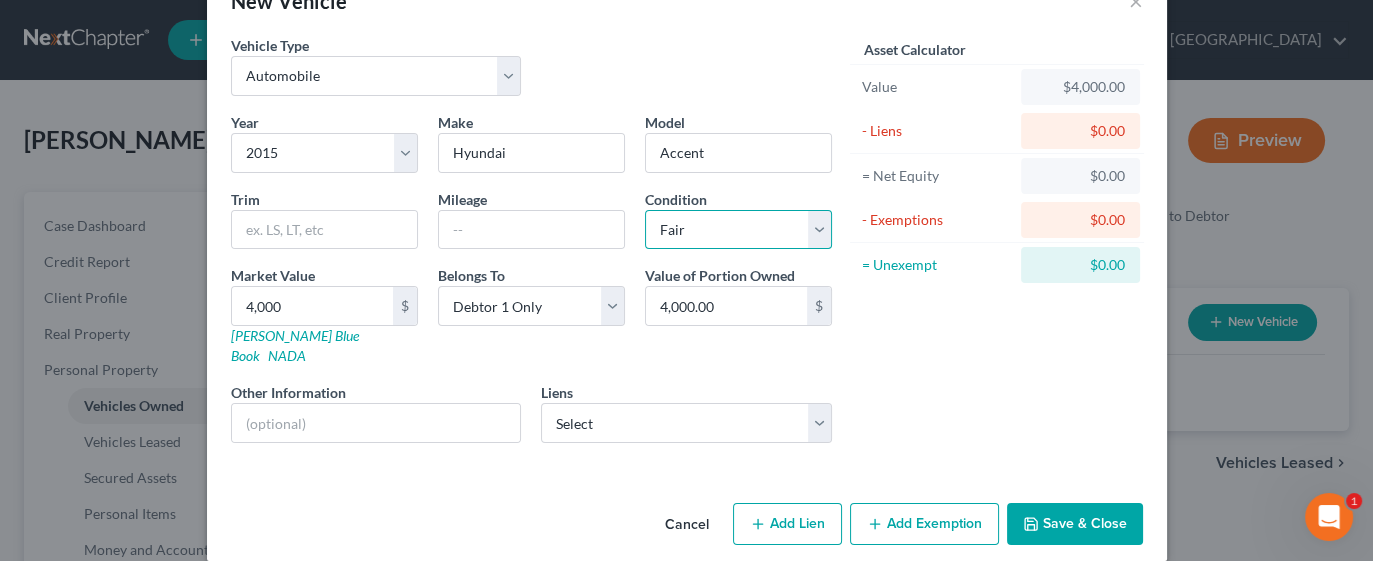 click on "Select Excellent Very Good Good Fair Poor" at bounding box center (738, 230) 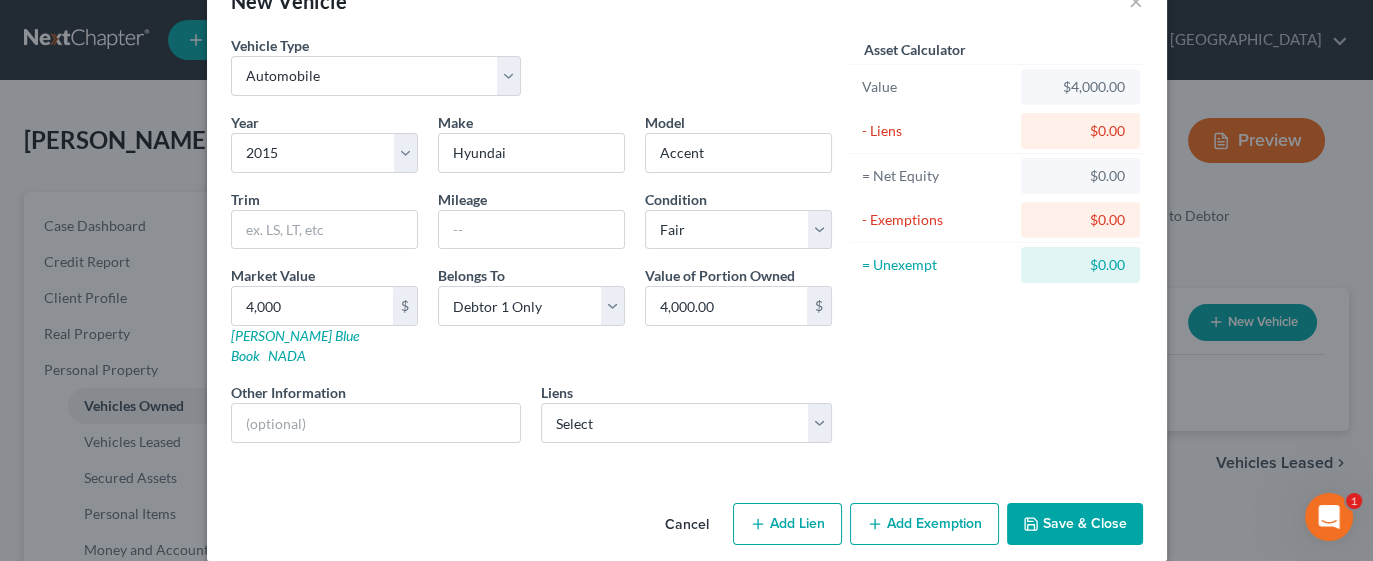 click on "Add Exemption" at bounding box center [924, 524] 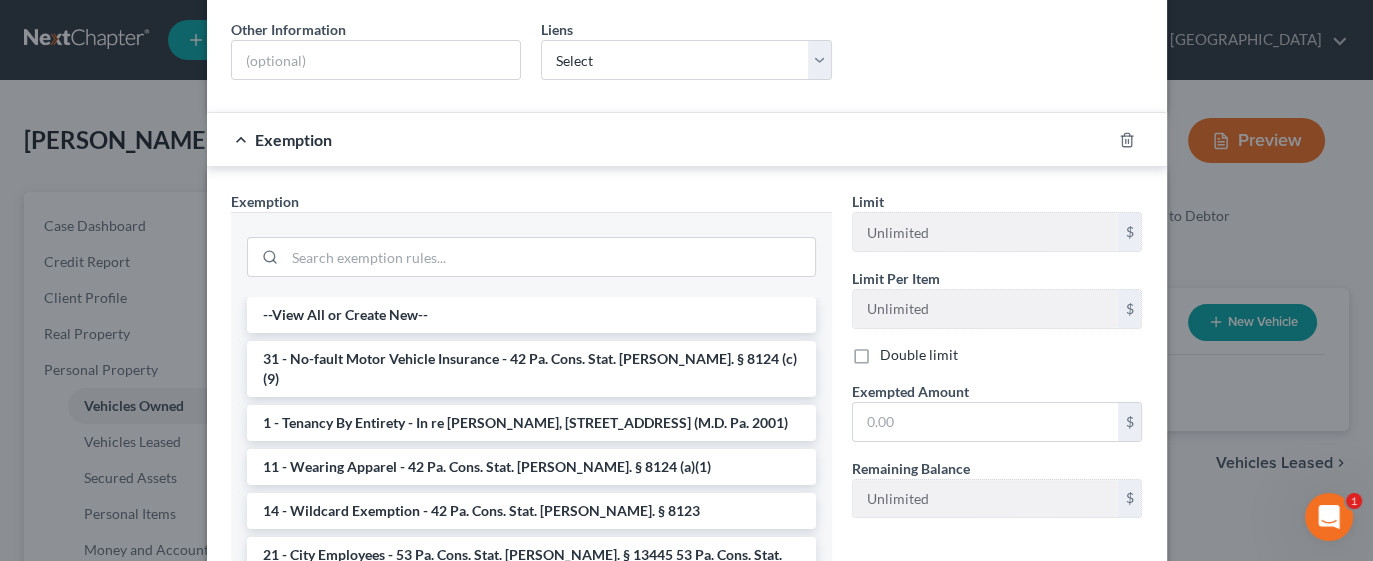 scroll, scrollTop: 420, scrollLeft: 0, axis: vertical 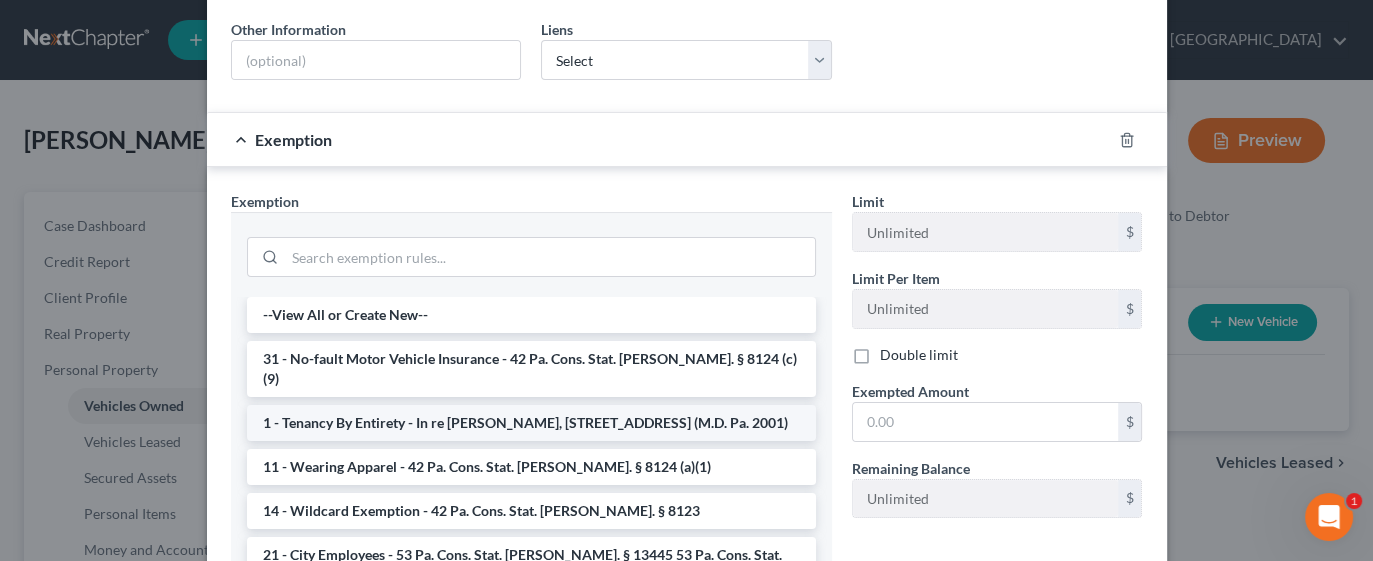 click on "1 - Tenancy By Entirety - In re [PERSON_NAME], [STREET_ADDRESS] (M.D. Pa. 2001)" at bounding box center (531, 423) 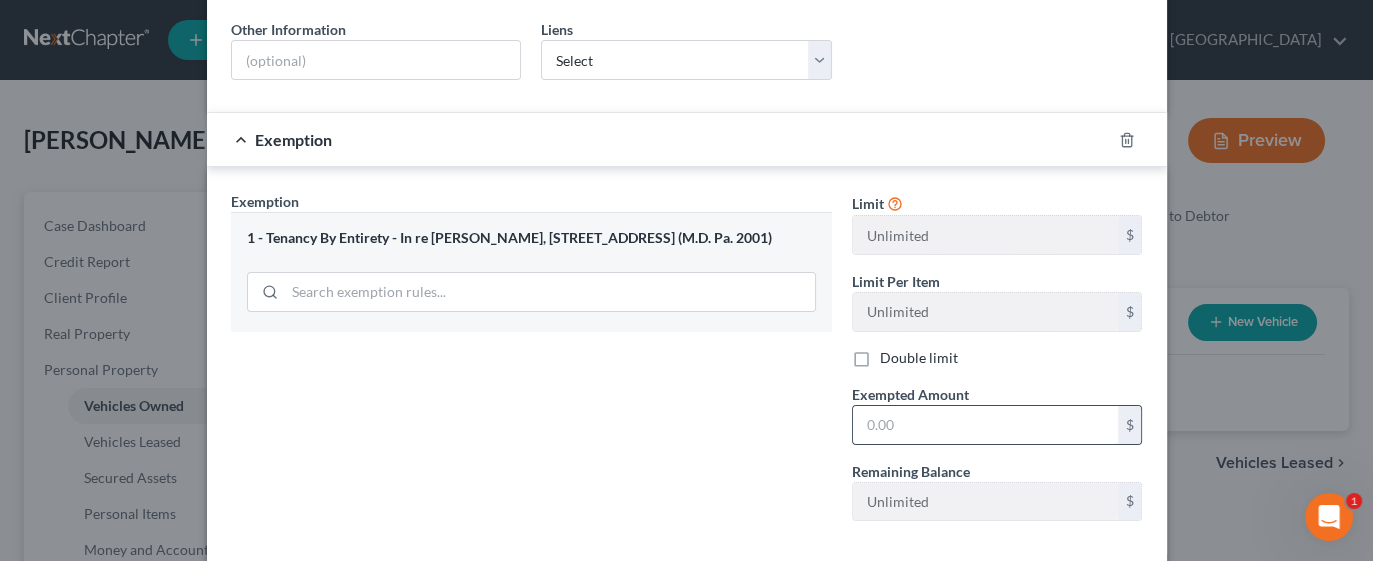 click at bounding box center [985, 425] 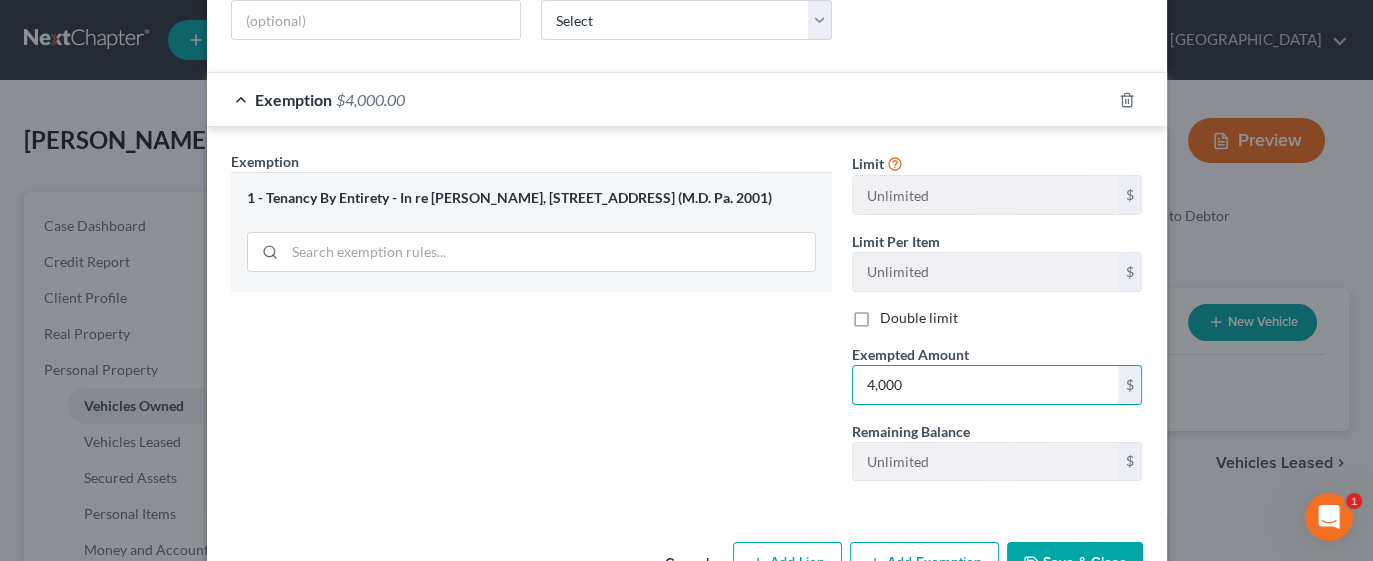 scroll, scrollTop: 496, scrollLeft: 0, axis: vertical 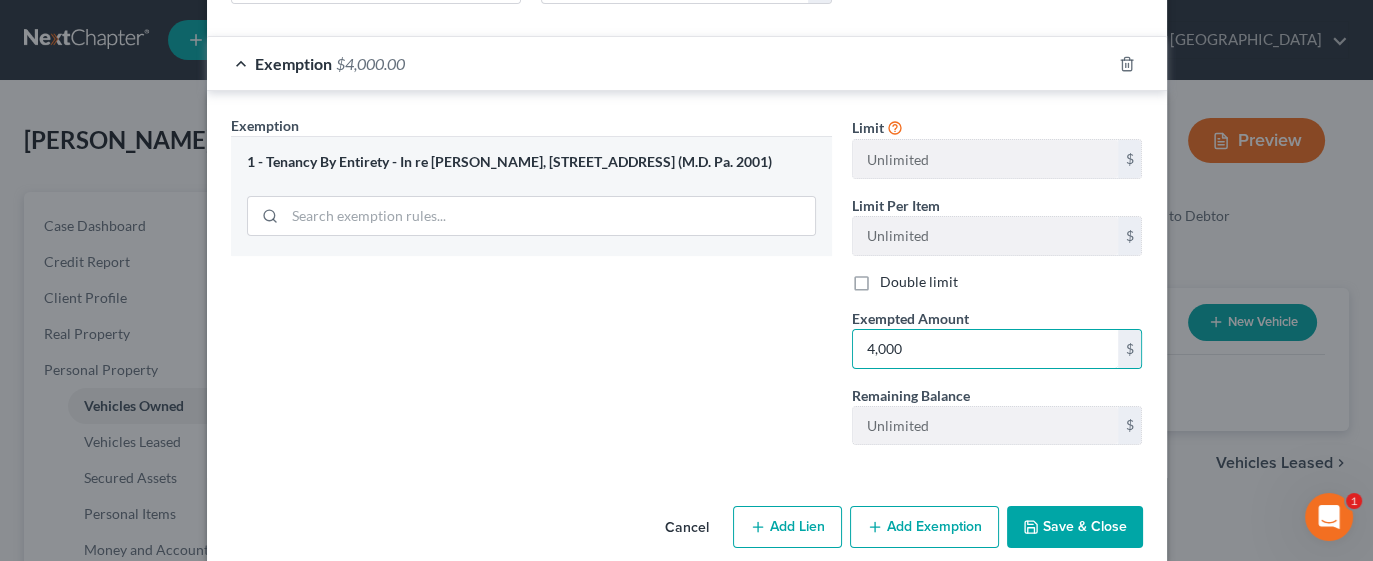 type on "4,000" 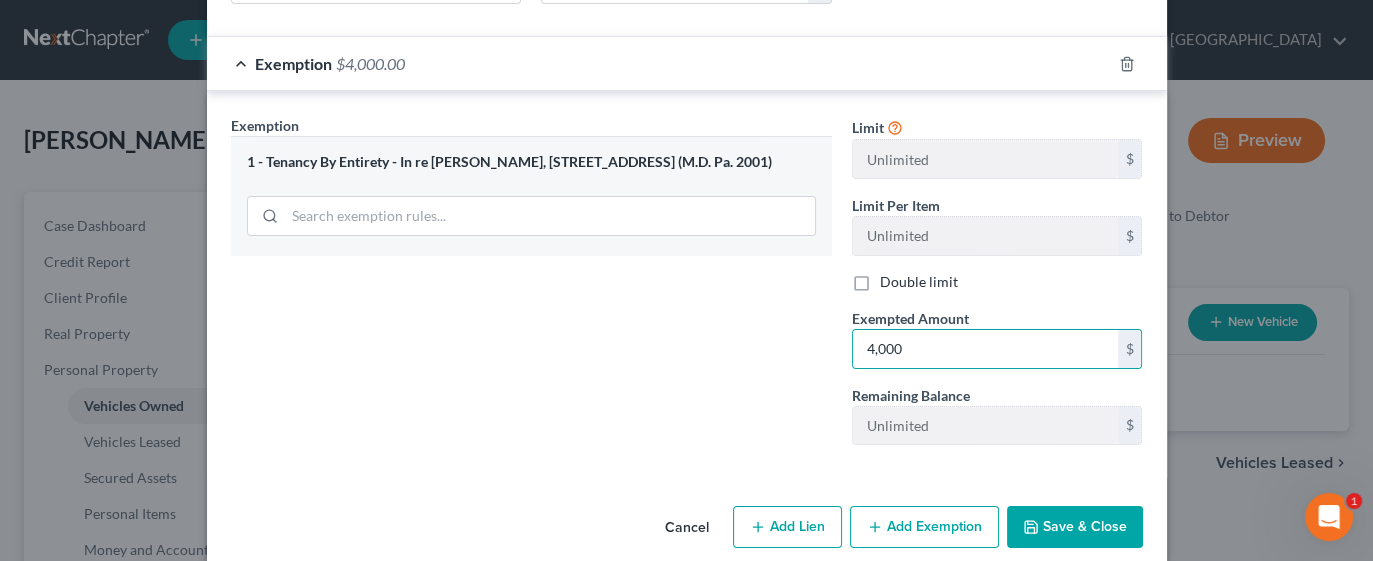 click on "Save & Close" at bounding box center [1075, 527] 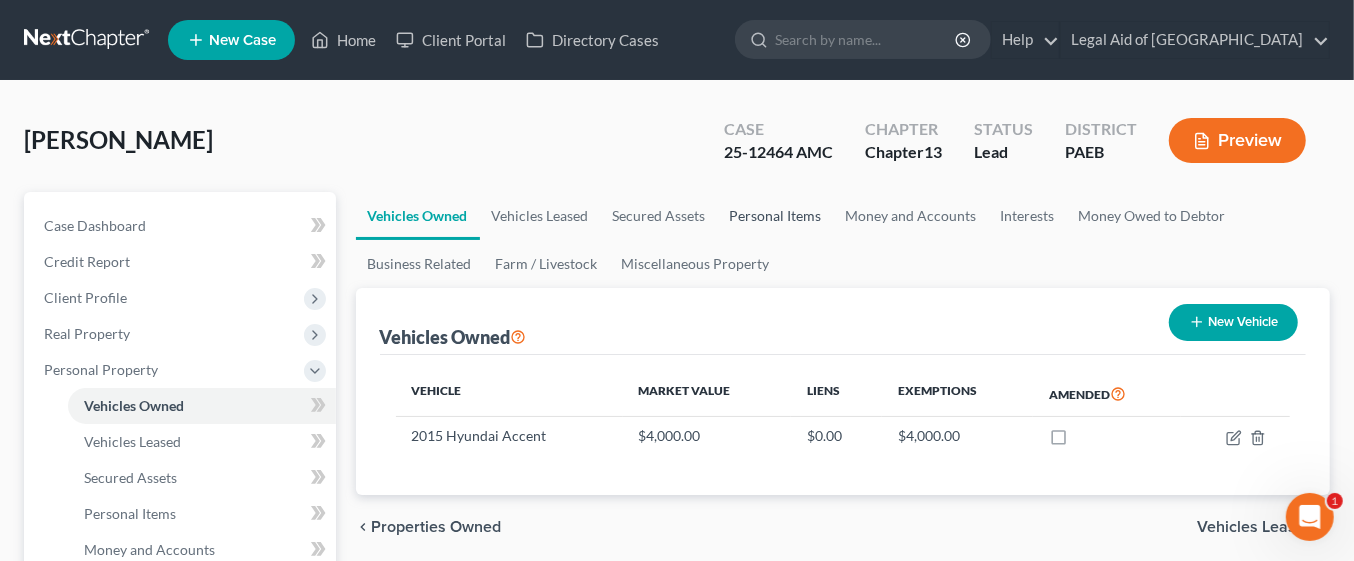 click on "Personal Items" at bounding box center (776, 216) 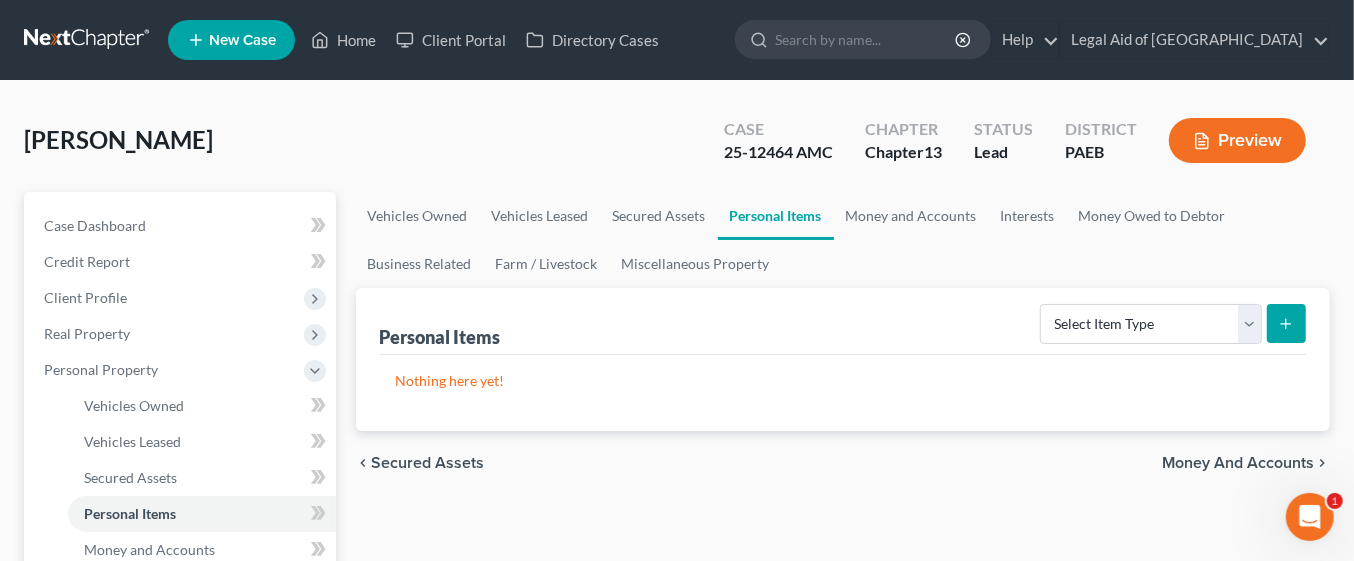 click 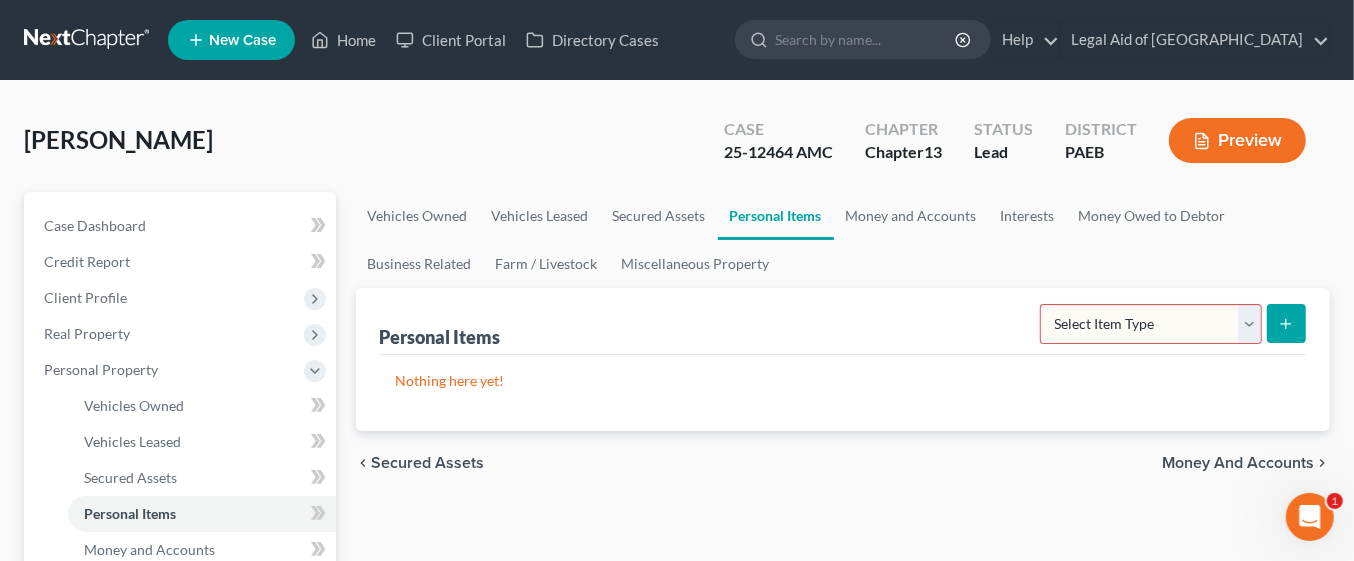 click on "Select Item Type Clothing Collectibles Of Value Electronics Firearms Household Goods Jewelry Other Pet(s) Sports & Hobby Equipment" at bounding box center (1151, 324) 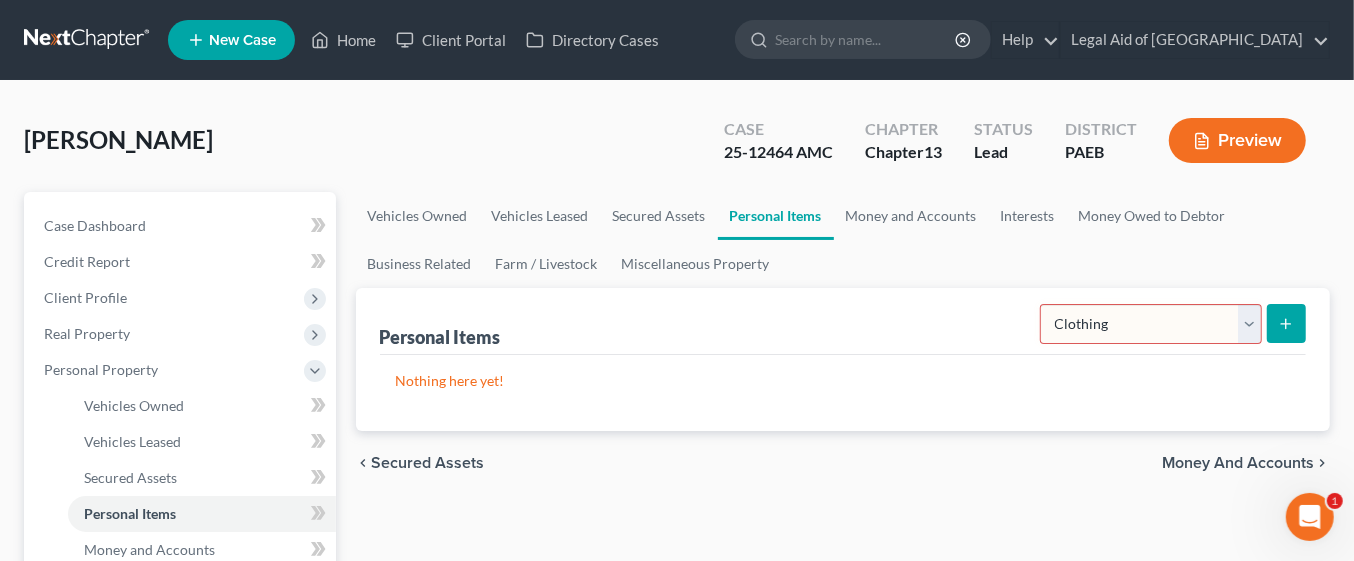 click on "Select Item Type Clothing Collectibles Of Value Electronics Firearms Household Goods Jewelry Other Pet(s) Sports & Hobby Equipment" at bounding box center (1151, 324) 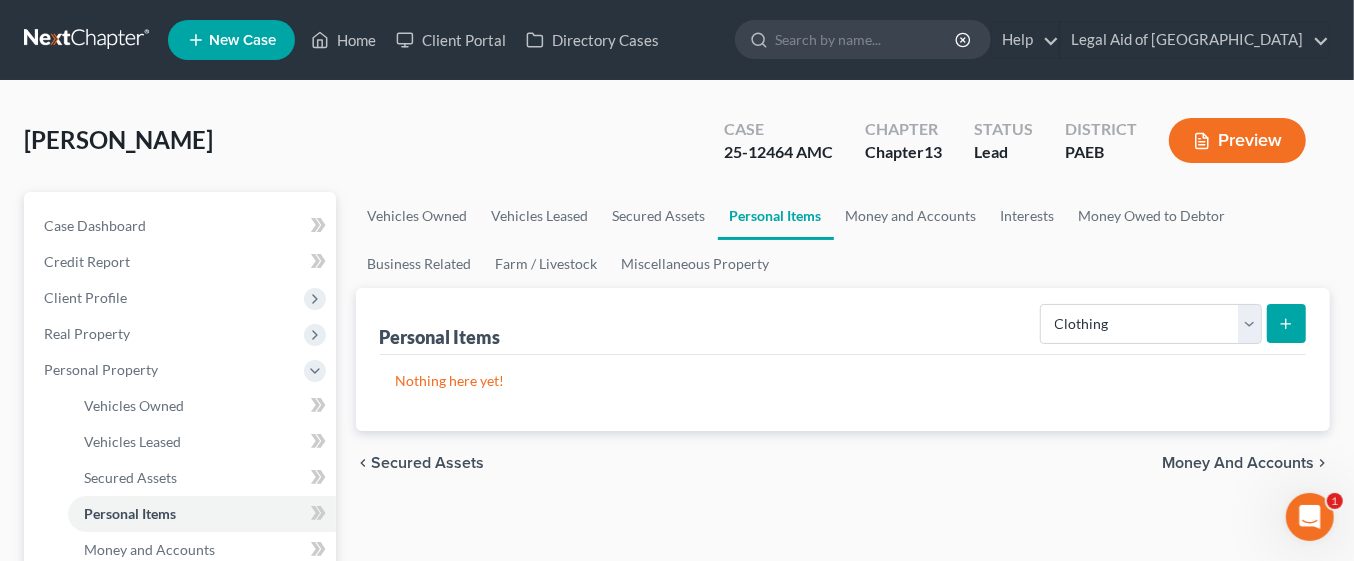 click 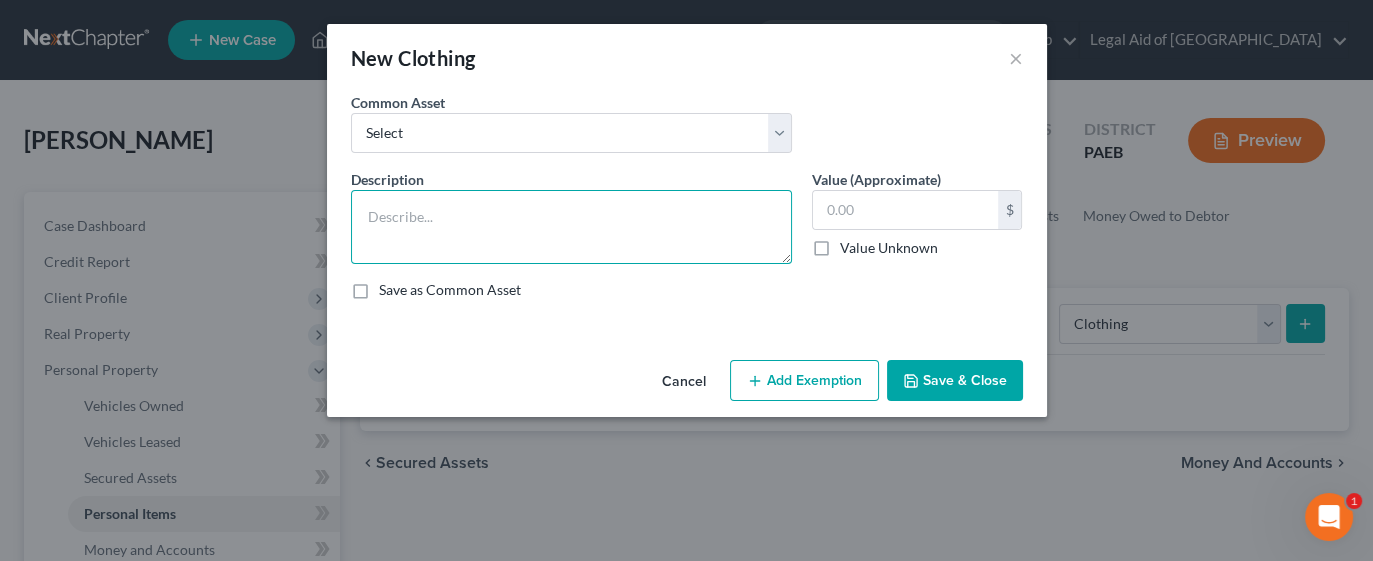 click at bounding box center [571, 227] 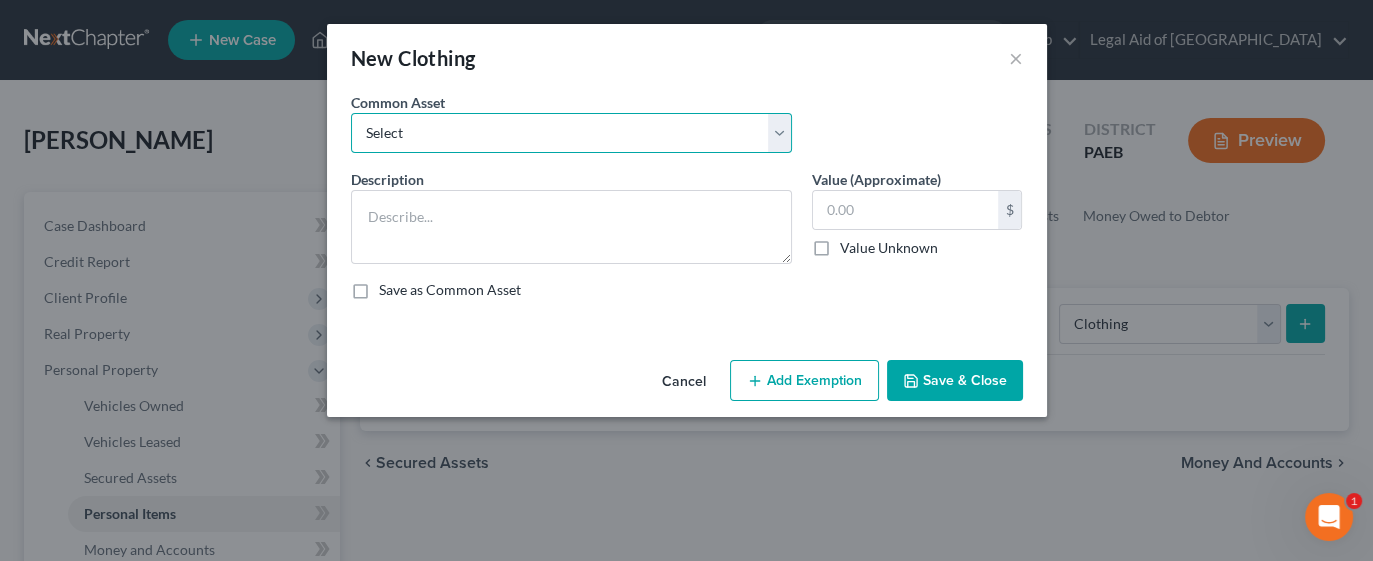 click on "Select Debtors' clothing Debtors' clothing Debtors' summer clothing Debtors' shoes Debtors' coats Debtors' fall clothing Debtors' spring clothing Debtors' winter clothing Child's clothing and shoes Purse, belts, and accessories Debtors' outerwear Debtor's clothing Debtor's clothing Debtor's clothing Spring/Fall clothing Winter Clothing Summer Clothing Spring/Fall Clothing Dress Clothes and Shoes Debtors' outwear and footwear" at bounding box center (571, 133) 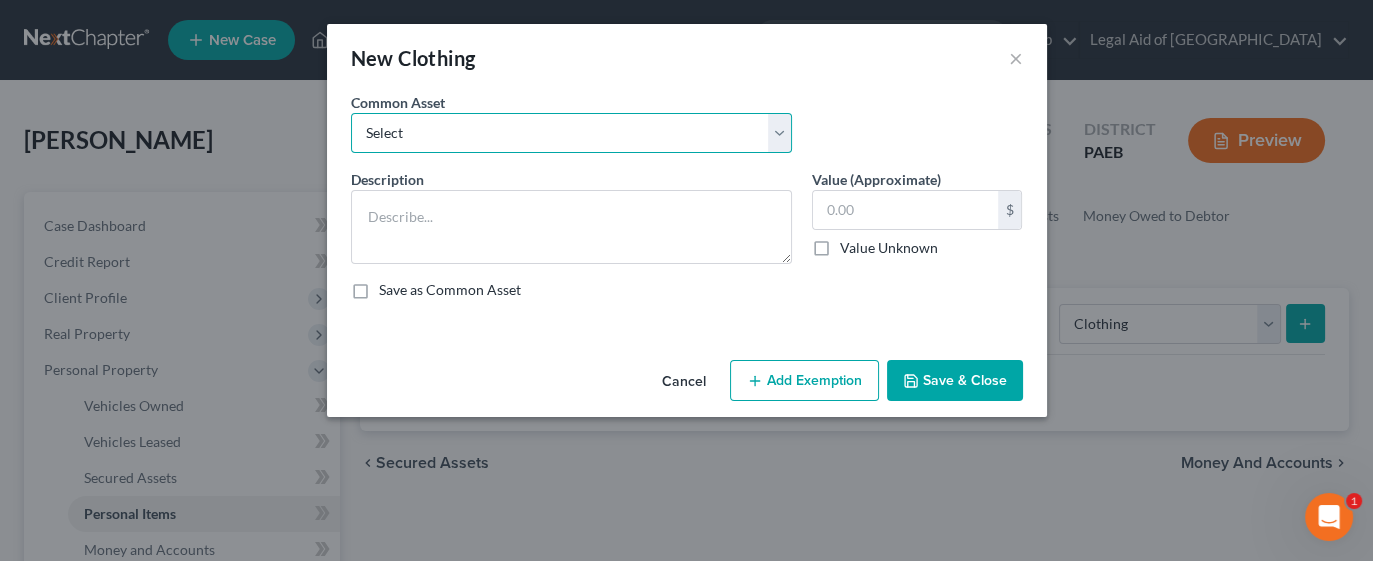 select on "1" 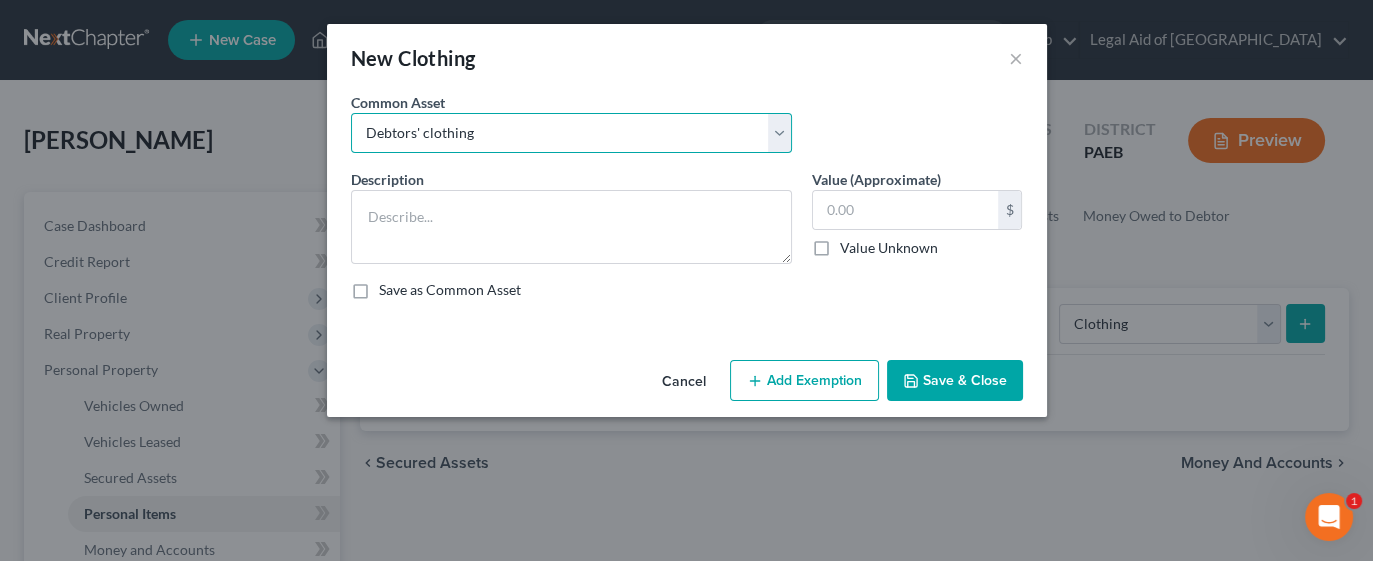 click on "Select Debtors' clothing Debtors' clothing Debtors' summer clothing Debtors' shoes Debtors' coats Debtors' fall clothing Debtors' spring clothing Debtors' winter clothing Child's clothing and shoes Purse, belts, and accessories Debtors' outerwear Debtor's clothing Debtor's clothing Debtor's clothing Spring/Fall clothing Winter Clothing Summer Clothing Spring/Fall Clothing Dress Clothes and Shoes Debtors' outwear and footwear" at bounding box center [571, 133] 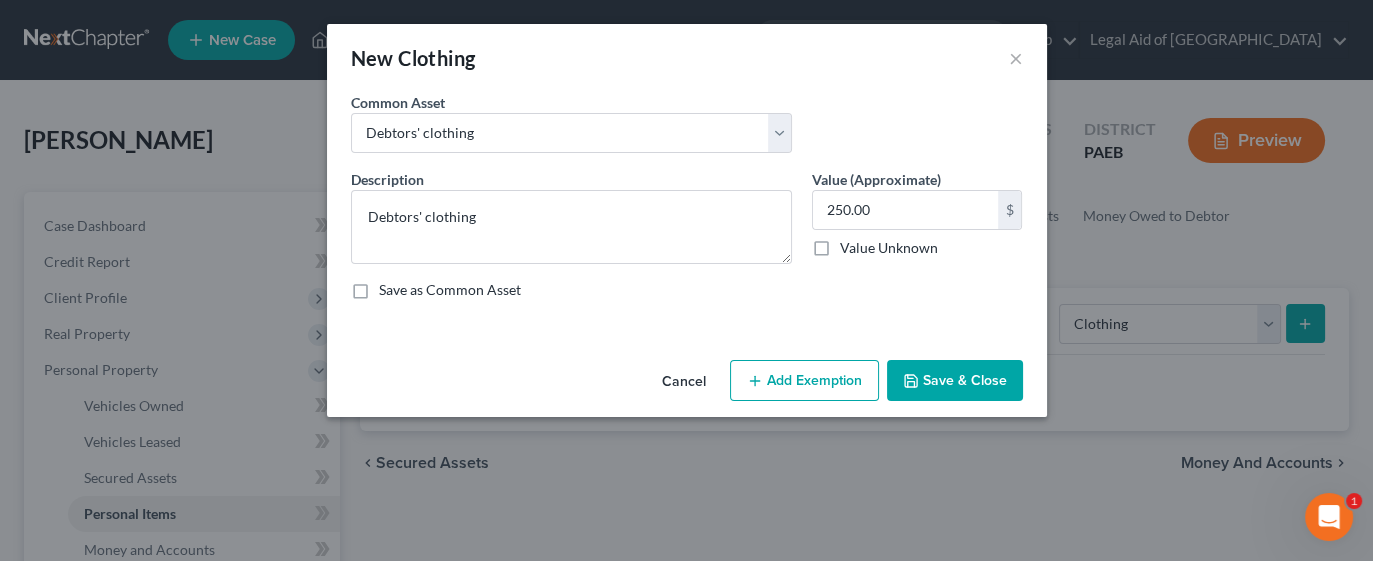 click on "Add Exemption" at bounding box center [804, 381] 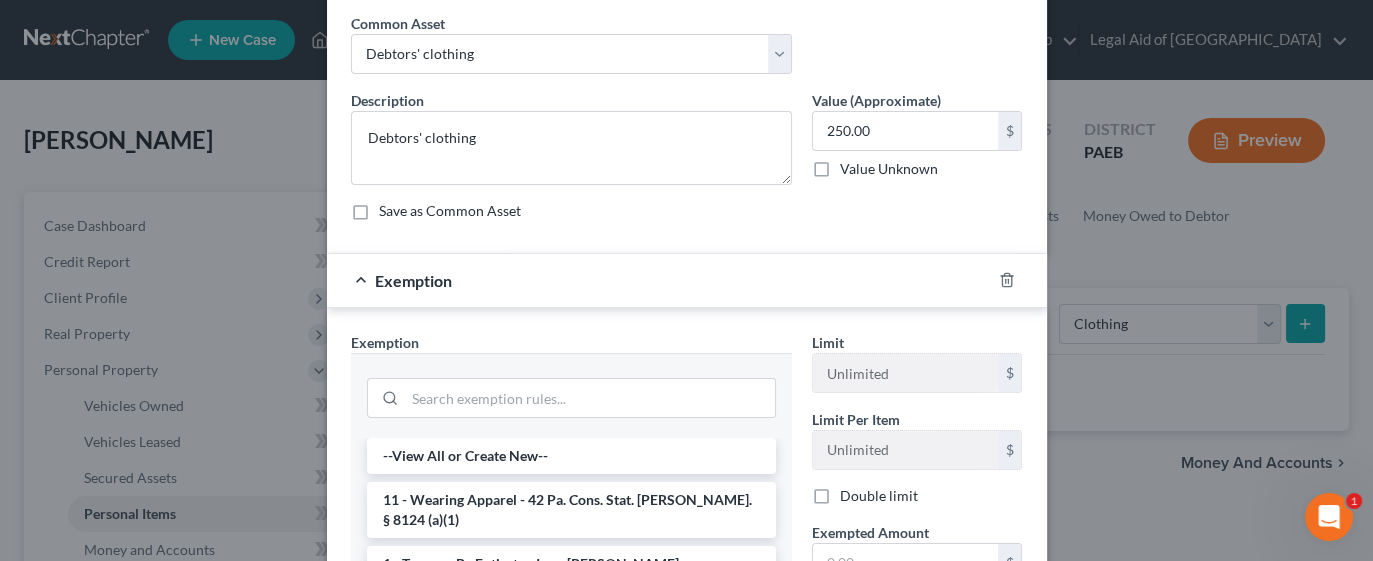 scroll, scrollTop: 136, scrollLeft: 0, axis: vertical 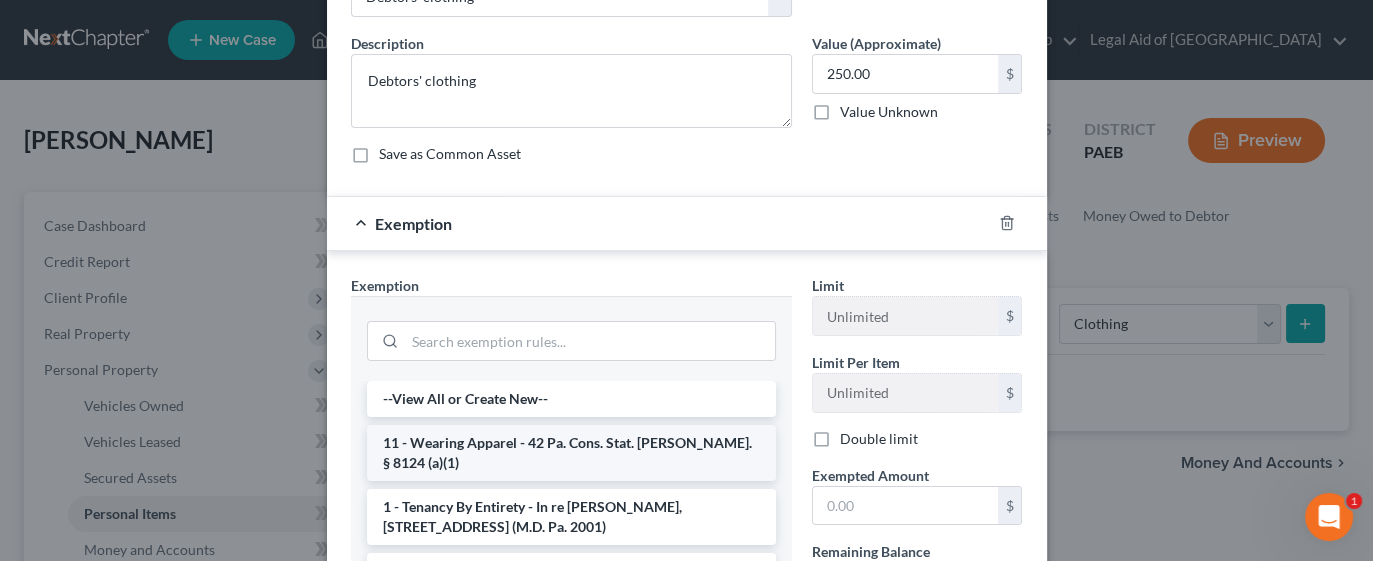 click on "11 - Wearing Apparel - 42 Pa. Cons. Stat. [PERSON_NAME]. § 8124 (a)(1)" at bounding box center (571, 453) 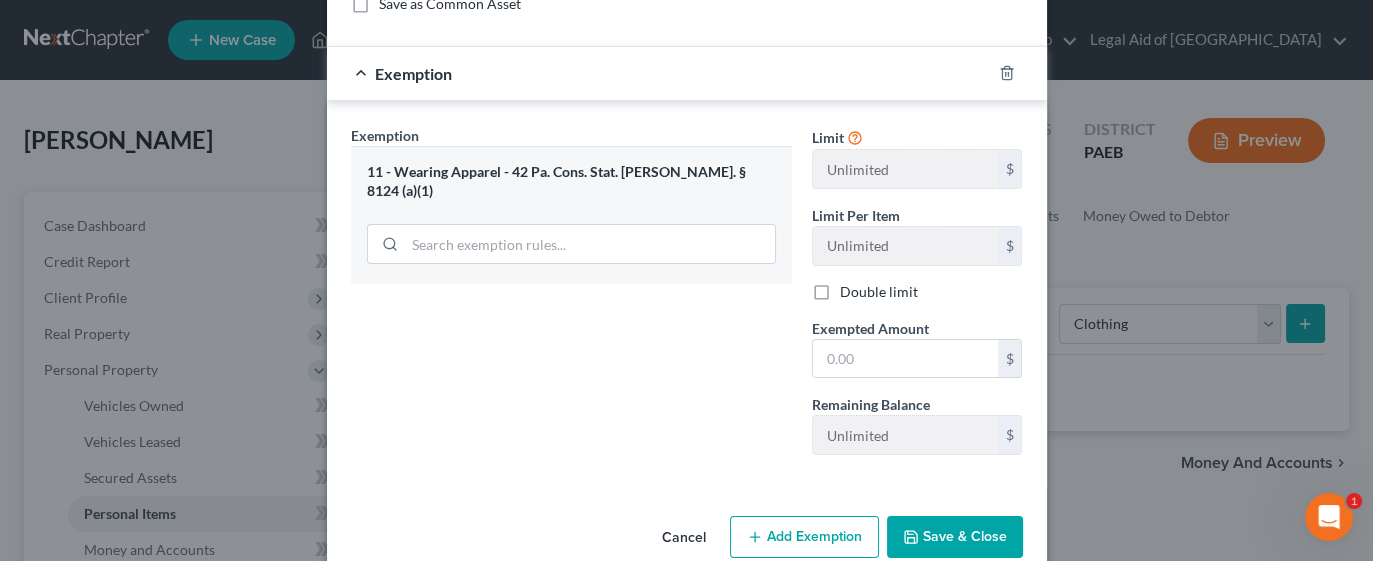 scroll, scrollTop: 318, scrollLeft: 0, axis: vertical 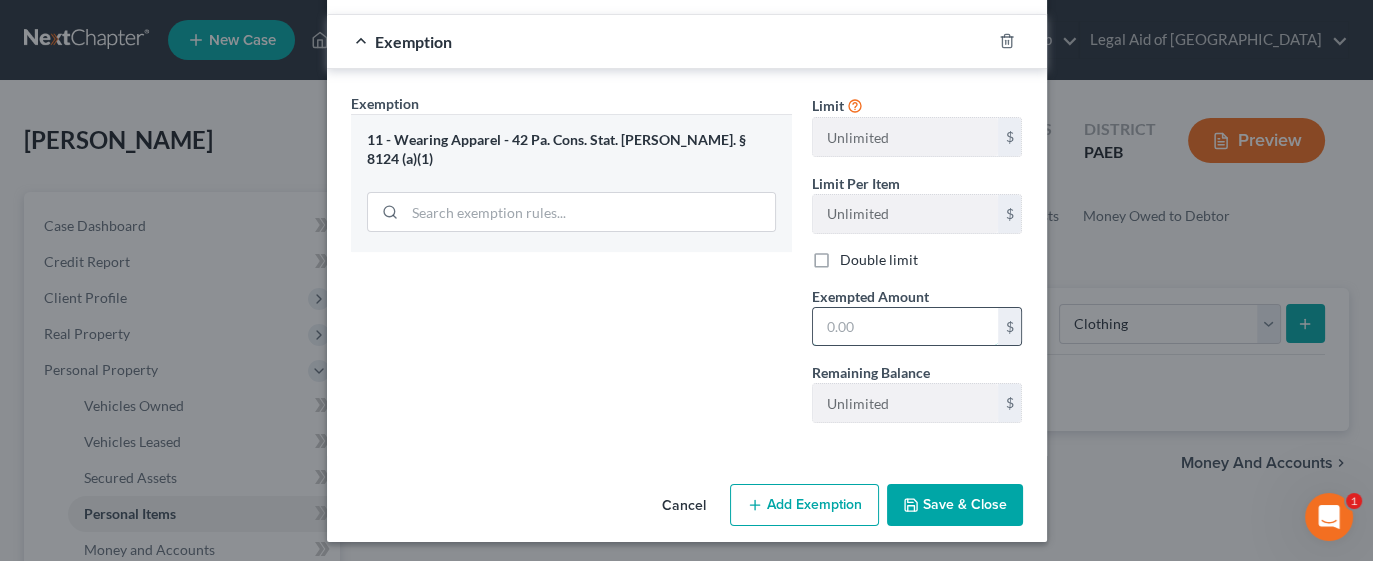click at bounding box center (905, 327) 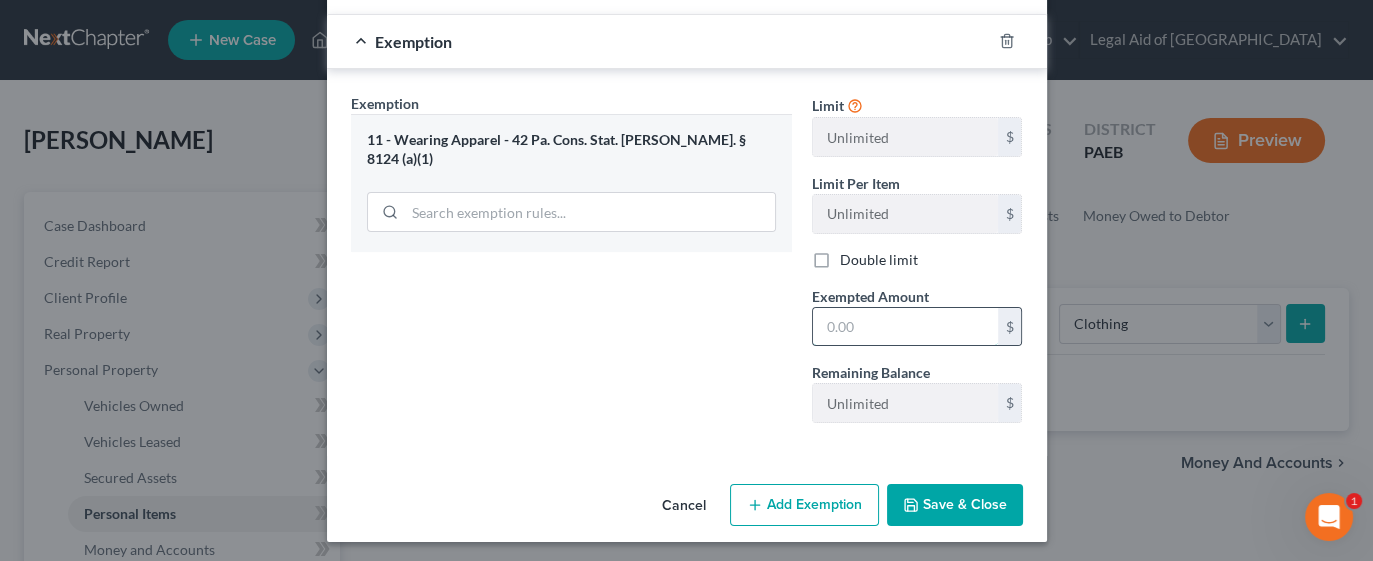 type on "250.00" 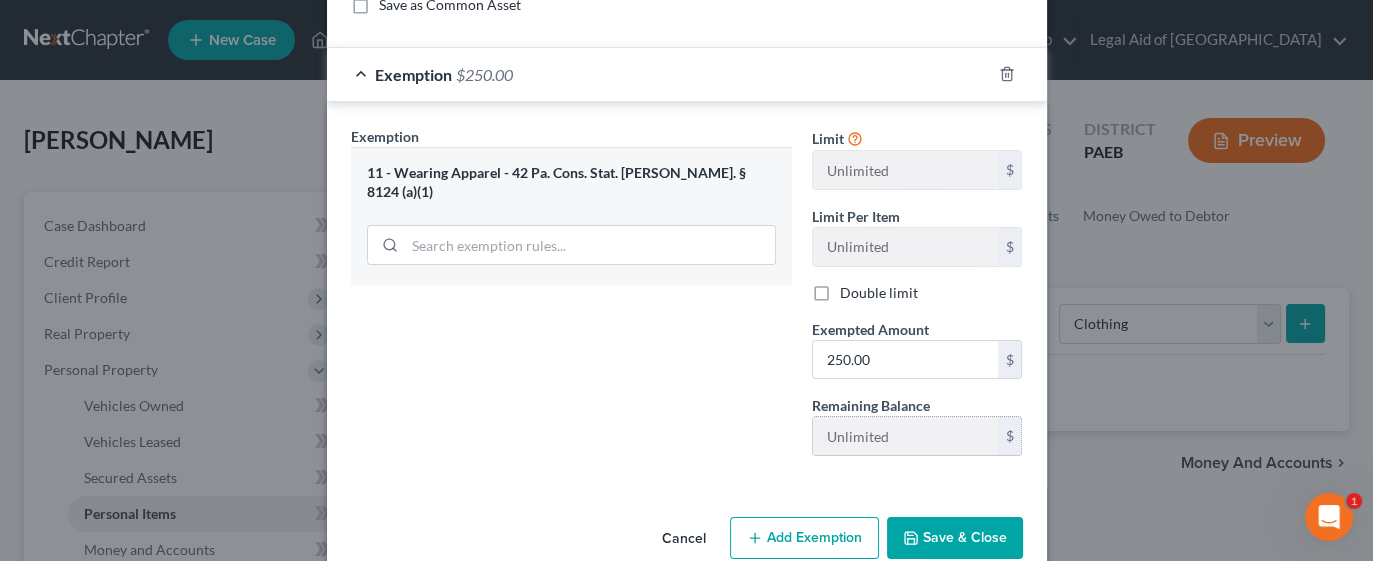 scroll, scrollTop: 318, scrollLeft: 0, axis: vertical 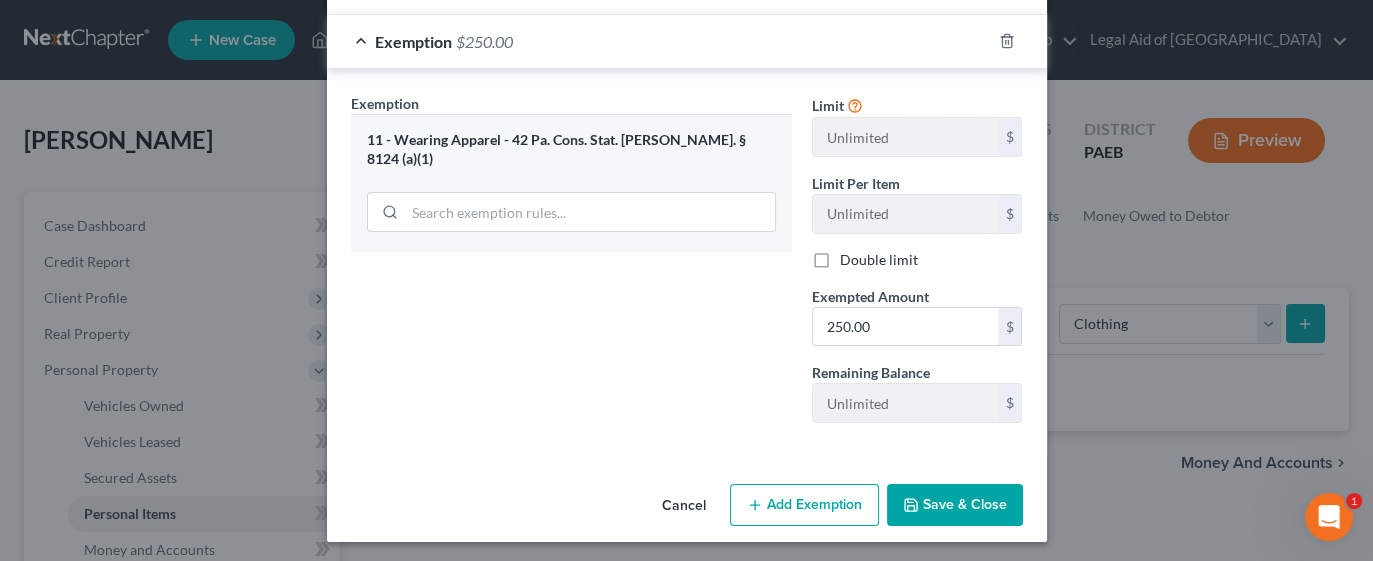 click on "Add Exemption" at bounding box center [804, 505] 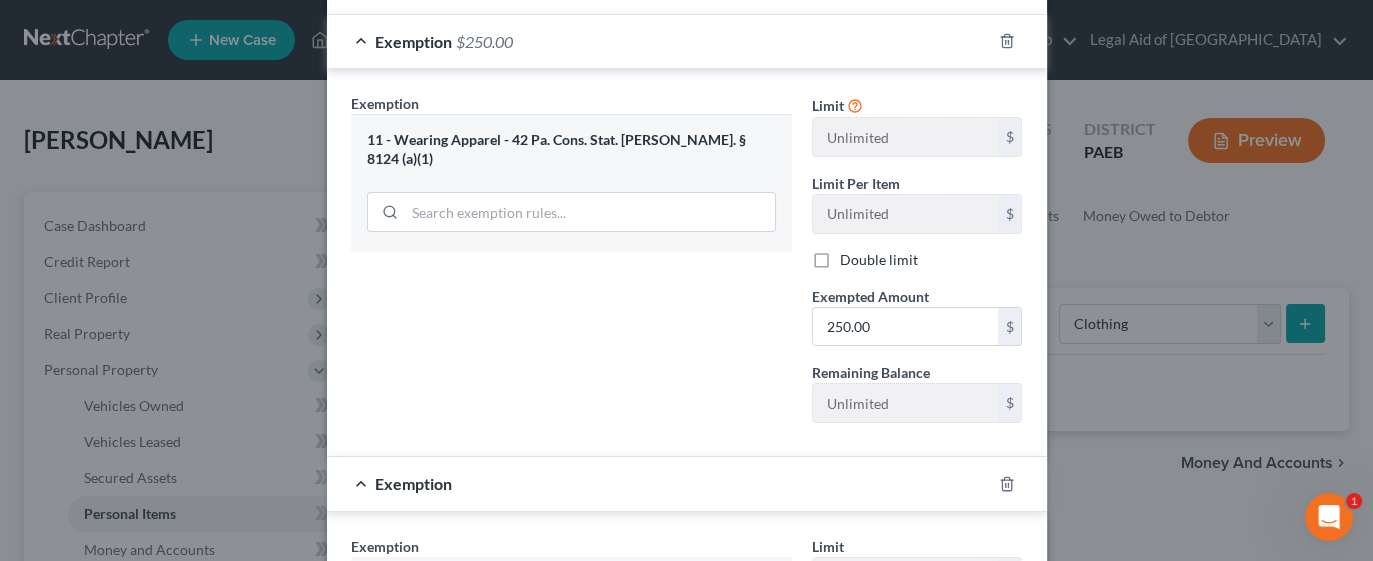 click on "Exemption" at bounding box center (413, 483) 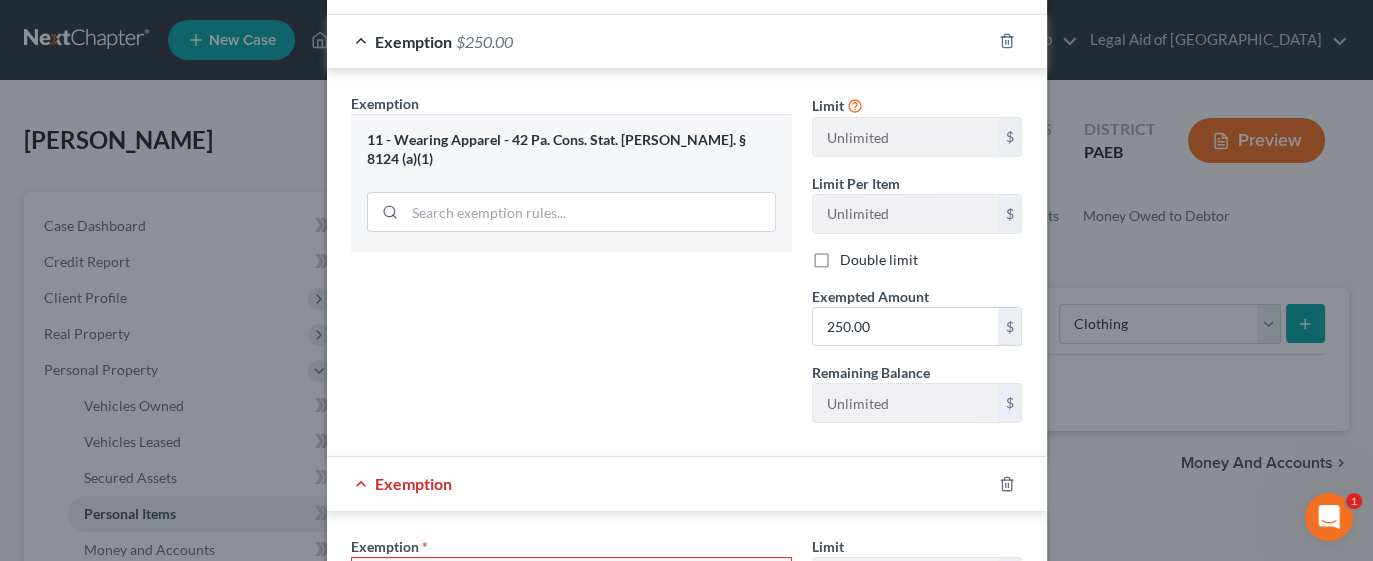 click on "Exemption" at bounding box center [659, 483] 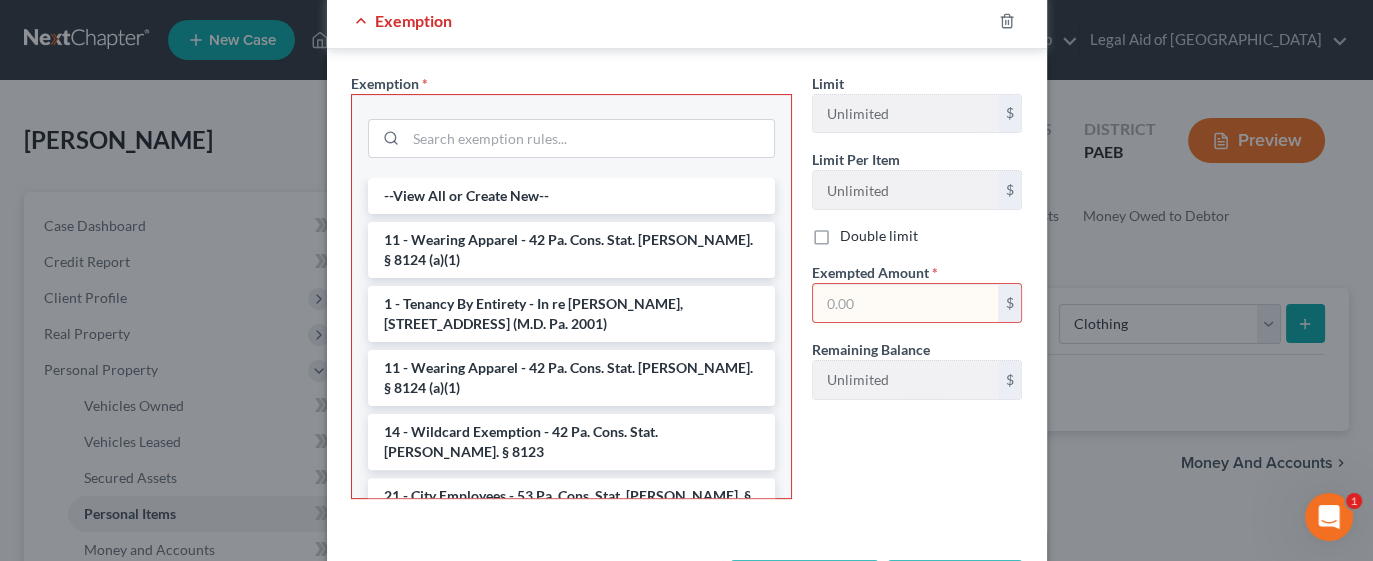 scroll, scrollTop: 855, scrollLeft: 0, axis: vertical 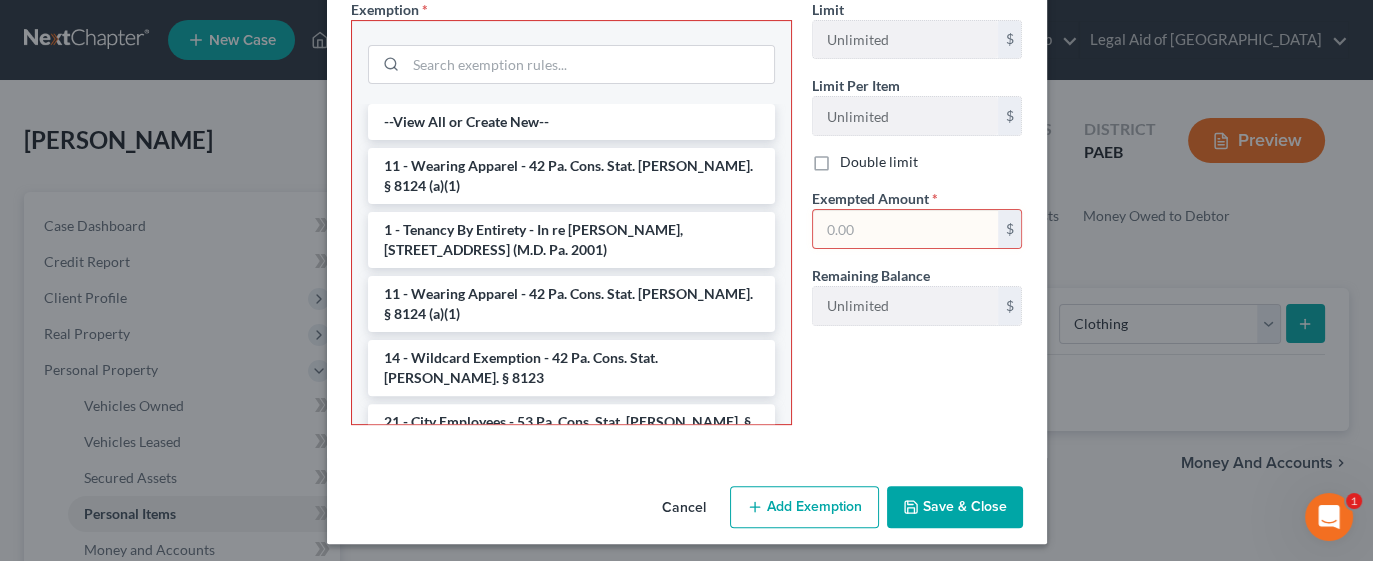 click on "Cancel" at bounding box center (684, 508) 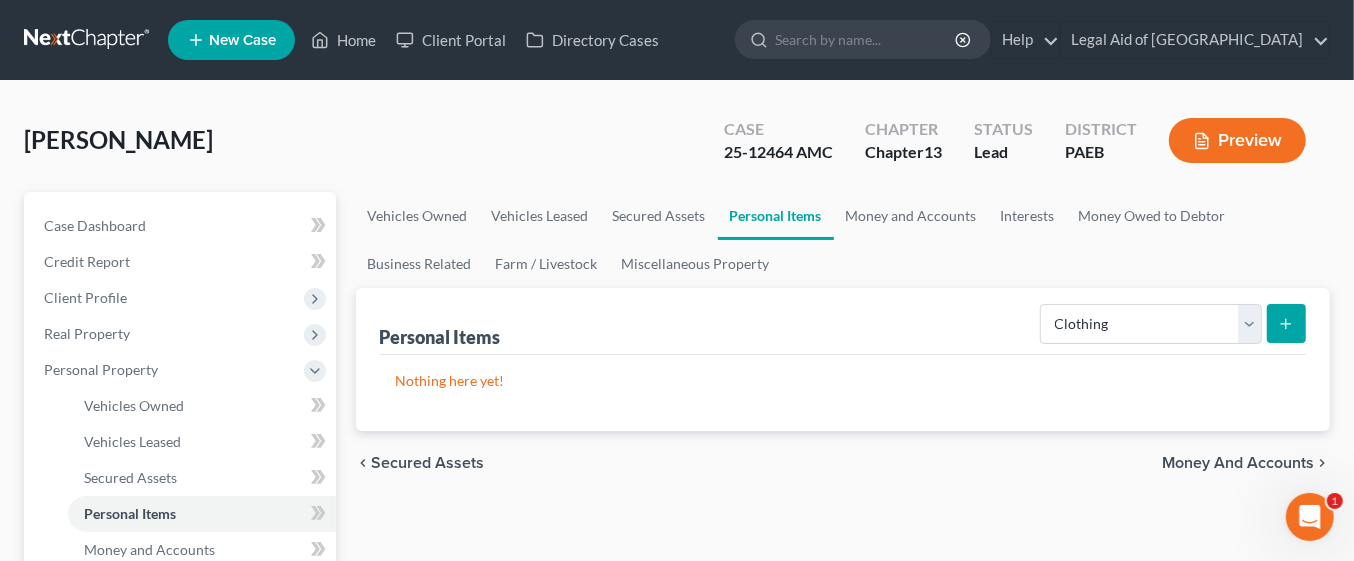 click 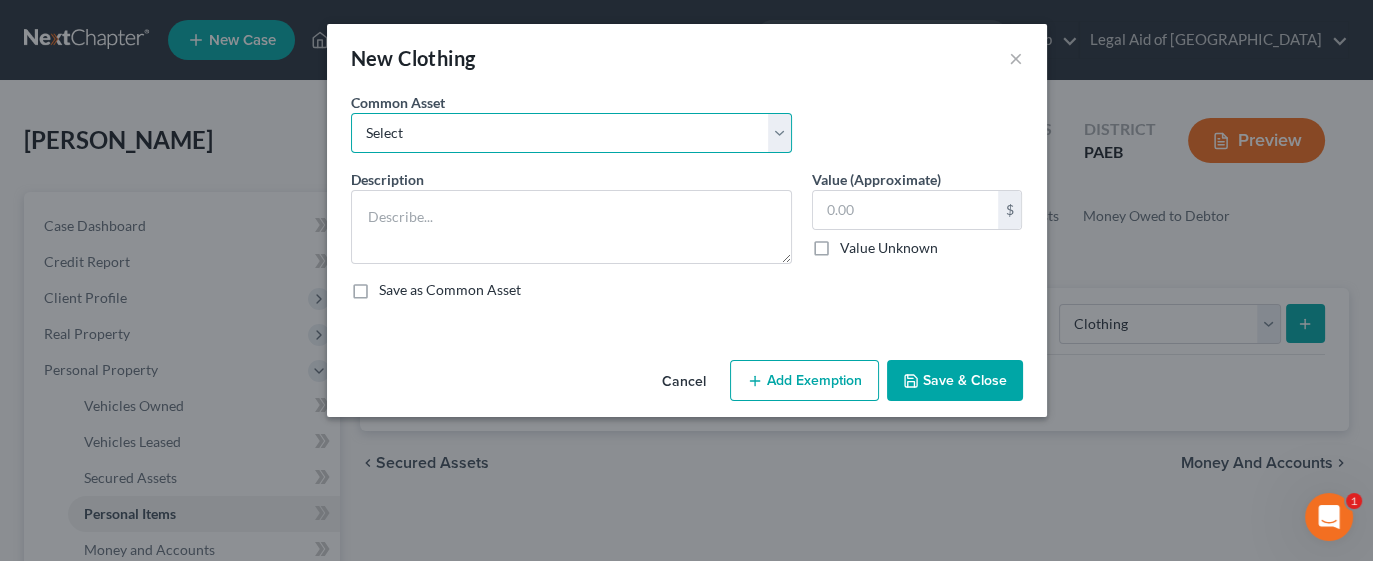 click on "Select Debtors' clothing Debtors' clothing Debtors' summer clothing Debtors' shoes Debtors' coats Debtors' fall clothing Debtors' spring clothing Debtors' winter clothing Child's clothing and shoes Purse, belts, and accessories Debtors' outerwear Debtor's clothing Debtor's clothing Debtor's clothing Spring/Fall clothing Winter Clothing Summer Clothing Spring/Fall Clothing Dress Clothes and Shoes Debtors' outwear and footwear" at bounding box center [571, 133] 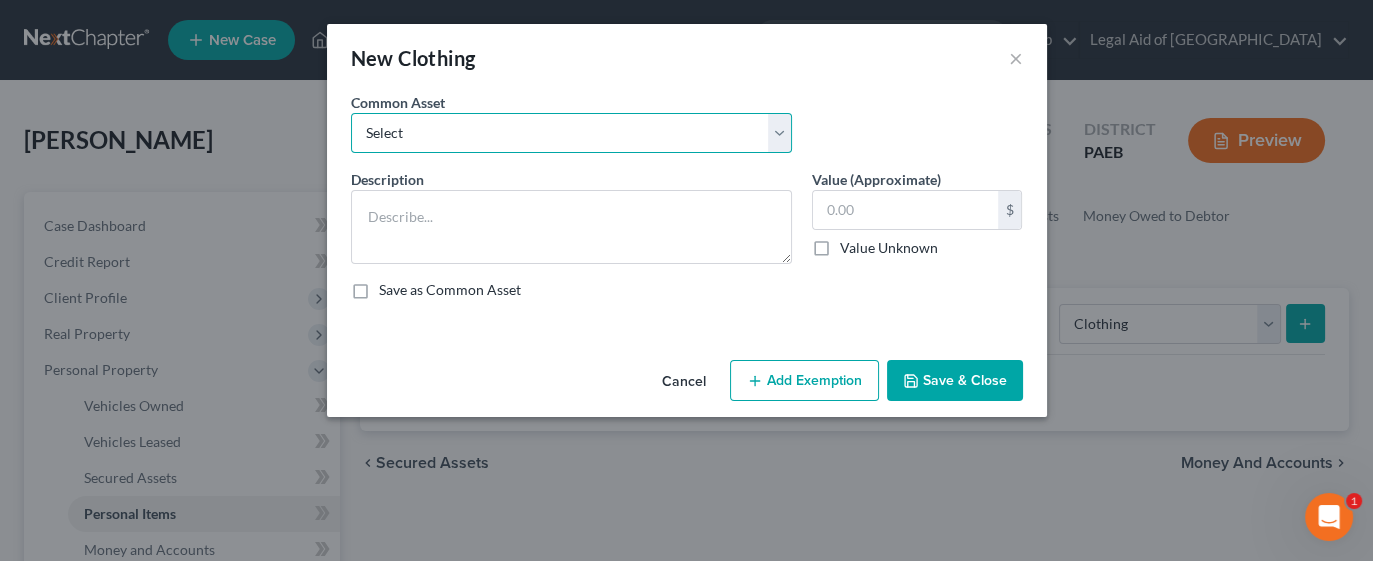 select on "0" 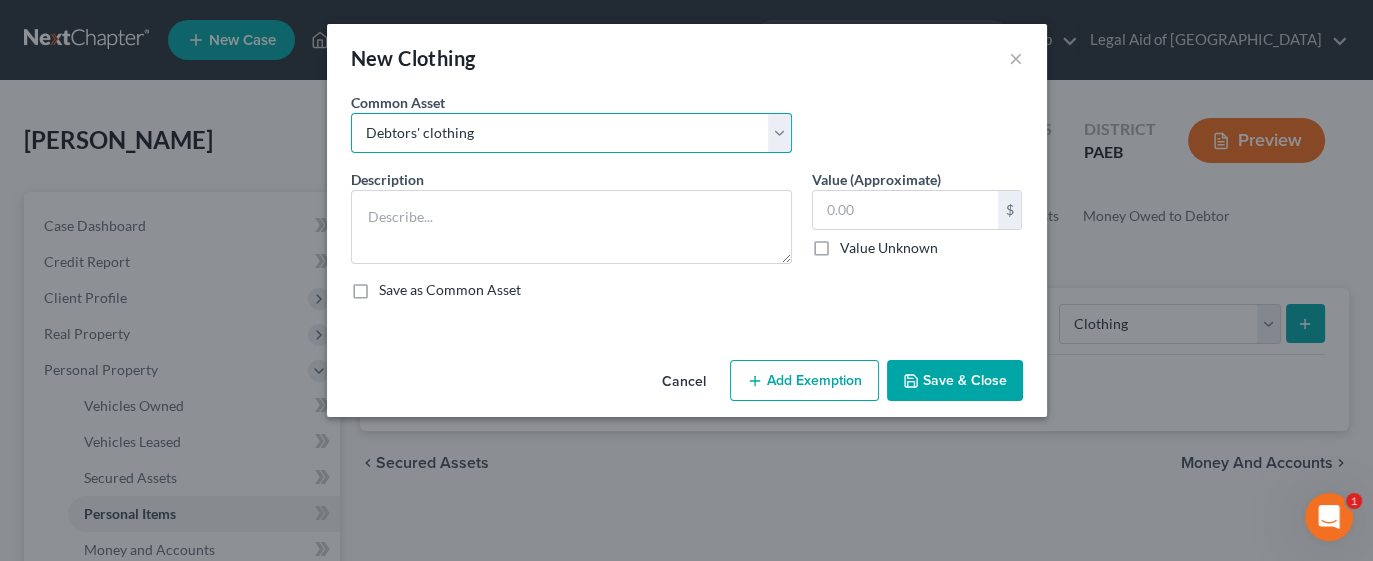 click on "Select Debtors' clothing Debtors' clothing Debtors' summer clothing Debtors' shoes Debtors' coats Debtors' fall clothing Debtors' spring clothing Debtors' winter clothing Child's clothing and shoes Purse, belts, and accessories Debtors' outerwear Debtor's clothing Debtor's clothing Debtor's clothing Spring/Fall clothing Winter Clothing Summer Clothing Spring/Fall Clothing Dress Clothes and Shoes Debtors' outwear and footwear" at bounding box center (571, 133) 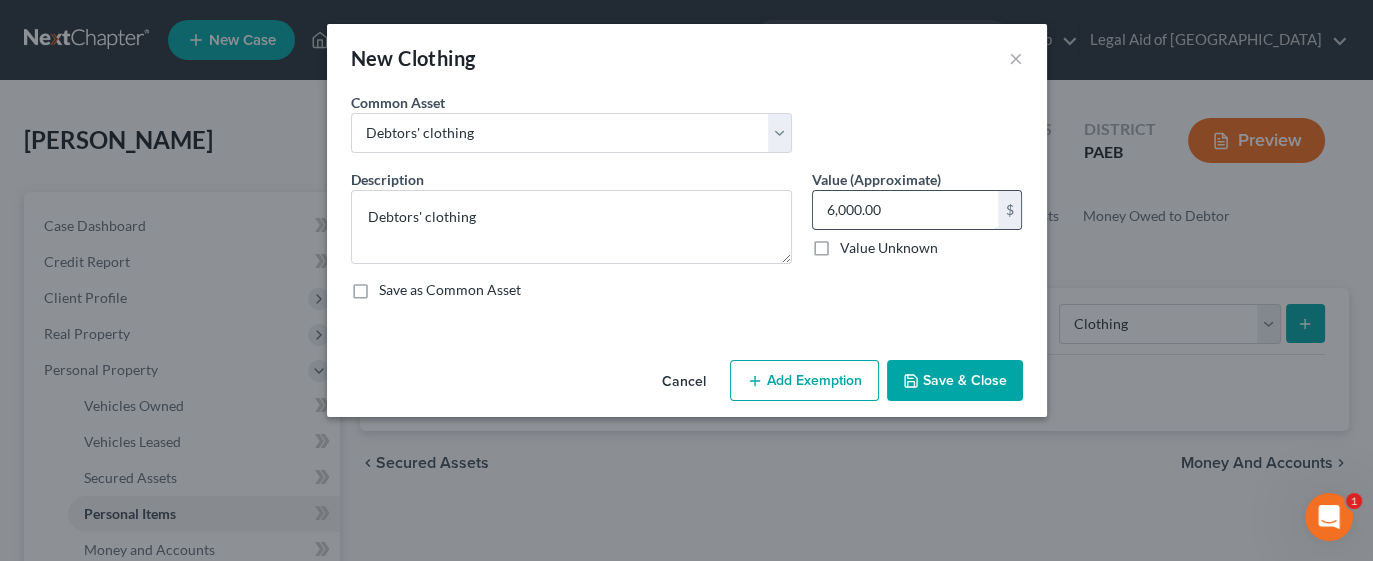 click on "6,000.00" at bounding box center (905, 210) 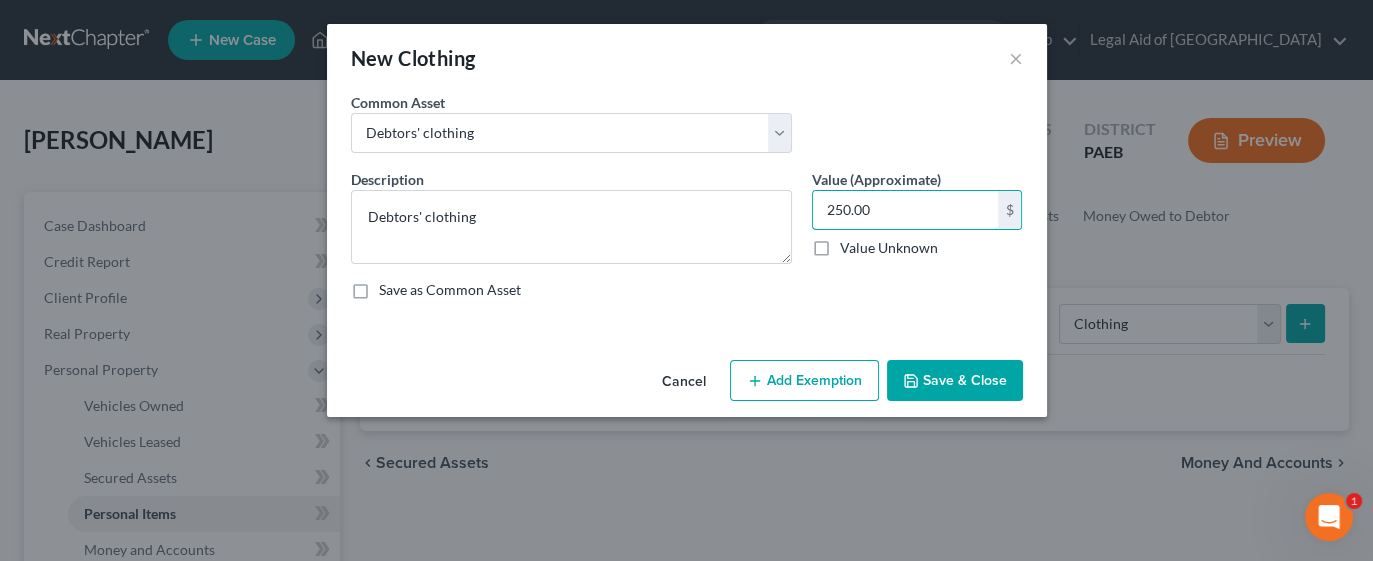 type on "250.00" 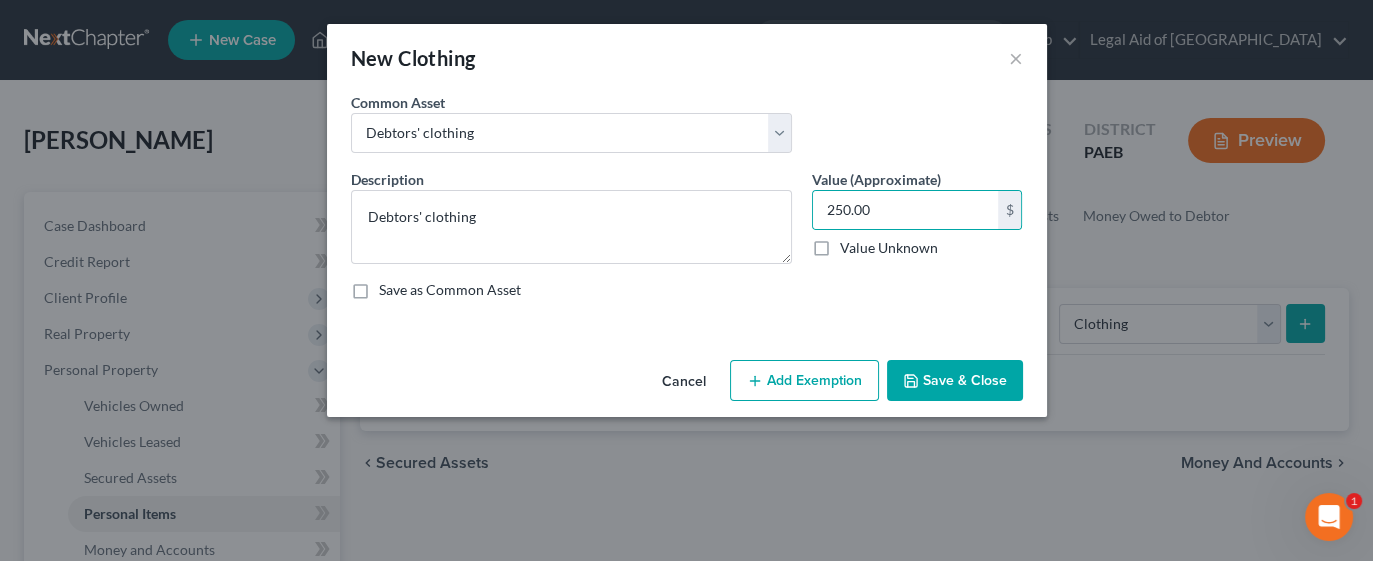 click on "Add Exemption" at bounding box center [804, 381] 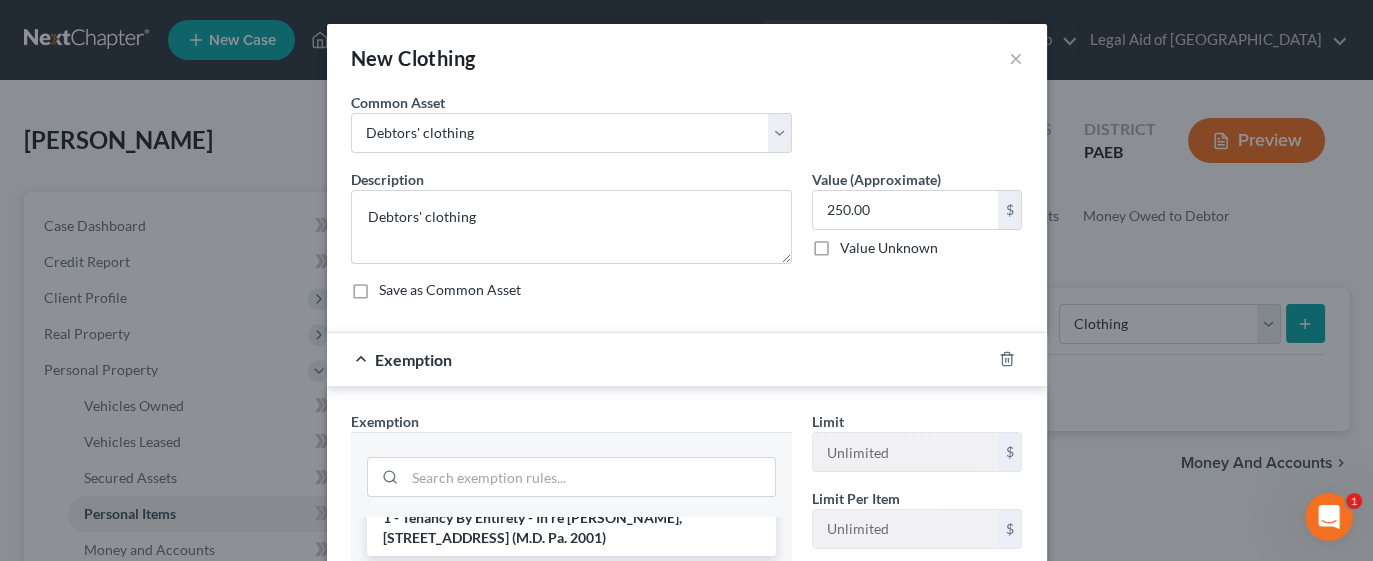 scroll, scrollTop: 119, scrollLeft: 0, axis: vertical 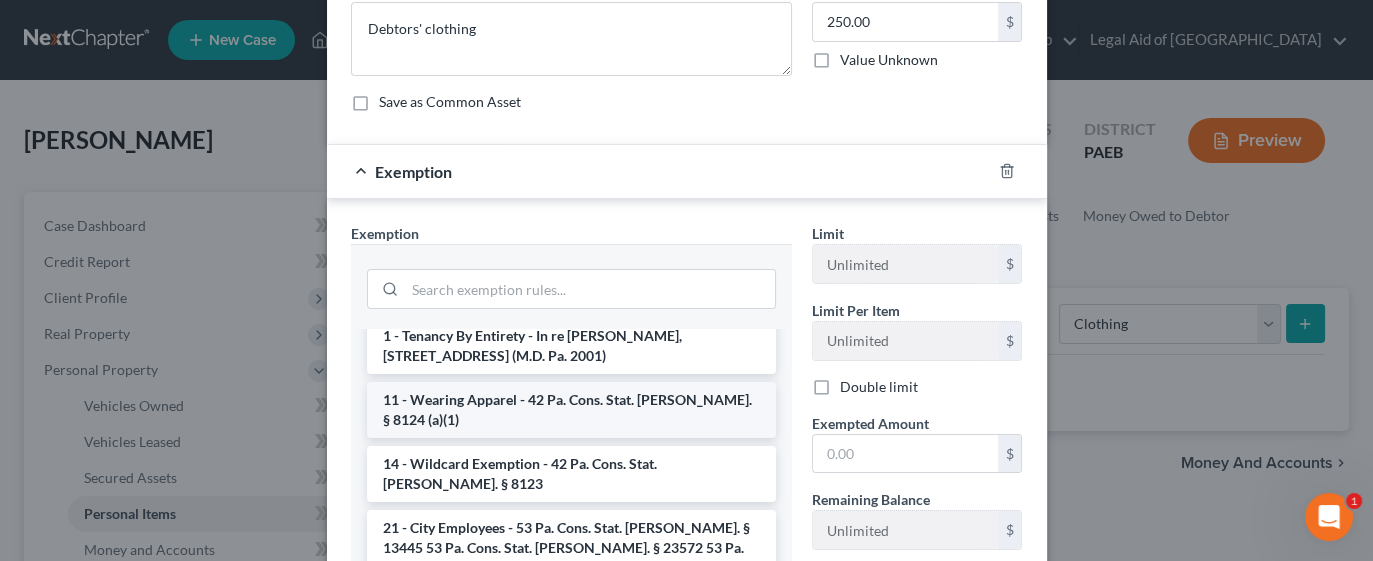 click on "11 - Wearing Apparel - 42 Pa. Cons. Stat. [PERSON_NAME]. § 8124 (a)(1)" at bounding box center (571, 410) 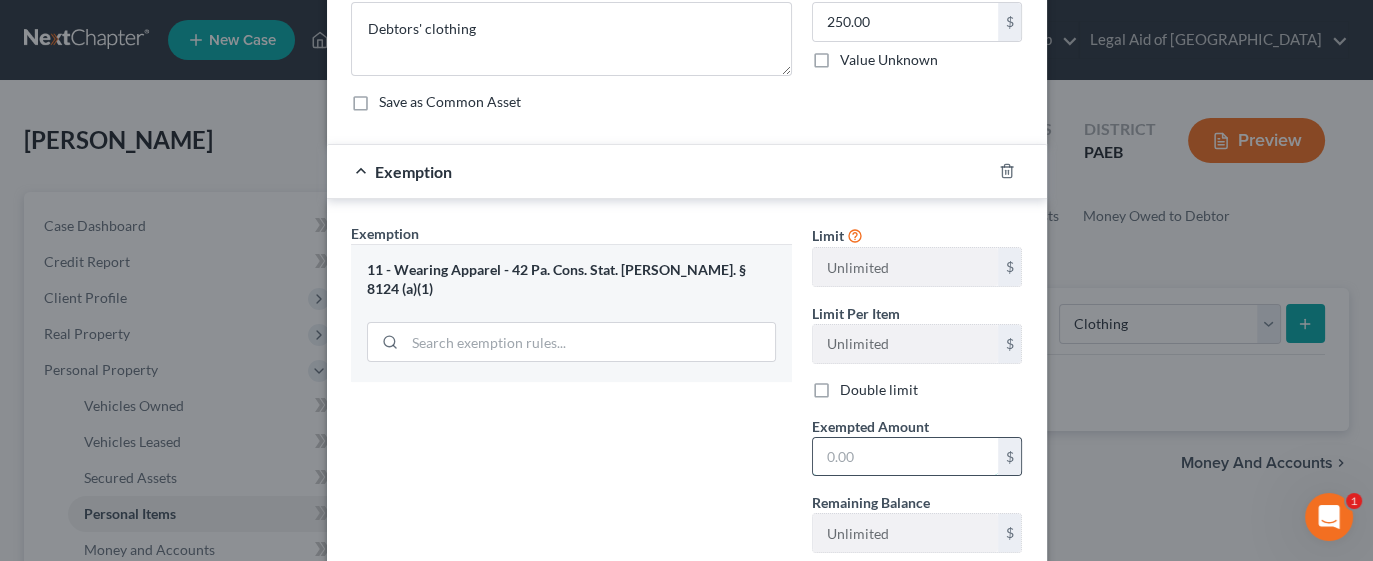 click at bounding box center (905, 457) 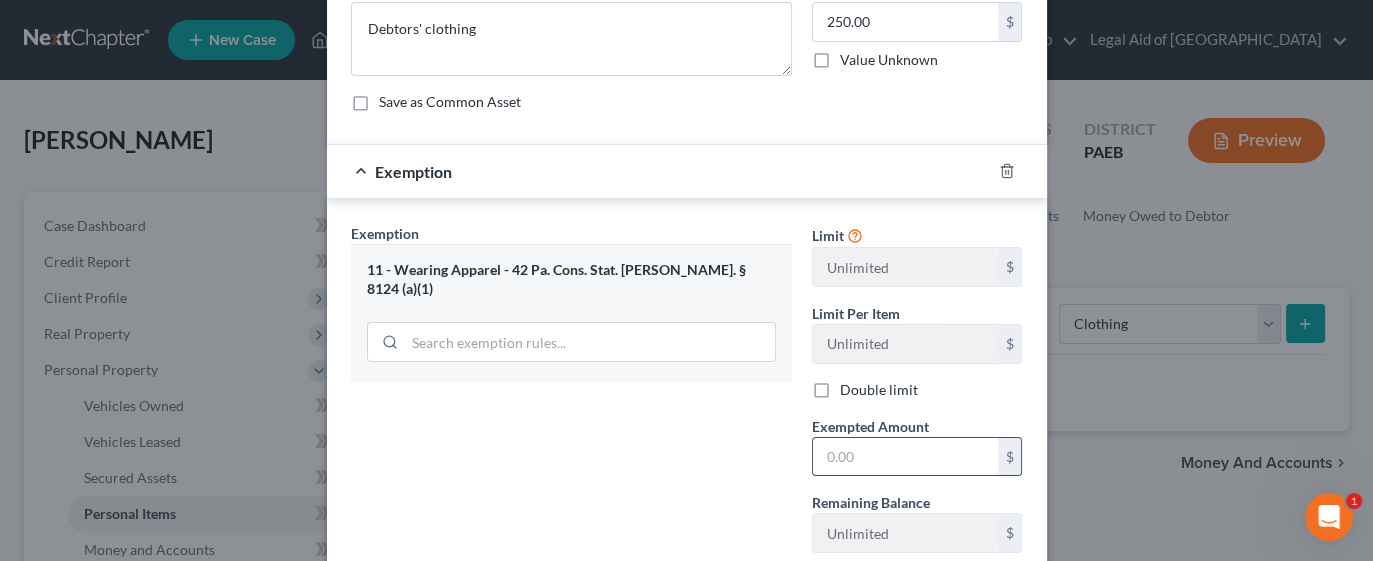 type on "250.00" 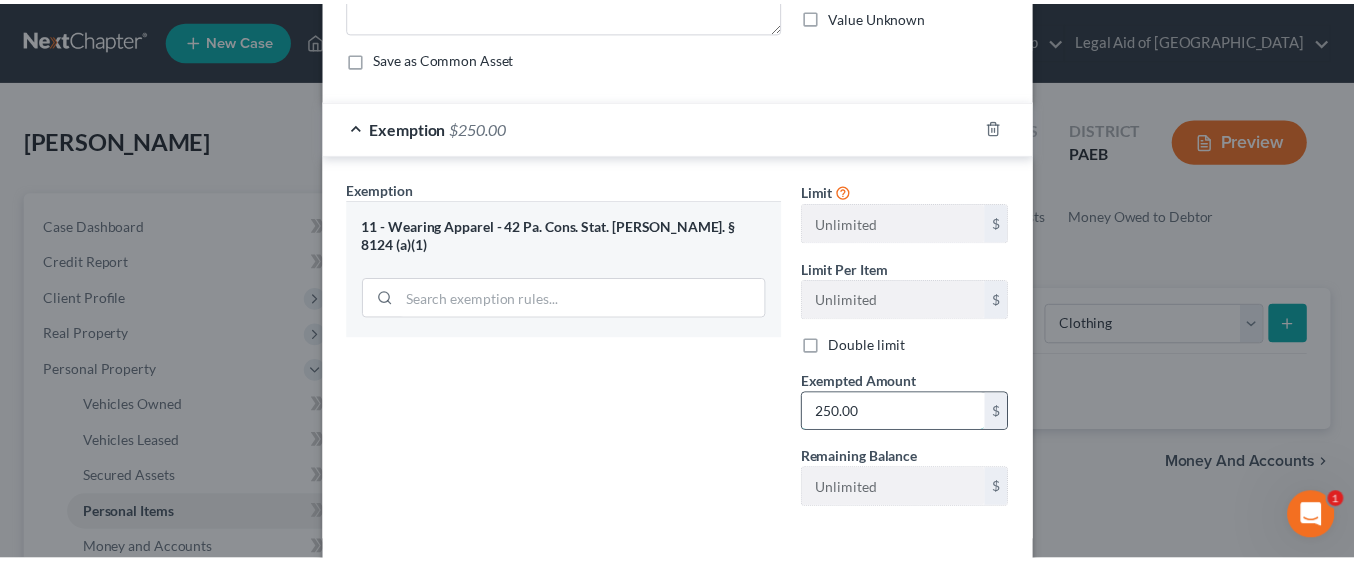 scroll, scrollTop: 318, scrollLeft: 0, axis: vertical 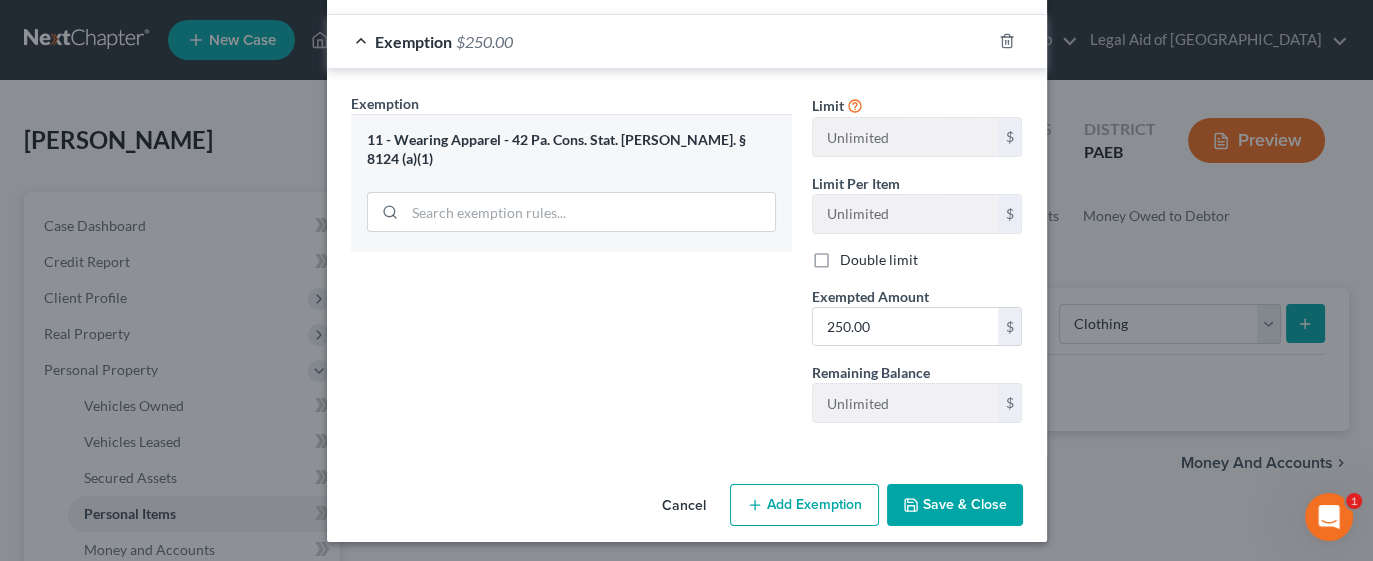 click on "Save & Close" at bounding box center [955, 505] 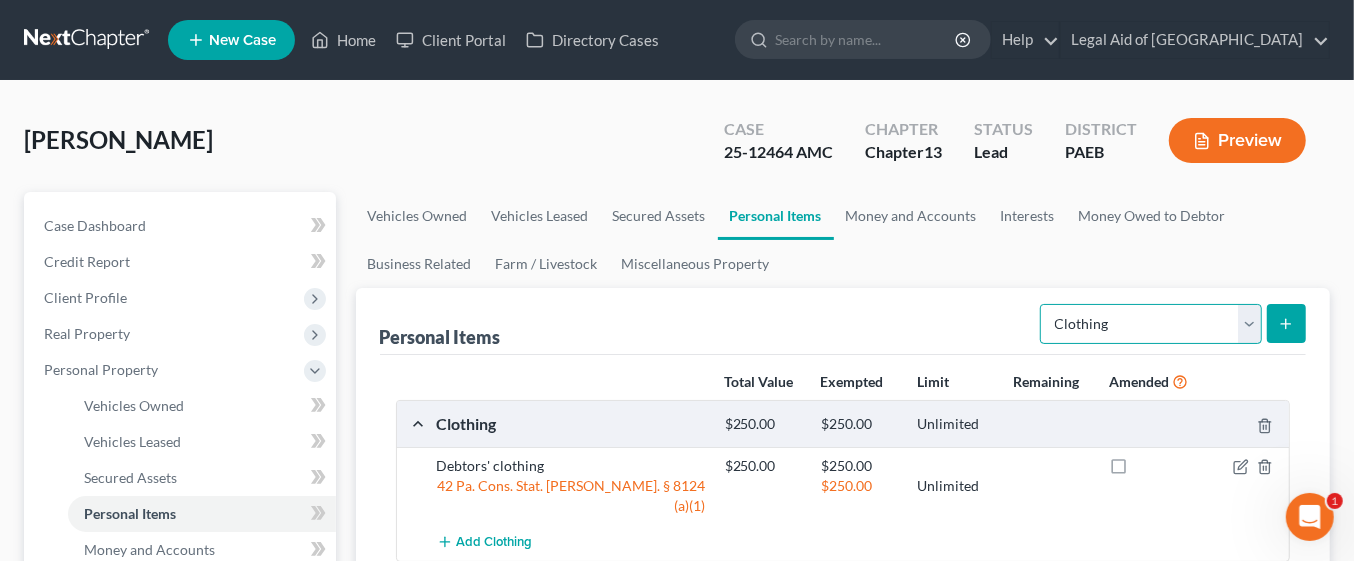 click on "Select Item Type Clothing Collectibles Of Value Electronics Firearms Household Goods Jewelry Other Pet(s) Sports & Hobby Equipment" at bounding box center (1151, 324) 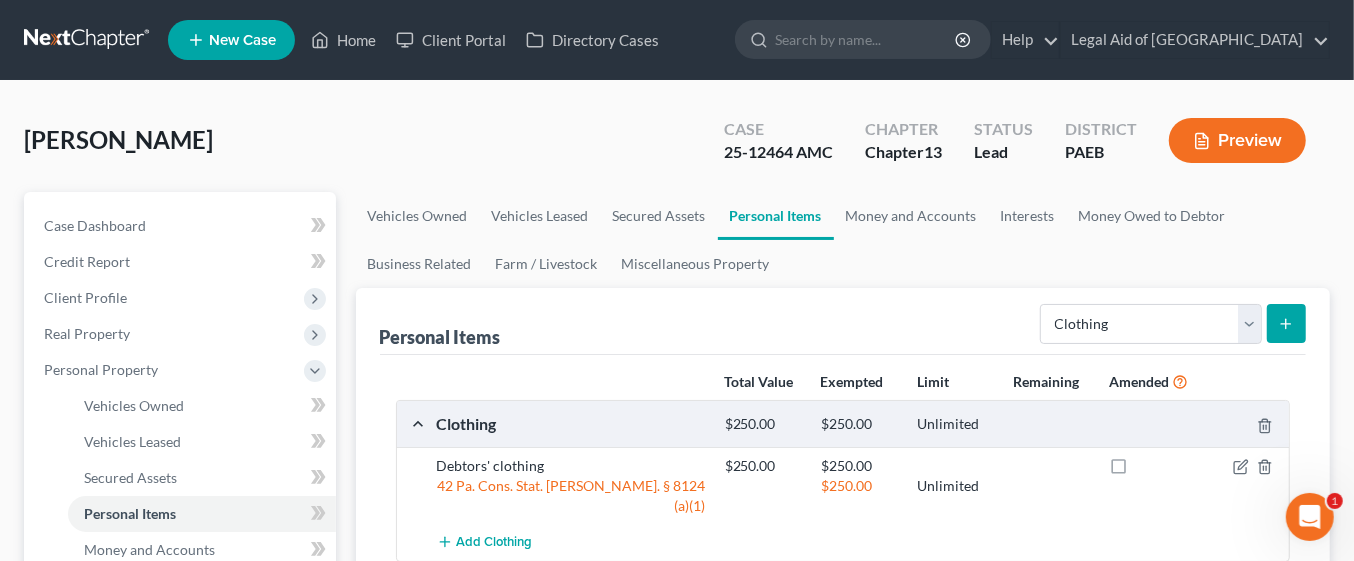 click on "Add Clothing" at bounding box center [859, 542] 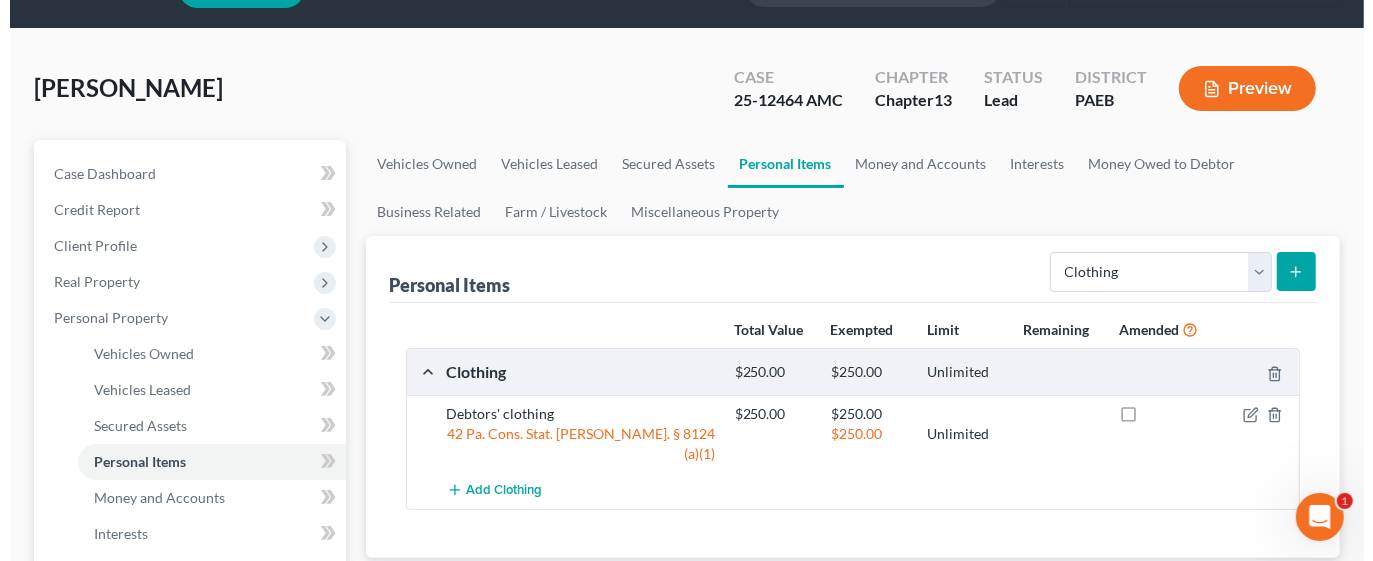 scroll, scrollTop: 73, scrollLeft: 0, axis: vertical 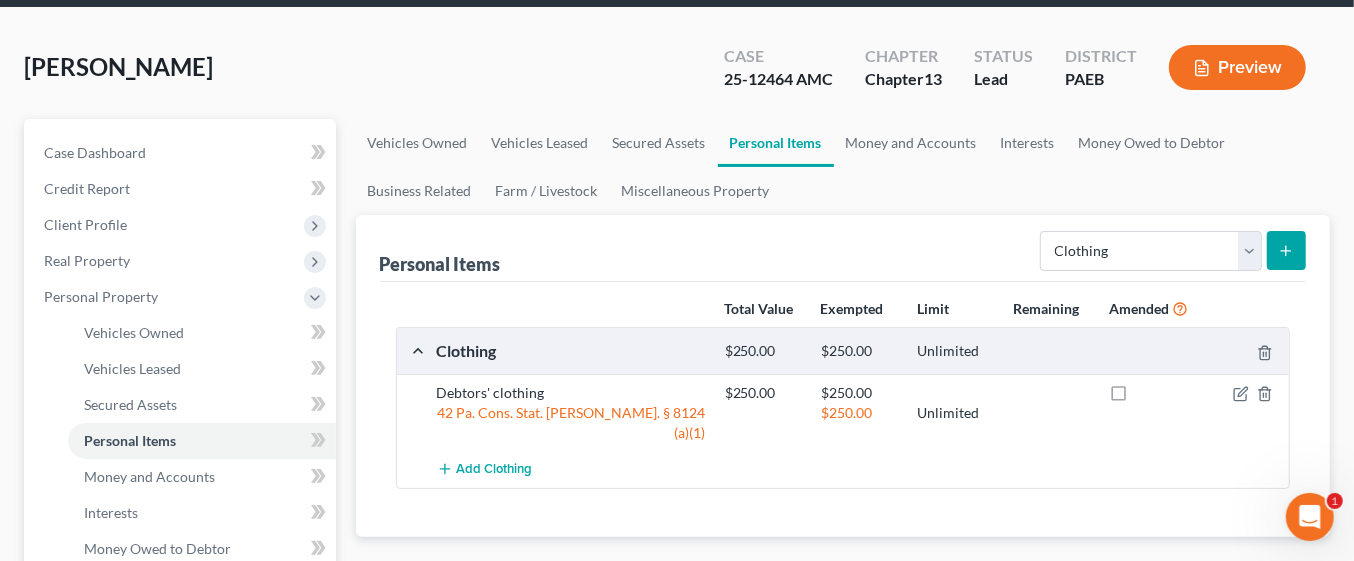 click 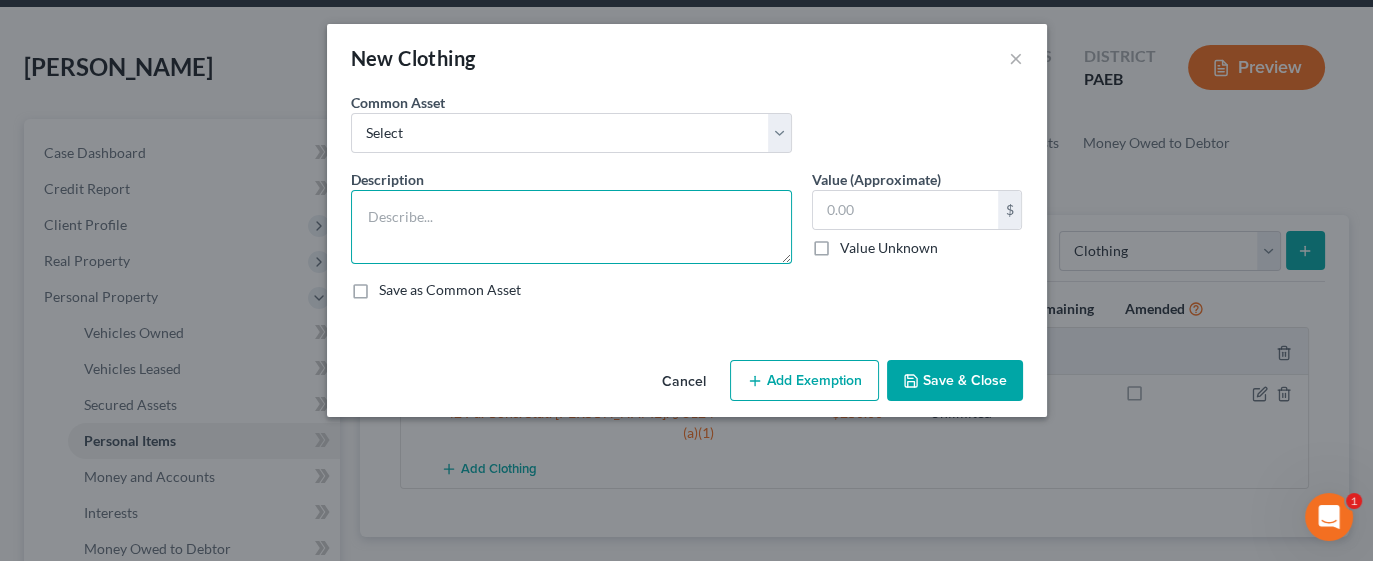 click at bounding box center (571, 227) 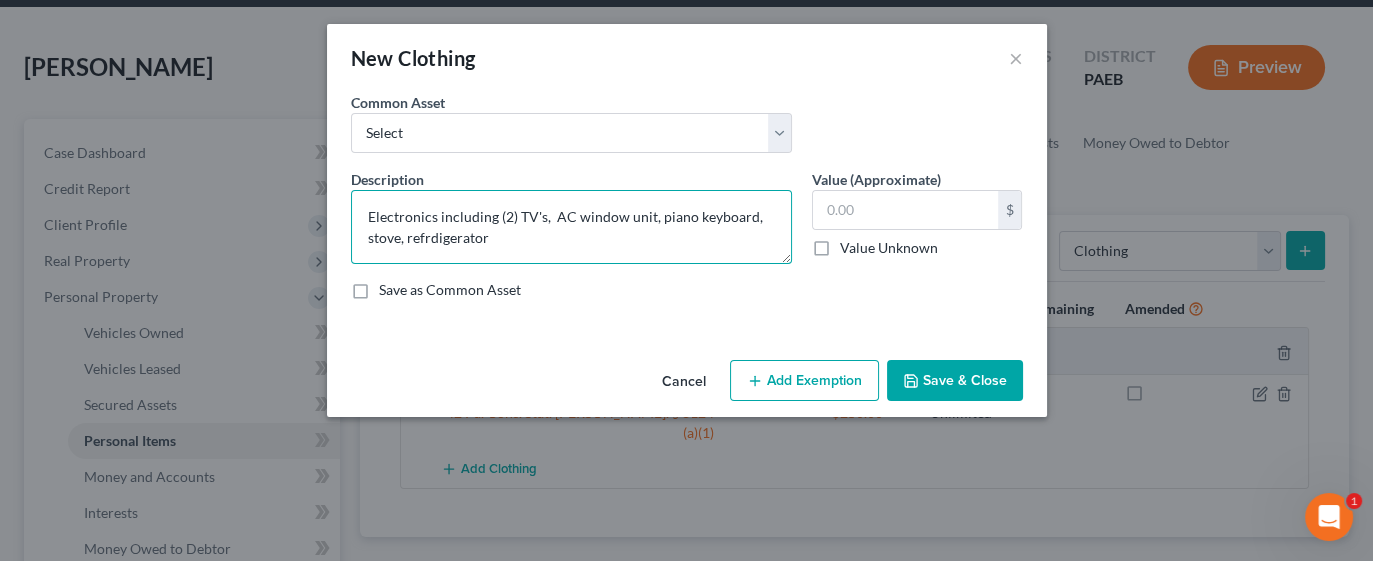 click on "Electronics including (2) TV's,  AC window unit, piano keyboard, stove, refrdigerator" at bounding box center [571, 227] 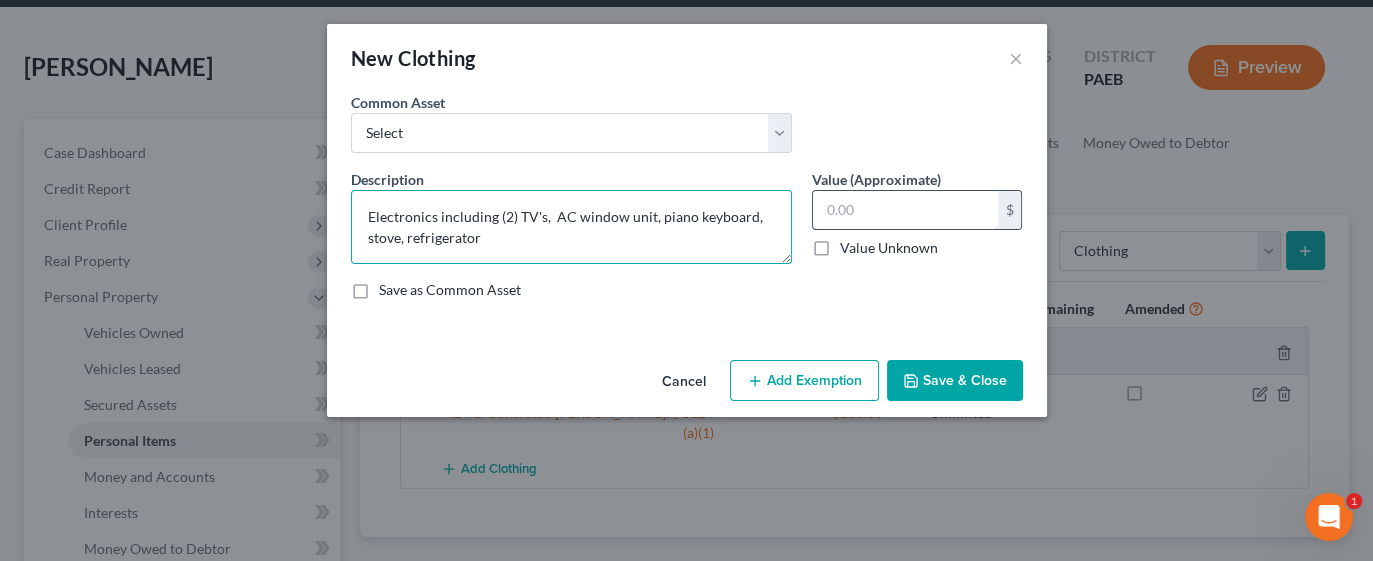 type on "Electronics including (2) TV's,  AC window unit, piano keyboard, stove, refrigerator" 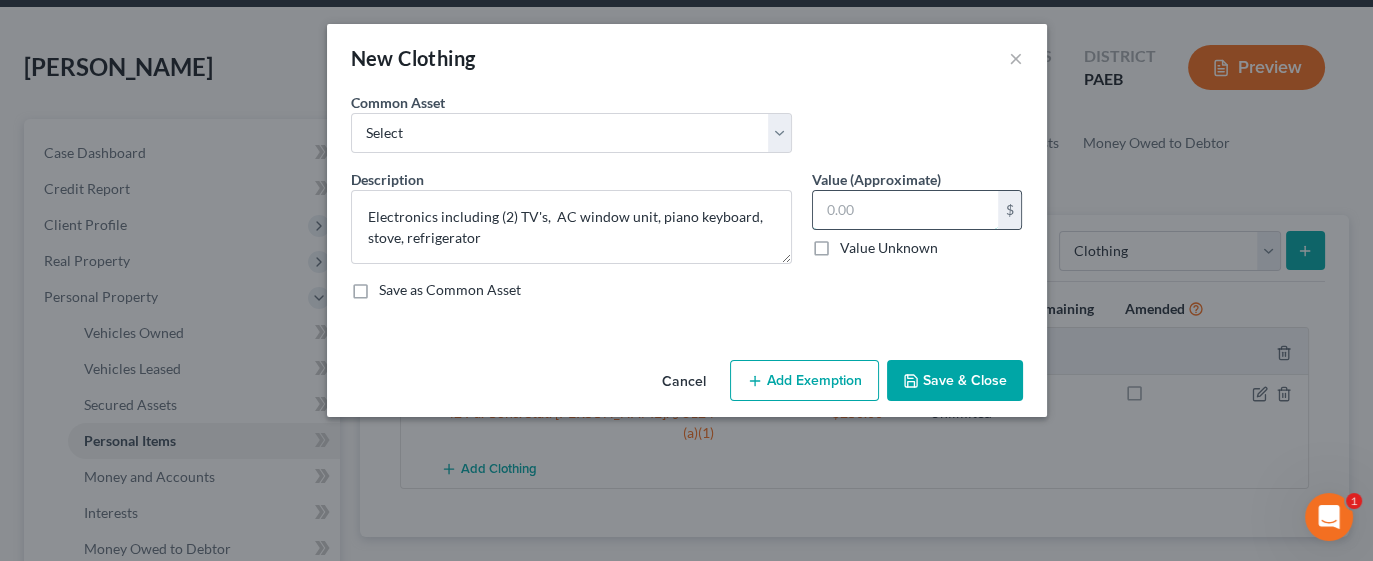 click at bounding box center (905, 210) 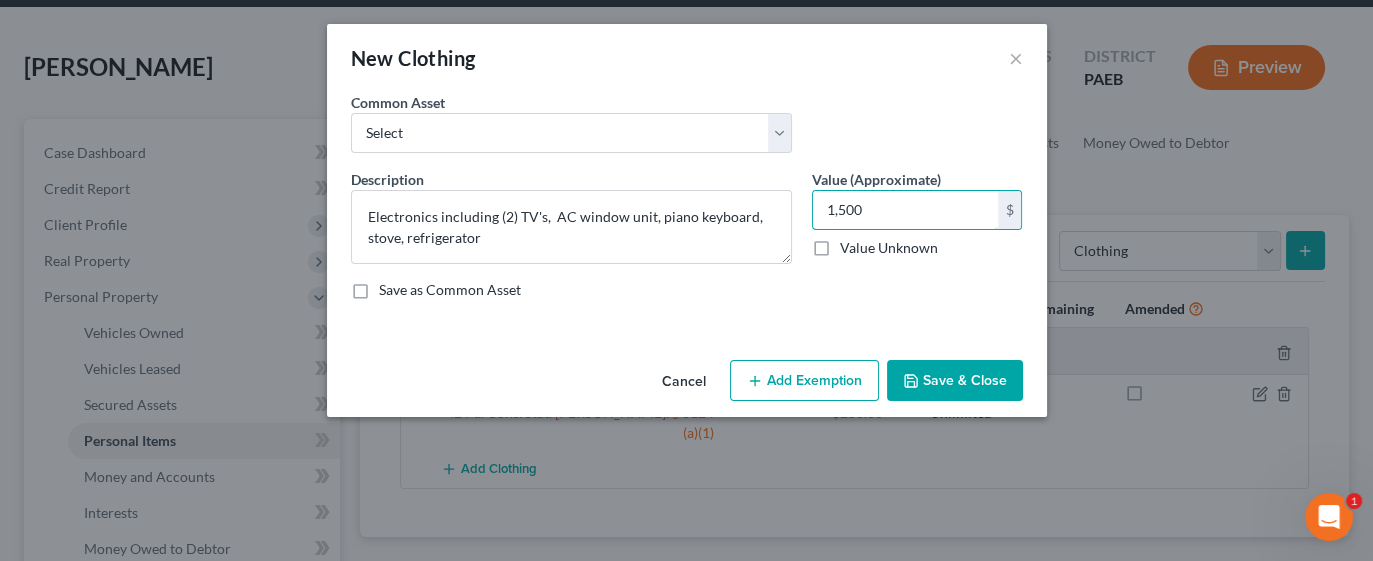 type on "1,500" 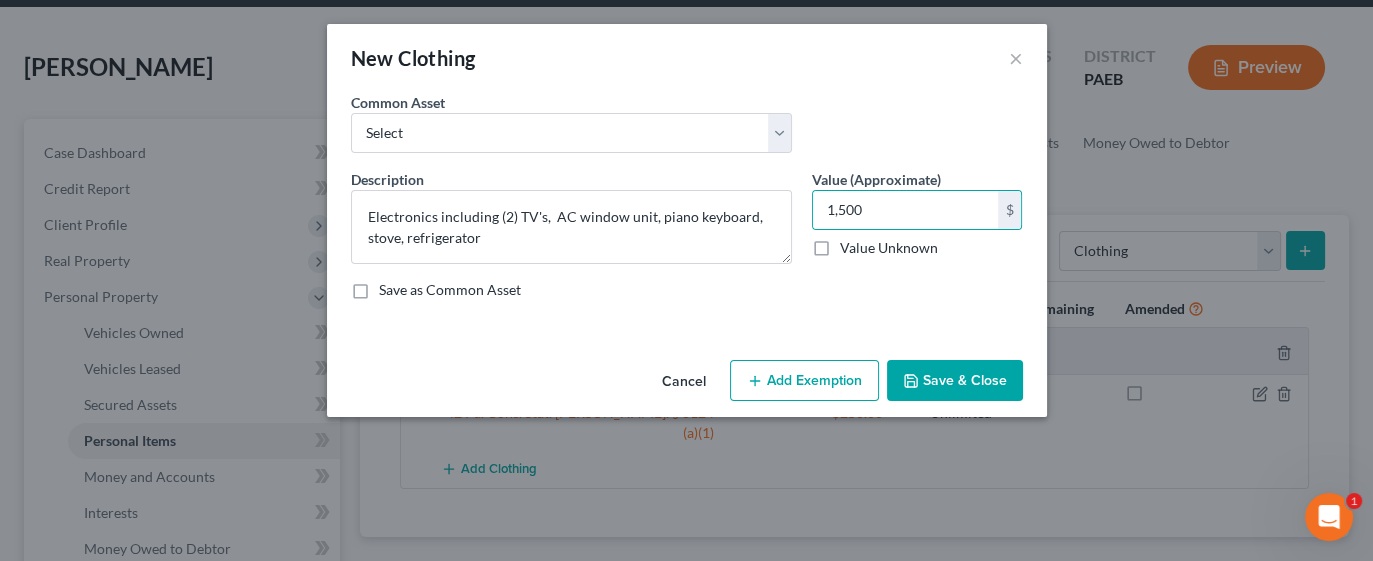 click on "Add Exemption" at bounding box center [804, 381] 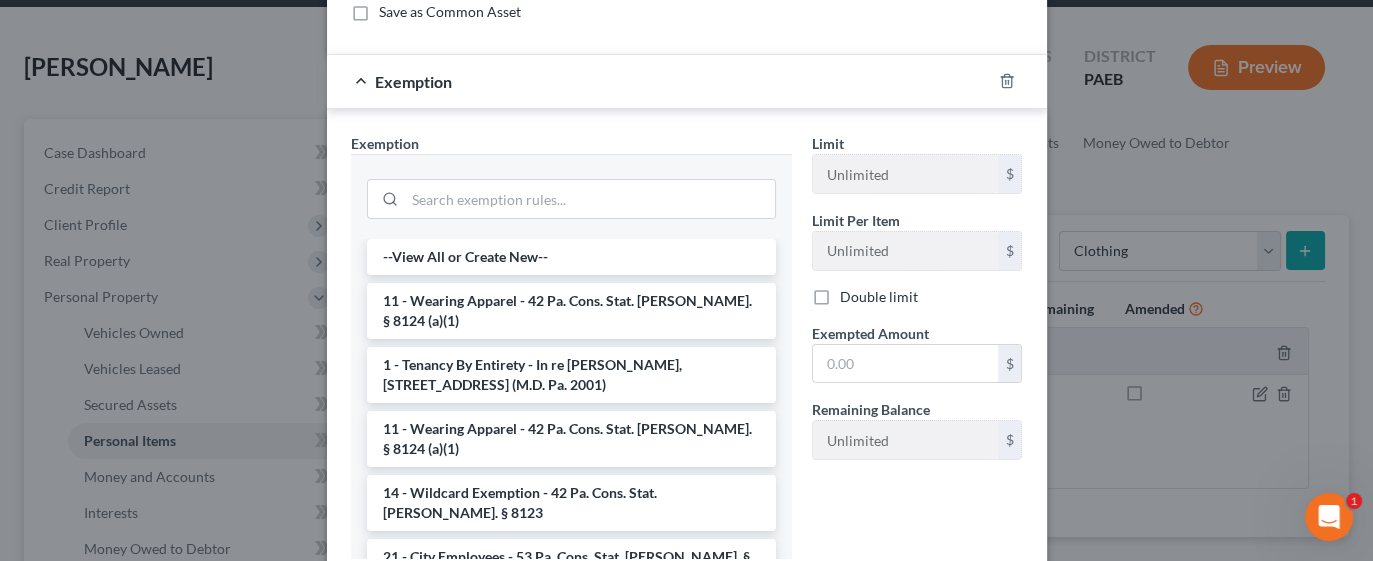 scroll, scrollTop: 279, scrollLeft: 0, axis: vertical 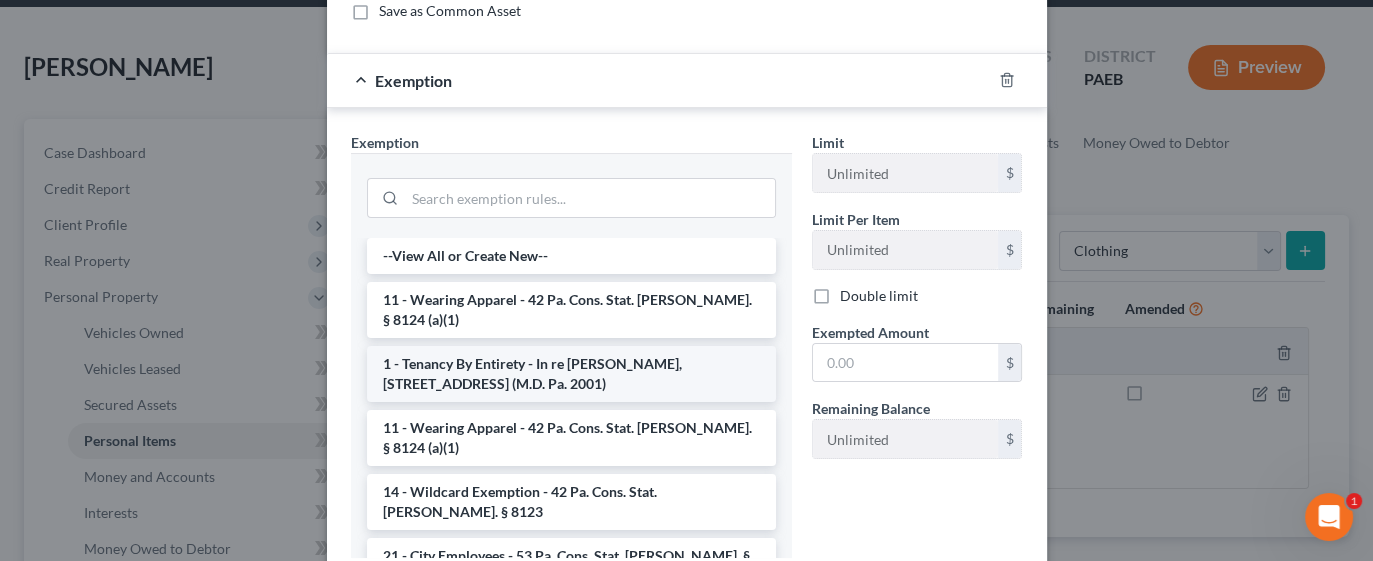 click on "1 - Tenancy By Entirety - In re [PERSON_NAME], [STREET_ADDRESS] (M.D. Pa. 2001)" at bounding box center [571, 374] 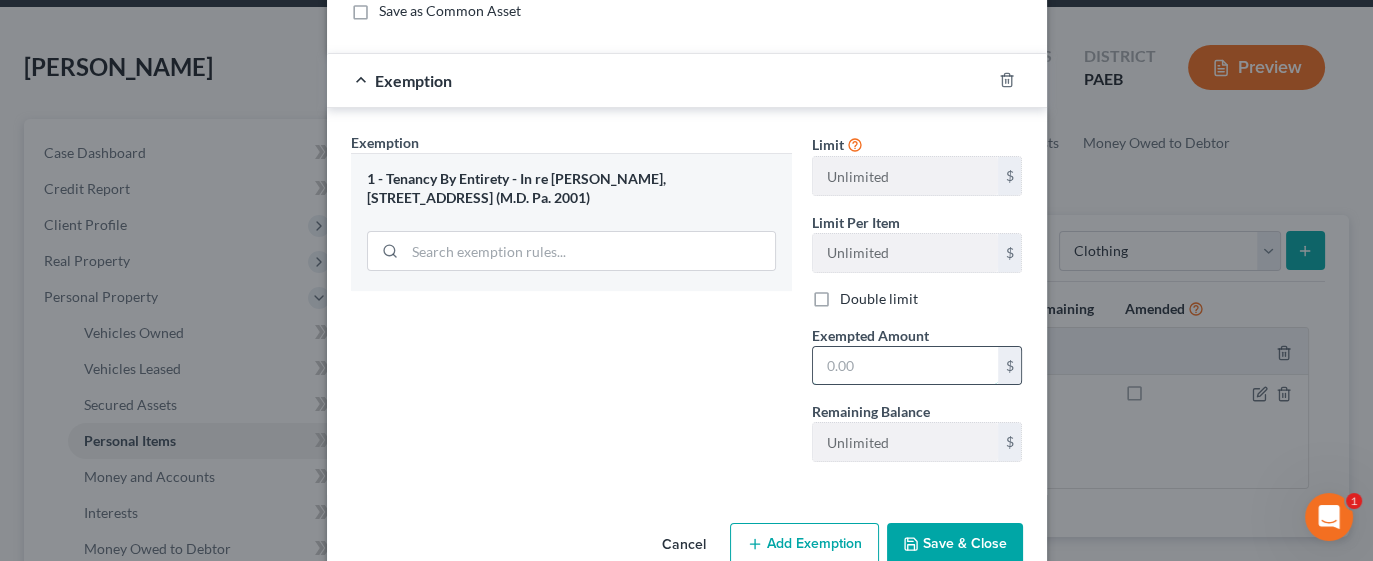 click at bounding box center [905, 366] 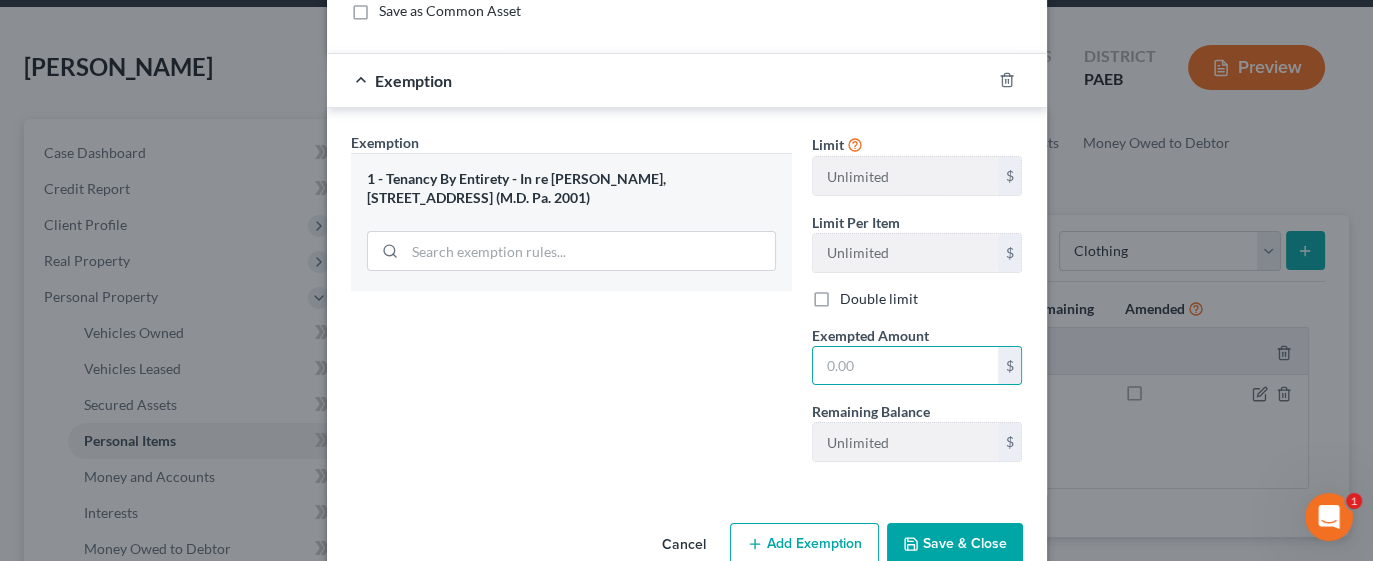 click on "New Clothing  × An exemption set must first be selected from the Filing Information section. Common Asset Select Debtors' clothing Debtors' clothing Debtors' summer clothing Debtors' shoes Debtors' coats Debtors' fall clothing Debtors' spring clothing Debtors' winter clothing Child's clothing and shoes Purse, belts, and accessories Debtors' outerwear Debtor's clothing Debtor's clothing Debtor's clothing Spring/Fall clothing Winter Clothing Summer Clothing Spring/Fall Clothing Dress Clothes and Shoes Debtors' outwear and footwear
Description
*
Electronics including (2) TV's,  AC window unit, piano keyboard, stove, refrigerator Value (Approximate)
1,500.00 $
Value Unknown
Balance Undetermined
1,500 $
Value Unknown
Save as Common Asset
Exemption
Exemption Set must be selected for CA.
Exemption
*
Limit     Unlimited $ Unlimited $" at bounding box center (686, 280) 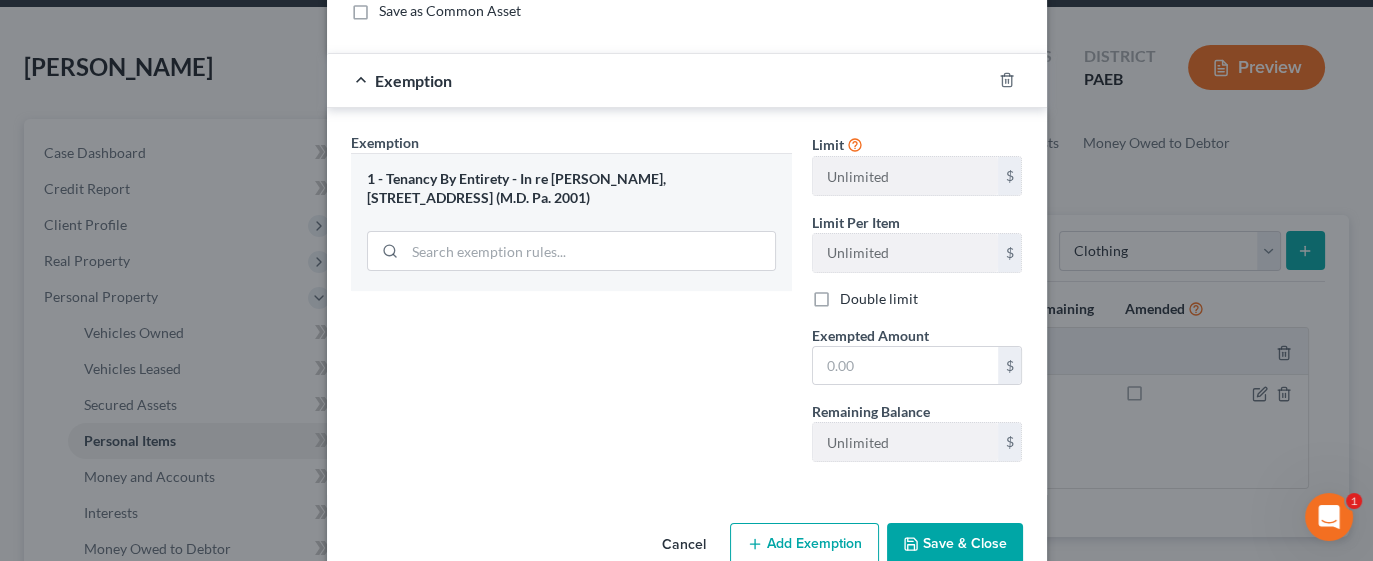 click on "Save & Close" at bounding box center [955, 544] 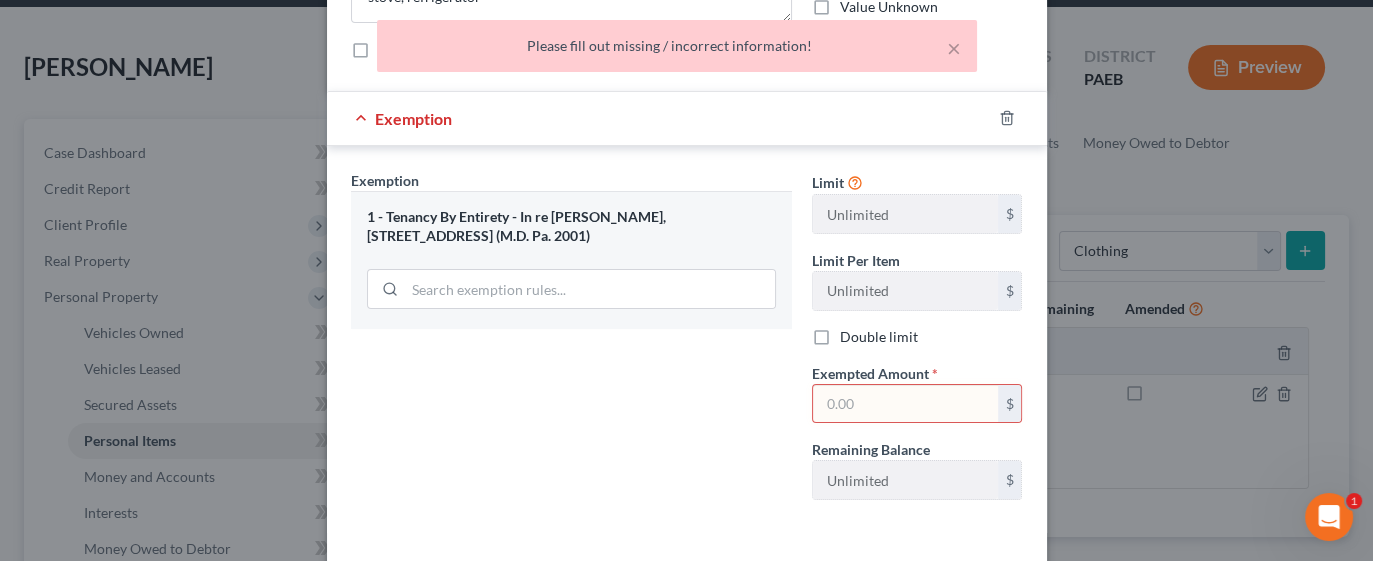 scroll, scrollTop: 242, scrollLeft: 0, axis: vertical 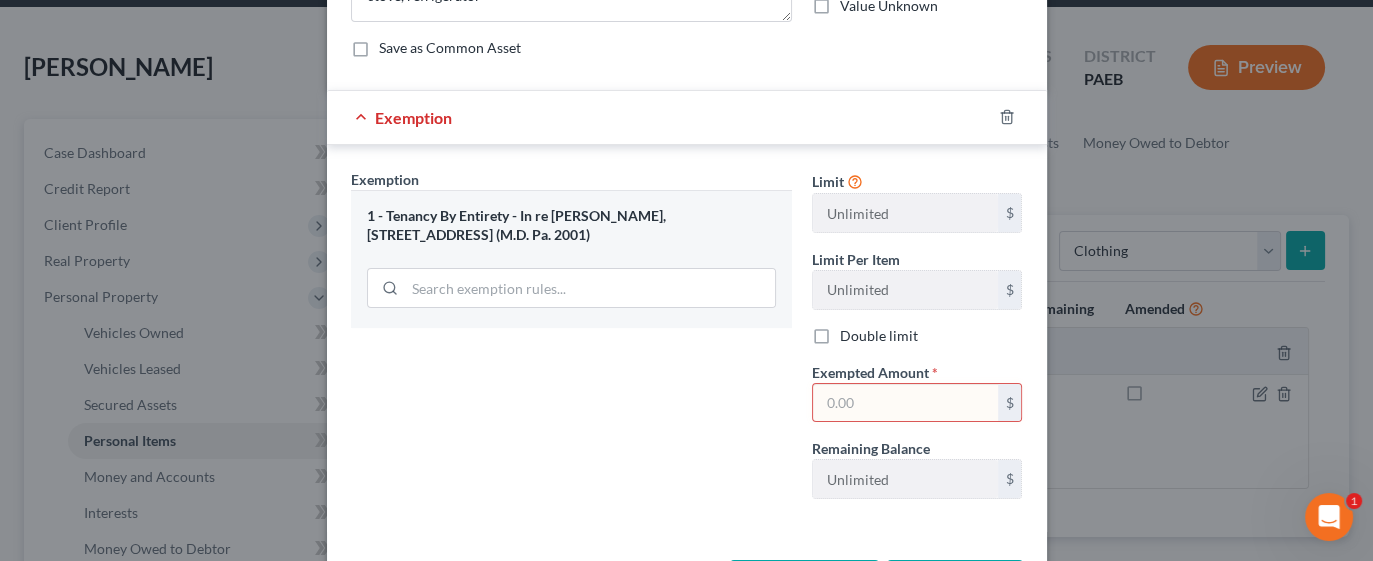 click at bounding box center (905, 403) 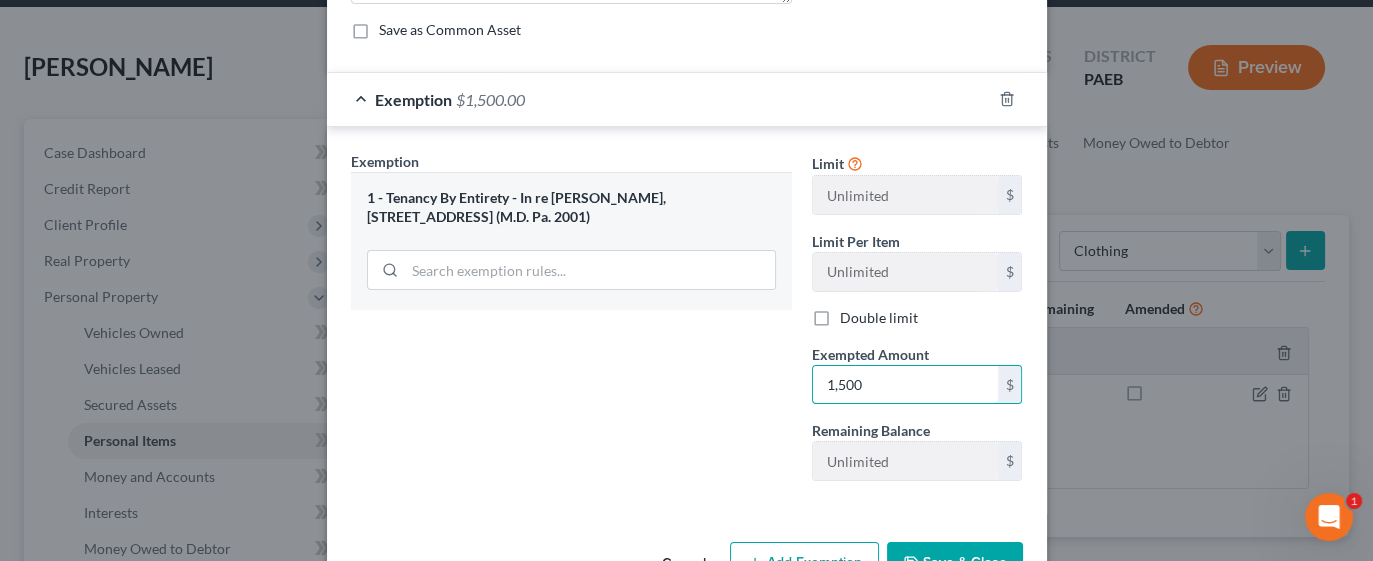 scroll, scrollTop: 318, scrollLeft: 0, axis: vertical 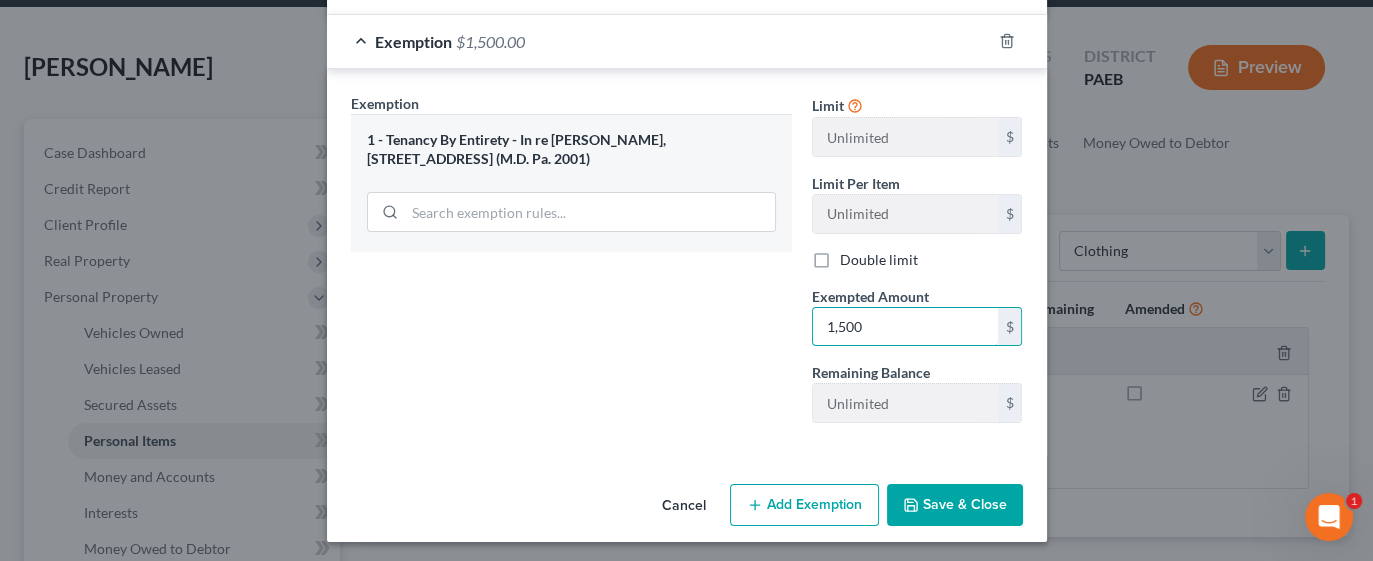type on "1,500" 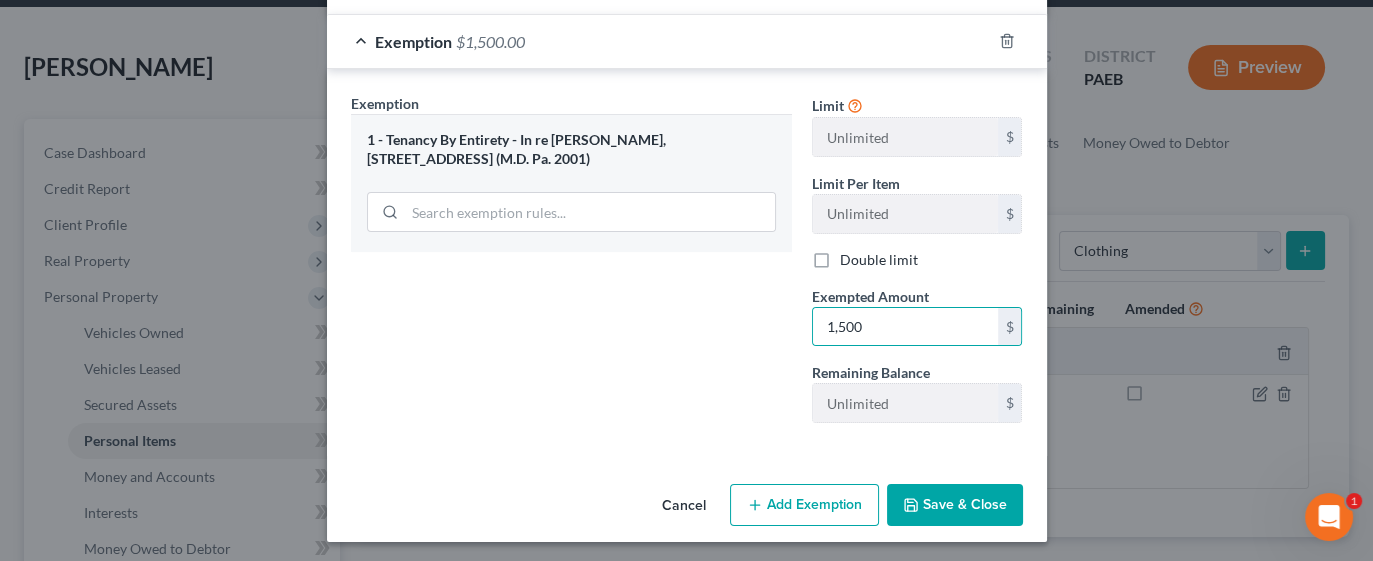 click on "Save & Close" at bounding box center [955, 505] 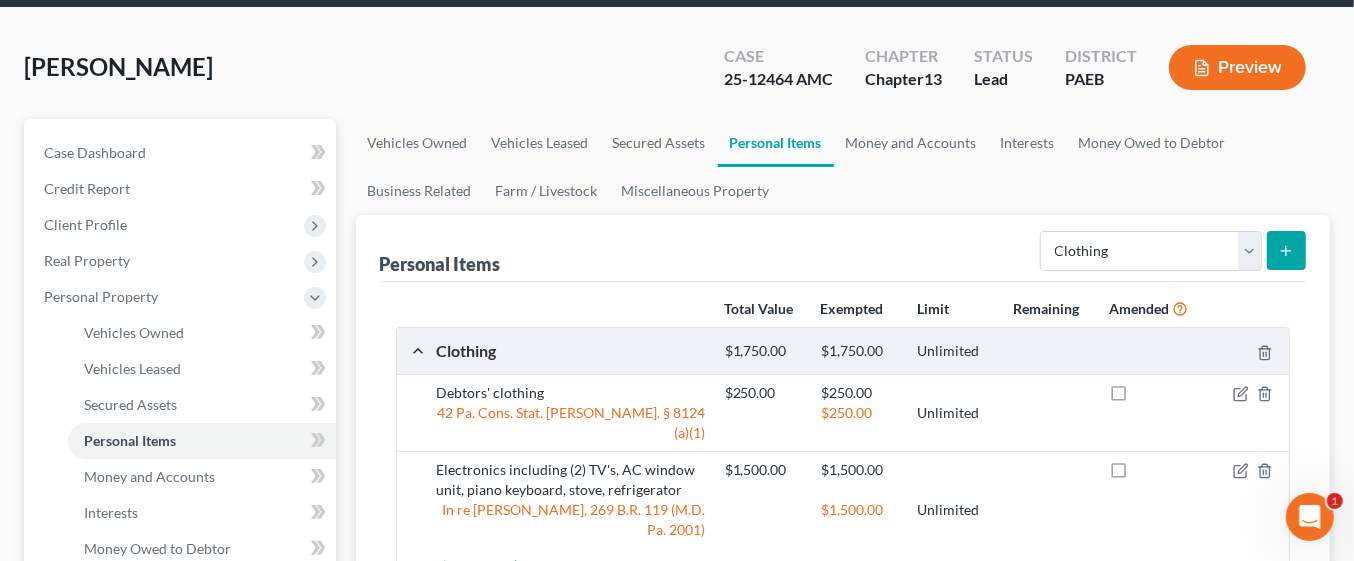 click 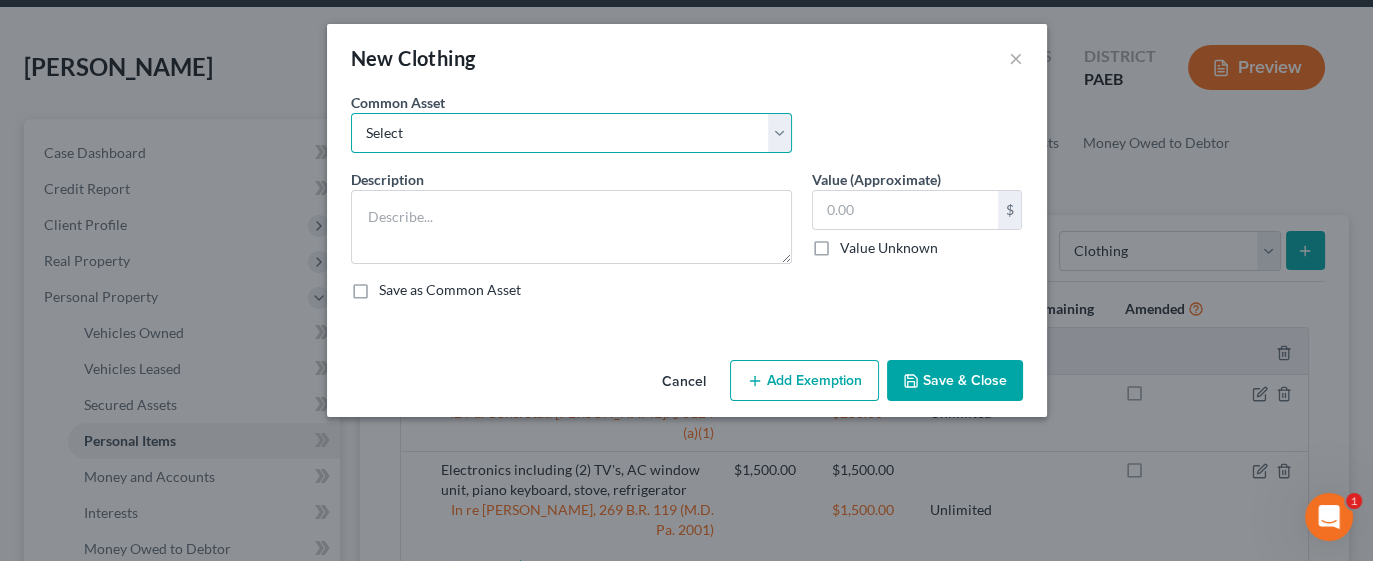 click on "Select Debtors' clothing Debtors' clothing Debtors' summer clothing Debtors' shoes Debtors' coats Debtors' fall clothing Debtors' spring clothing Debtors' winter clothing Child's clothing and shoes Purse, belts, and accessories Debtors' outerwear Debtor's clothing Debtor's clothing Debtor's clothing Spring/Fall clothing Winter Clothing Summer Clothing Spring/Fall Clothing Dress Clothes and Shoes Debtors' outwear and footwear" at bounding box center (571, 133) 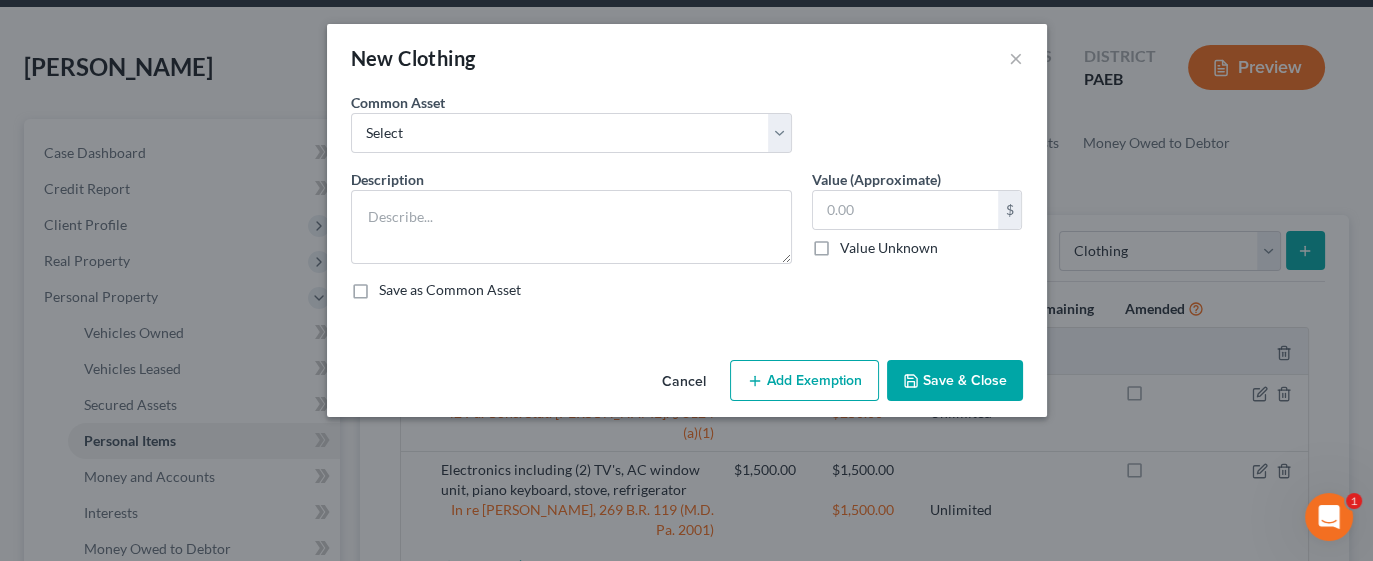 click on "Common Asset Select Debtors' clothing Debtors' clothing Debtors' summer clothing Debtors' shoes Debtors' coats Debtors' fall clothing Debtors' spring clothing Debtors' winter clothing Child's clothing and shoes Purse, belts, and accessories Debtors' outerwear Debtor's clothing Debtor's clothing Debtor's clothing Spring/Fall clothing Winter Clothing Summer Clothing Spring/Fall Clothing Dress Clothes and Shoes Debtors' outwear and footwear" at bounding box center [687, 130] 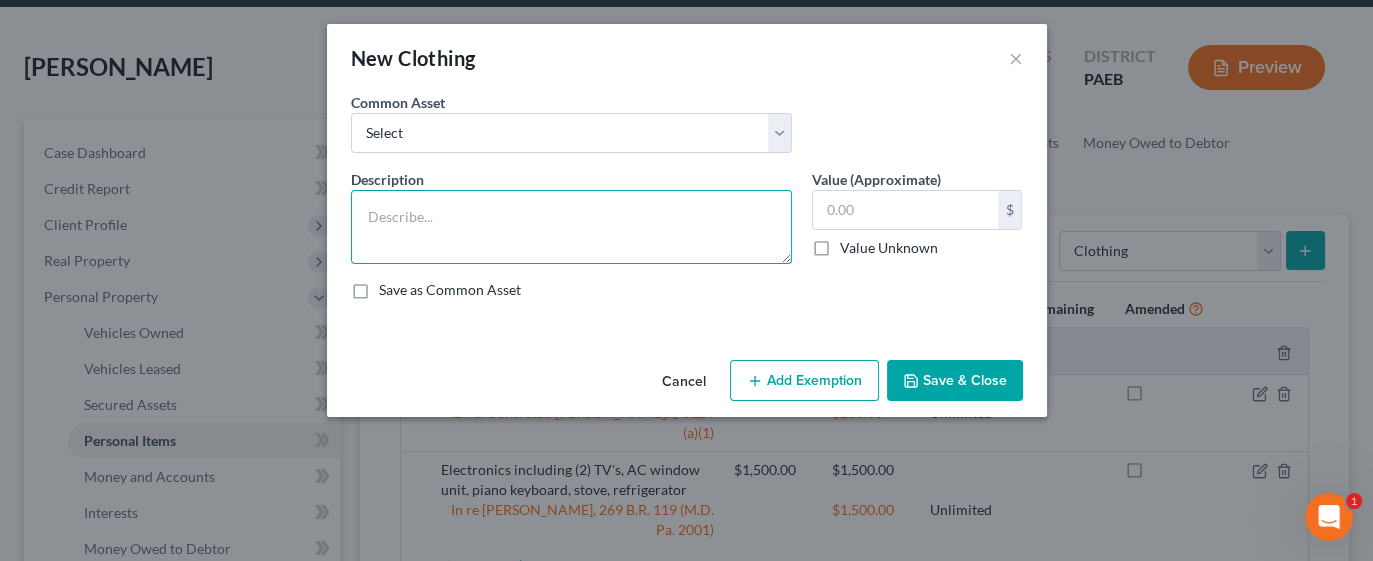 click at bounding box center (571, 227) 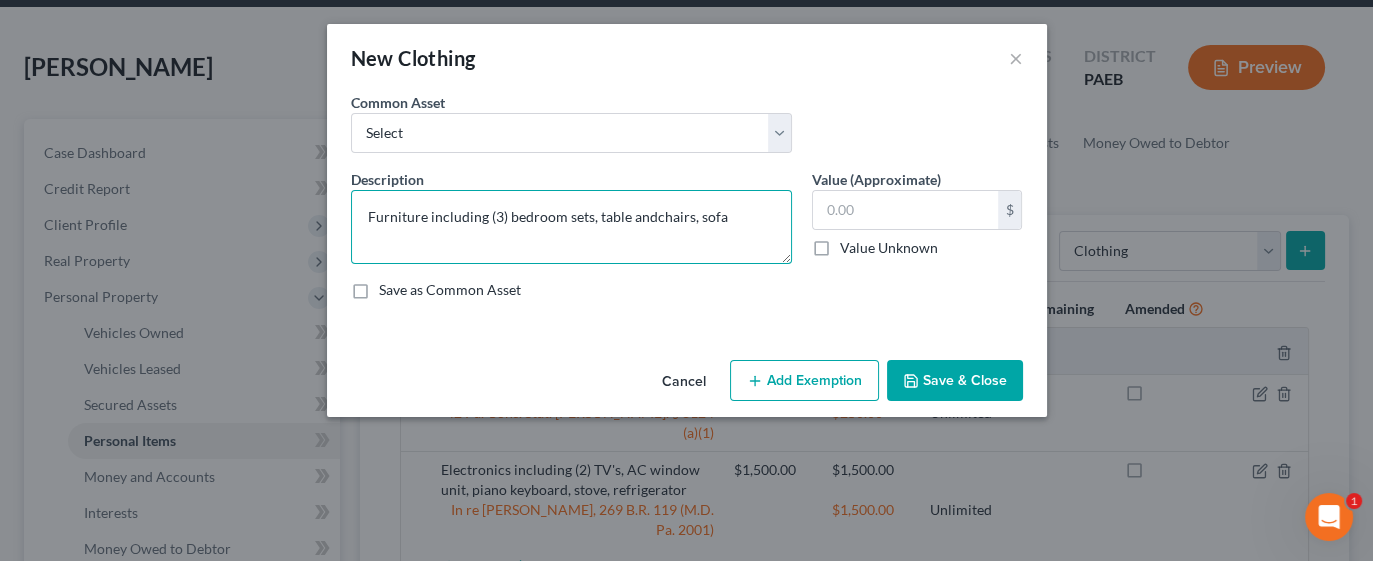 click on "Furniture including (3) bedroom sets, table andchairs, sofa" at bounding box center (571, 227) 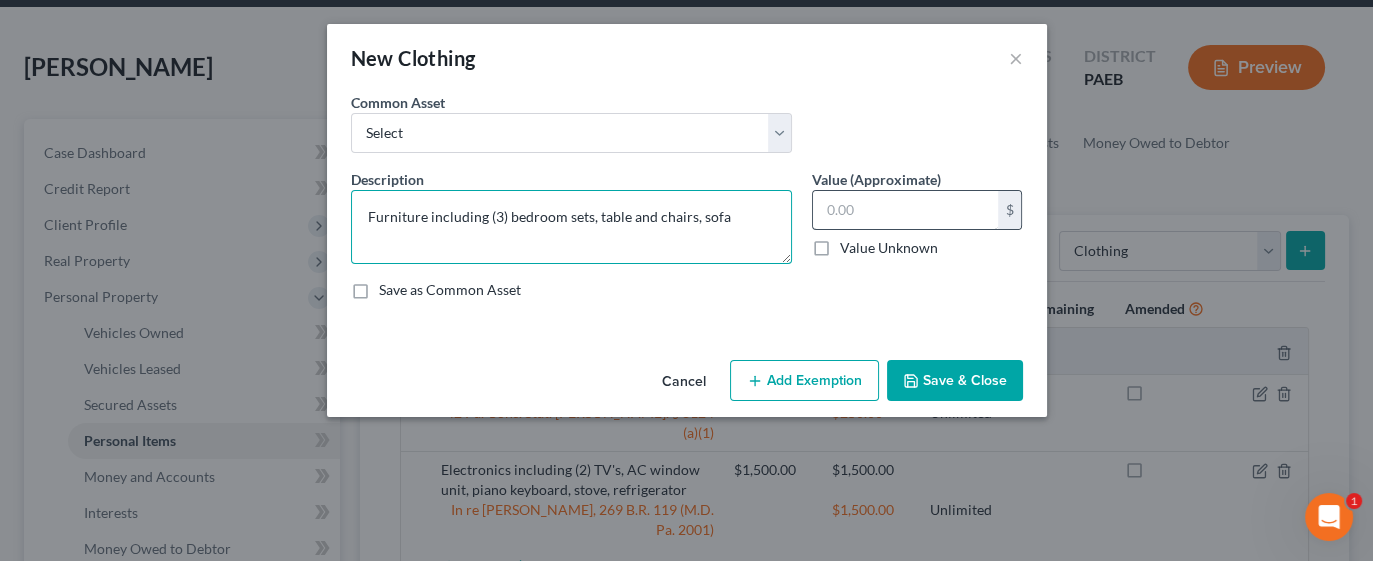 type on "Furniture including (3) bedroom sets, table and chairs, sofa" 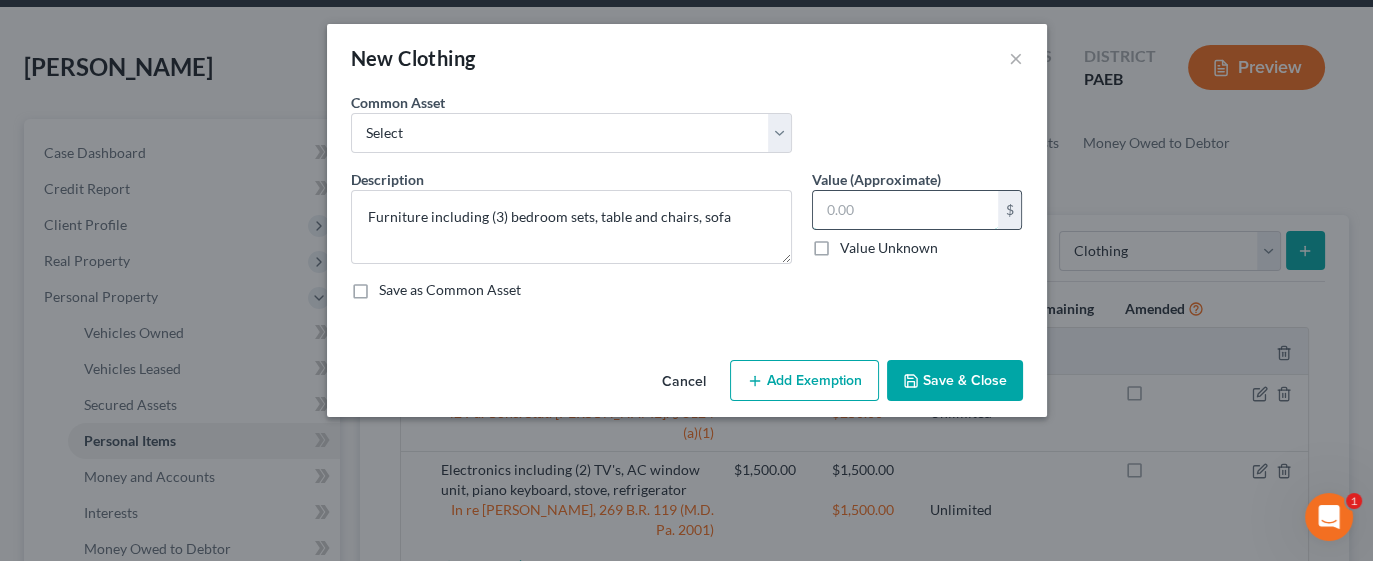 click at bounding box center [905, 210] 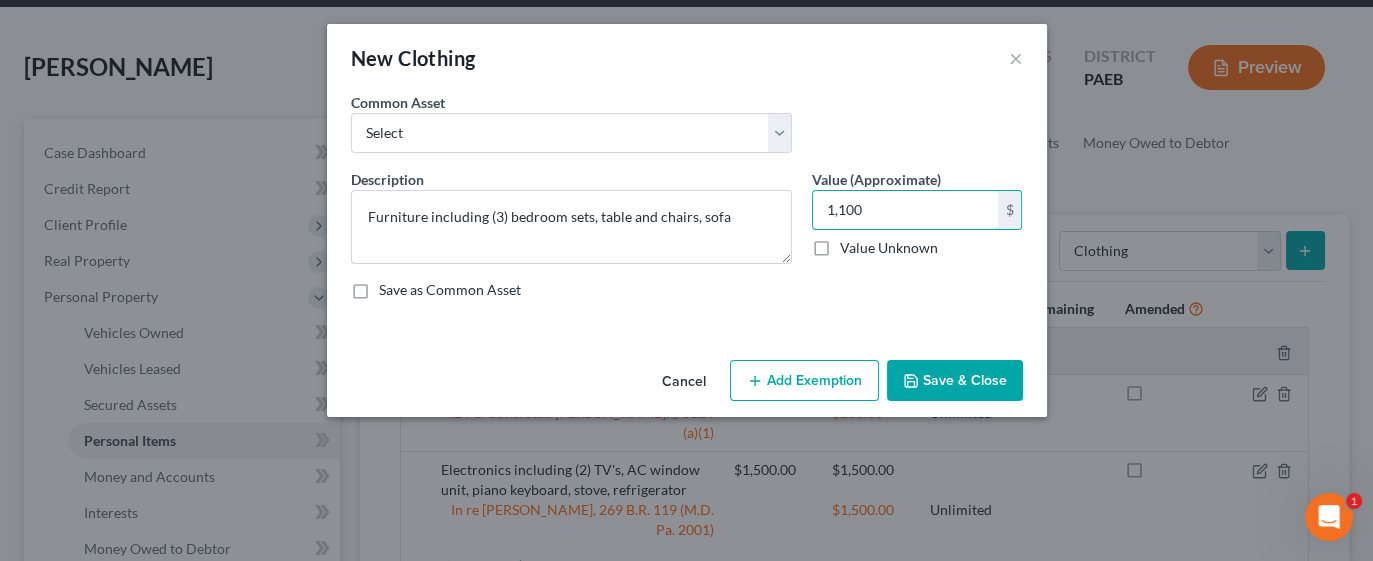type on "1,100" 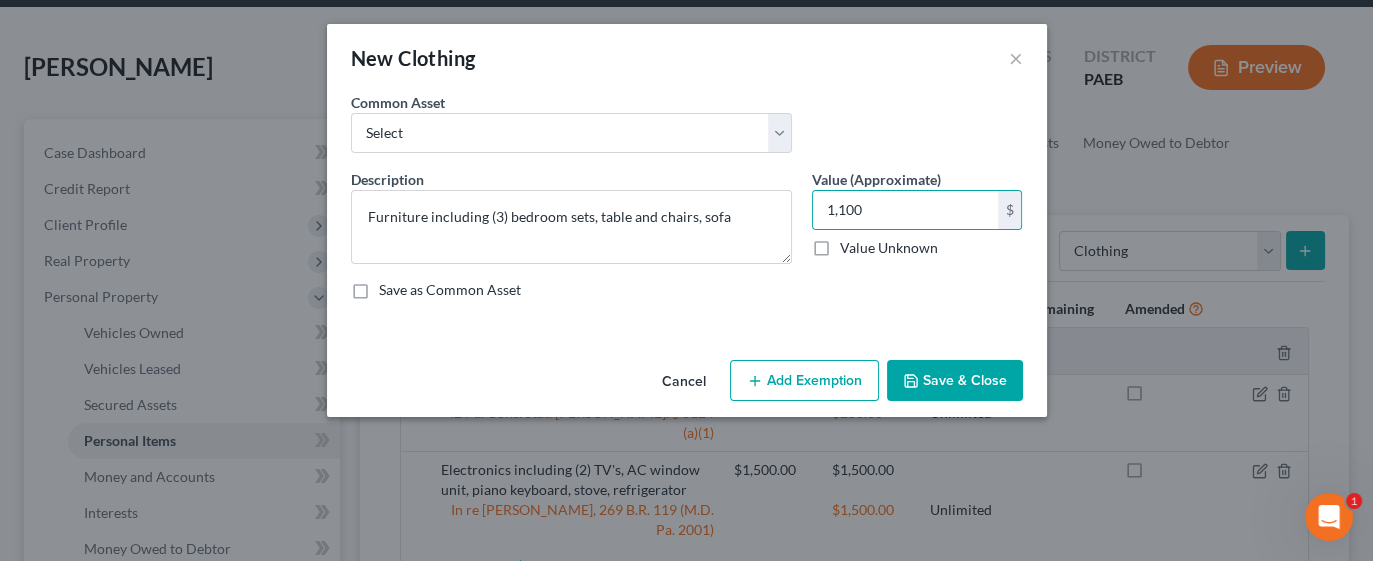 click on "Add Exemption" at bounding box center [804, 381] 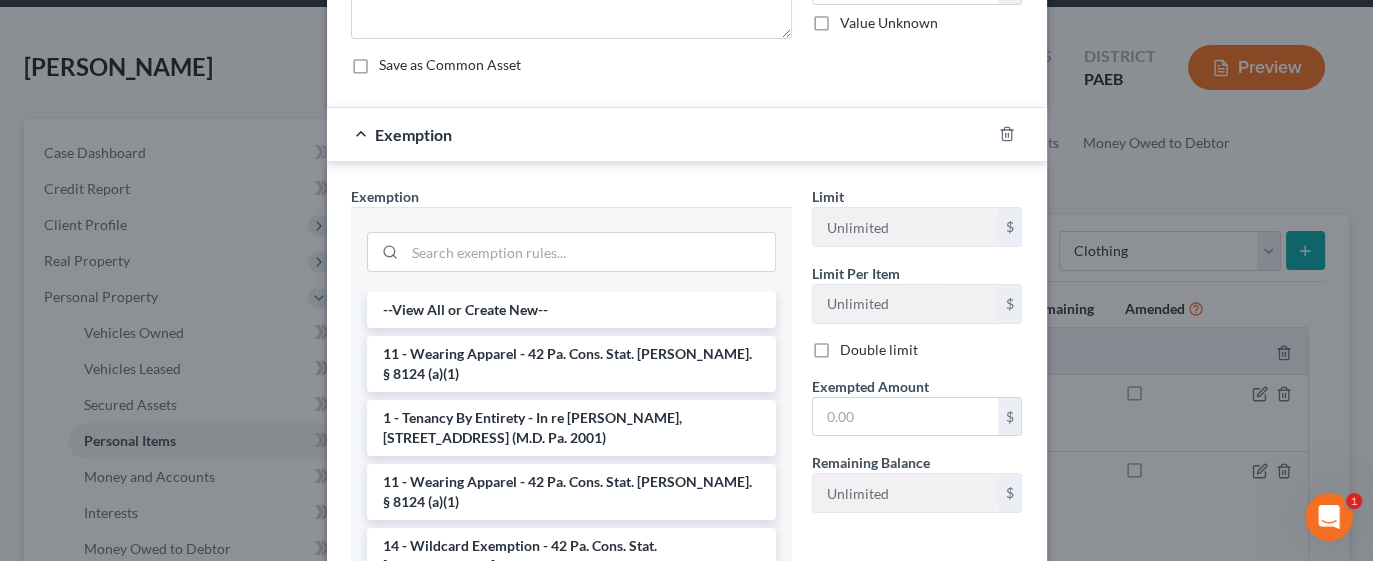 scroll, scrollTop: 225, scrollLeft: 0, axis: vertical 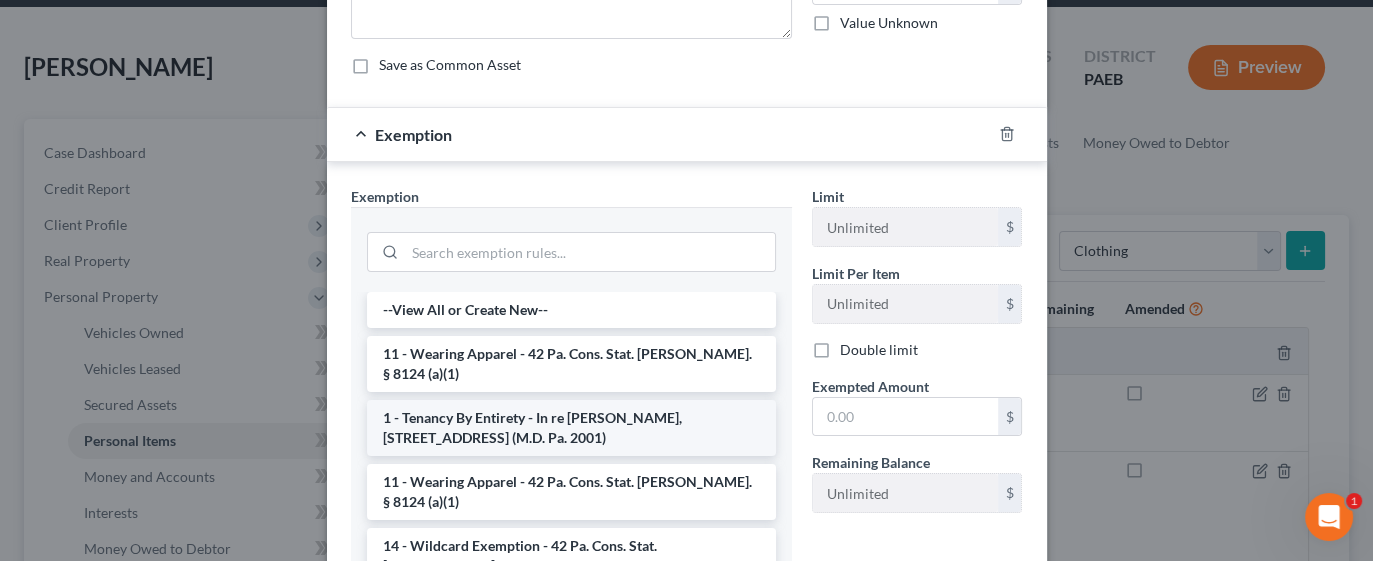 click on "1 - Tenancy By Entirety - In re [PERSON_NAME], [STREET_ADDRESS] (M.D. Pa. 2001)" at bounding box center (571, 428) 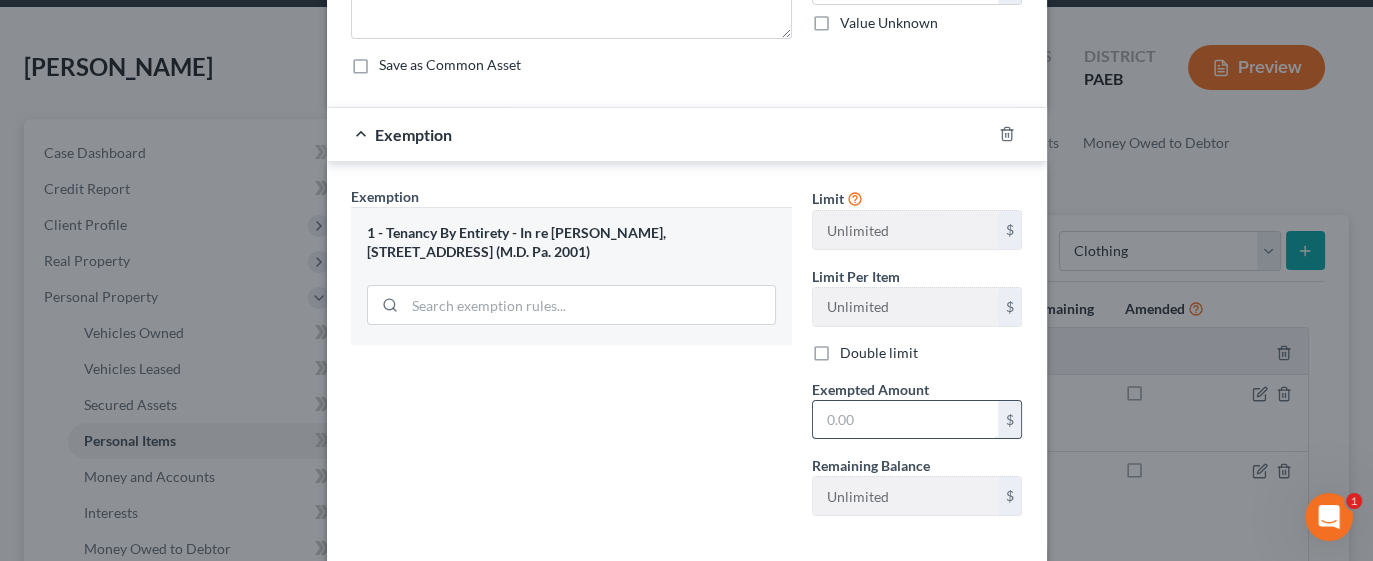 click at bounding box center (905, 420) 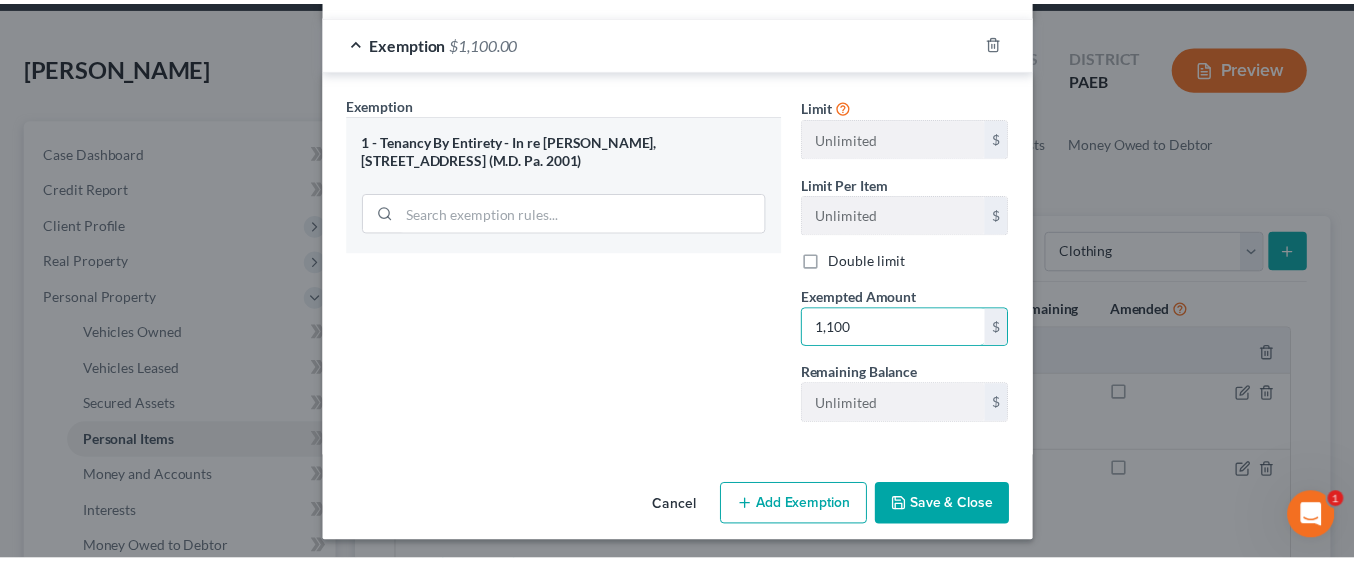 scroll, scrollTop: 318, scrollLeft: 0, axis: vertical 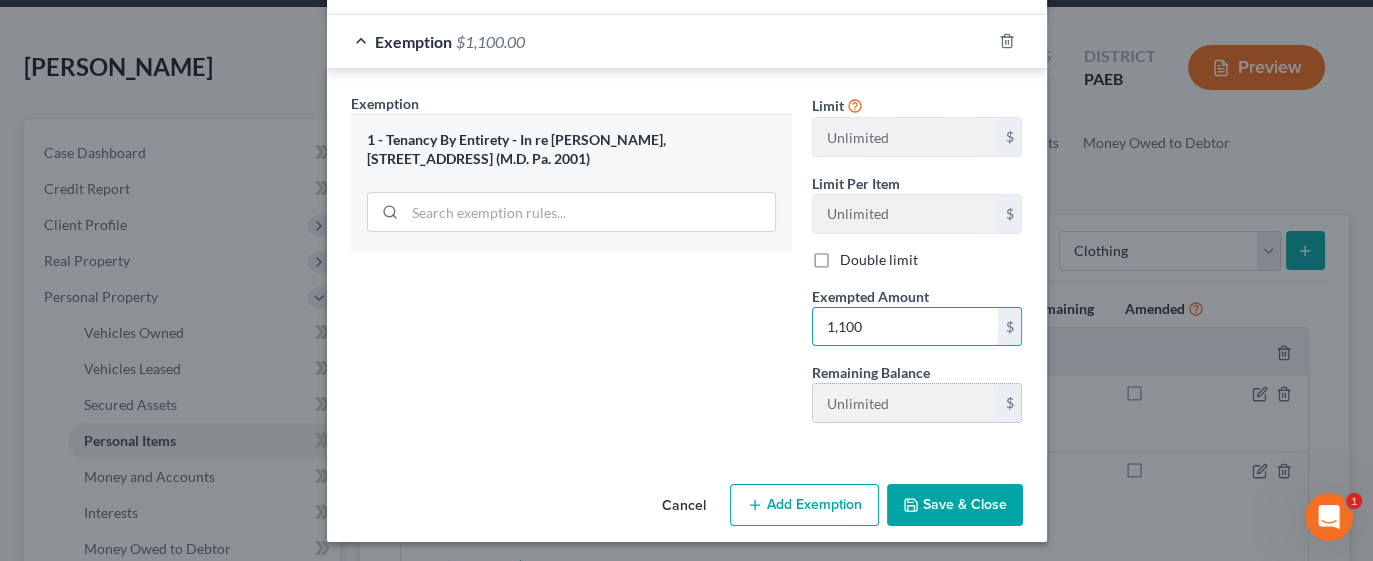 type on "1,100" 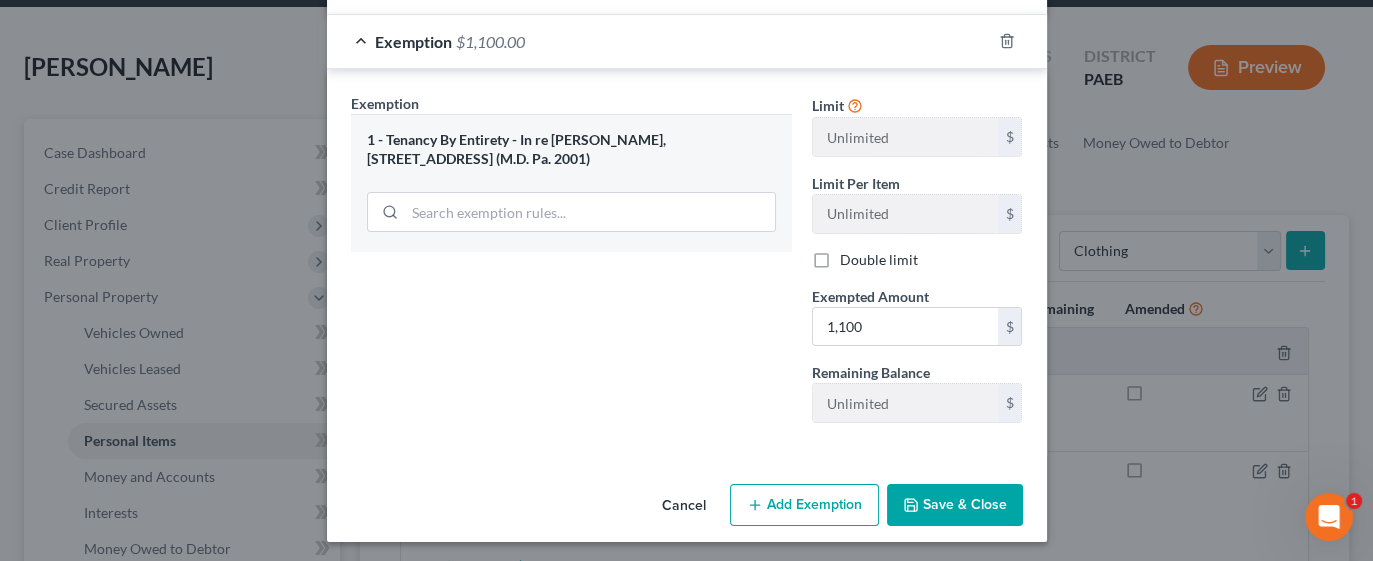 click on "Save & Close" at bounding box center [955, 505] 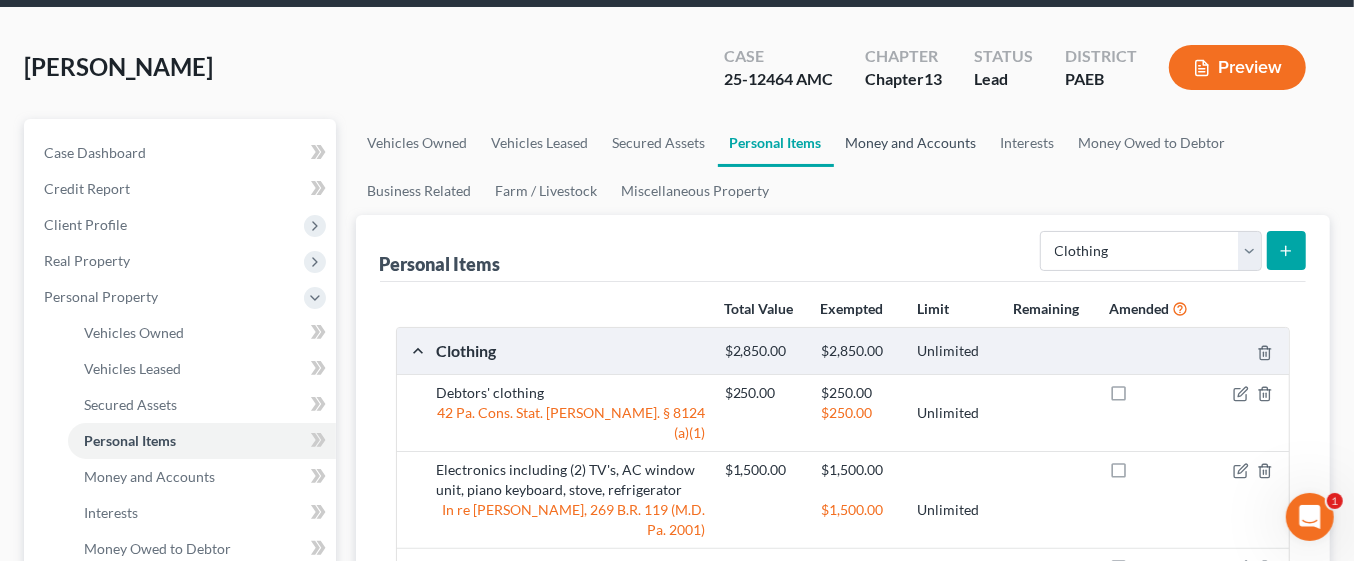 click on "Money and Accounts" at bounding box center [911, 143] 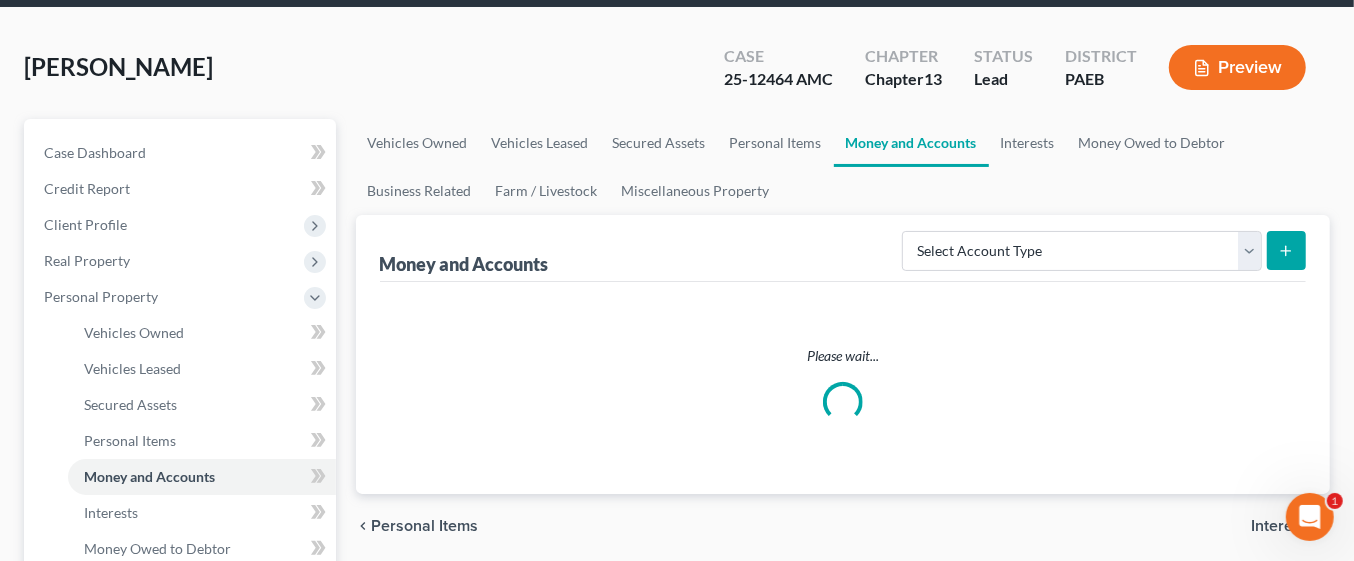scroll, scrollTop: 0, scrollLeft: 0, axis: both 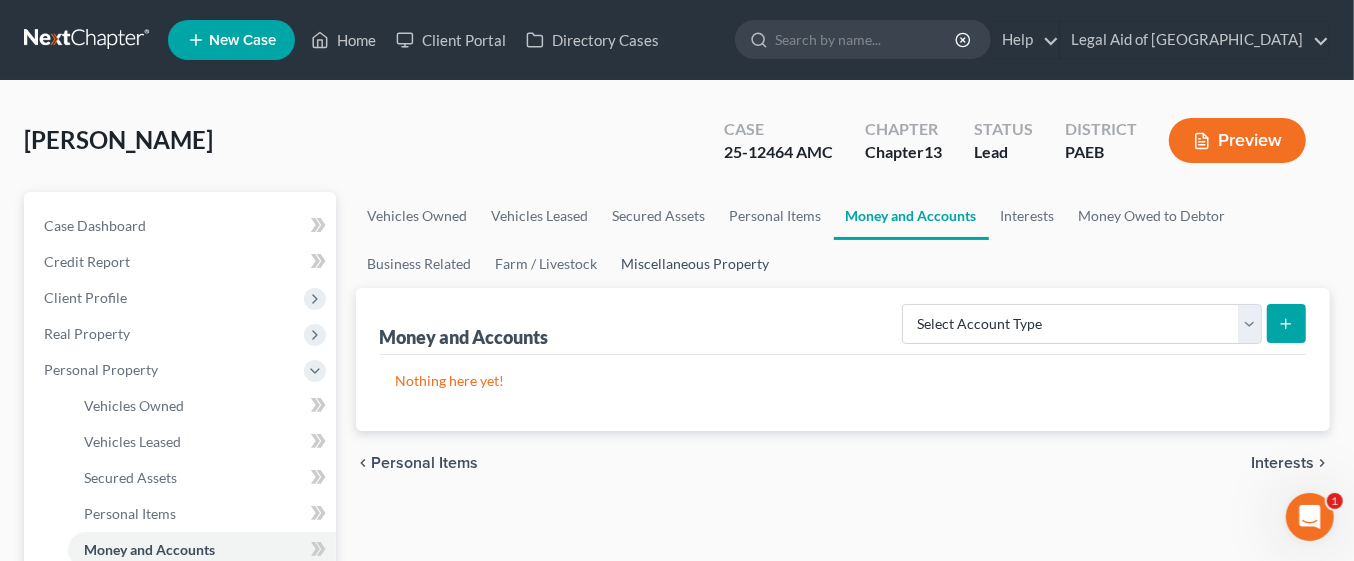 click on "Miscellaneous Property" at bounding box center (696, 264) 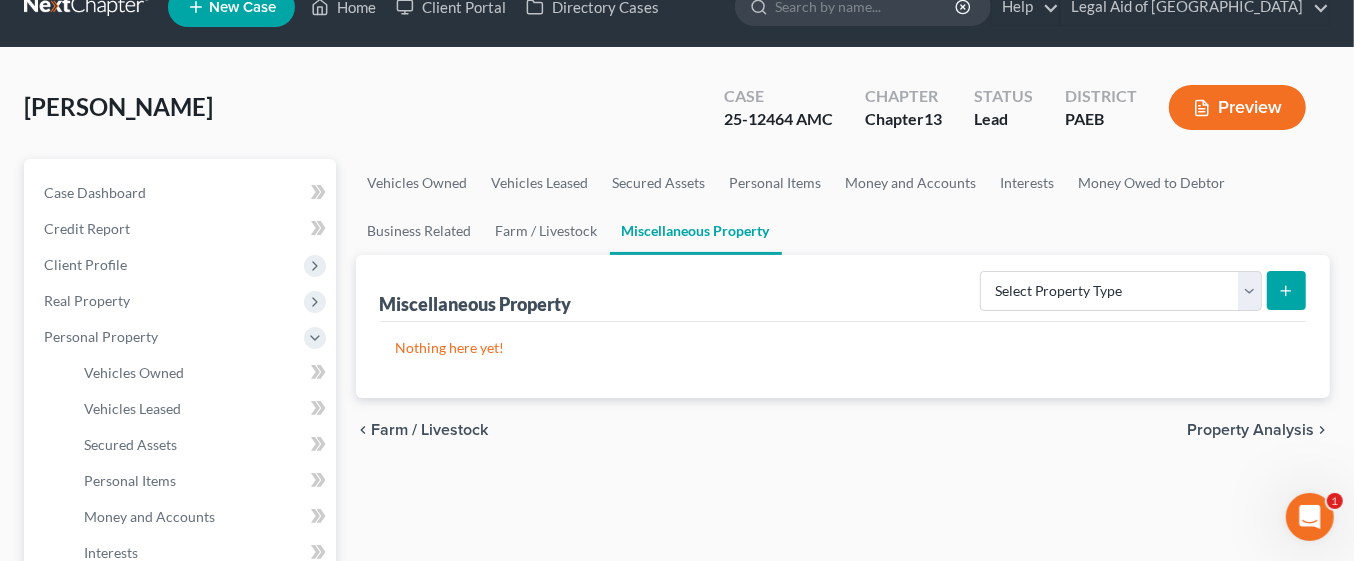 scroll, scrollTop: 51, scrollLeft: 0, axis: vertical 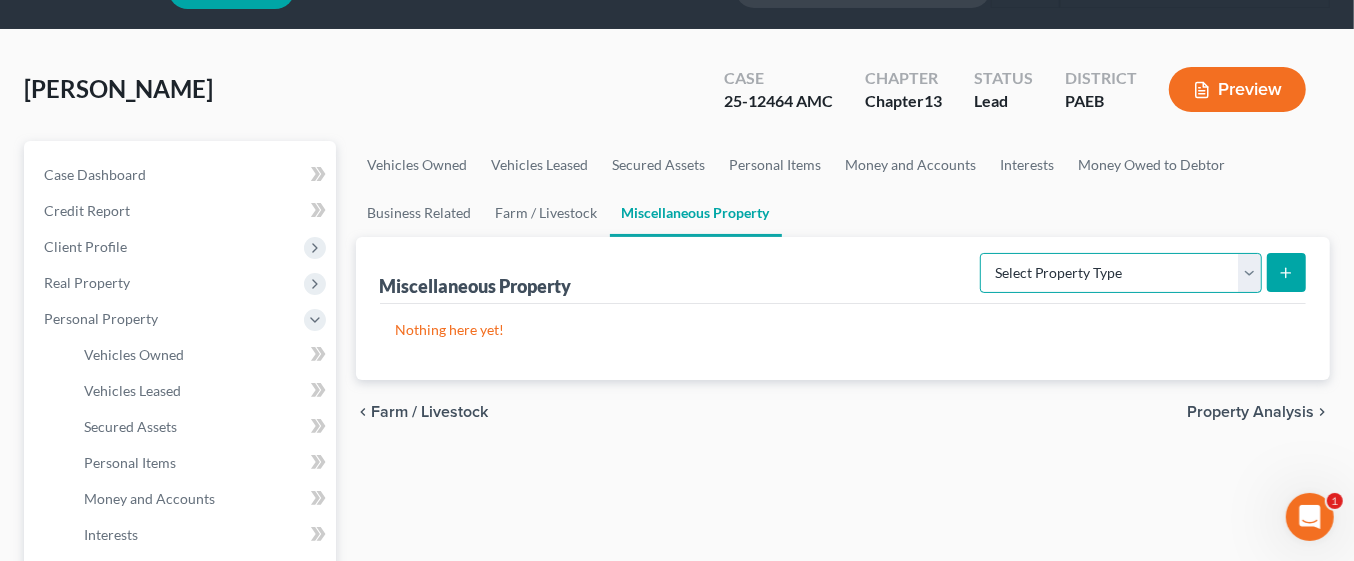 click on "Select Property Type Assigned for Creditor Benefit [DATE] Holding for Another Not Yet Listed Stored [DATE] Transferred" at bounding box center (1121, 273) 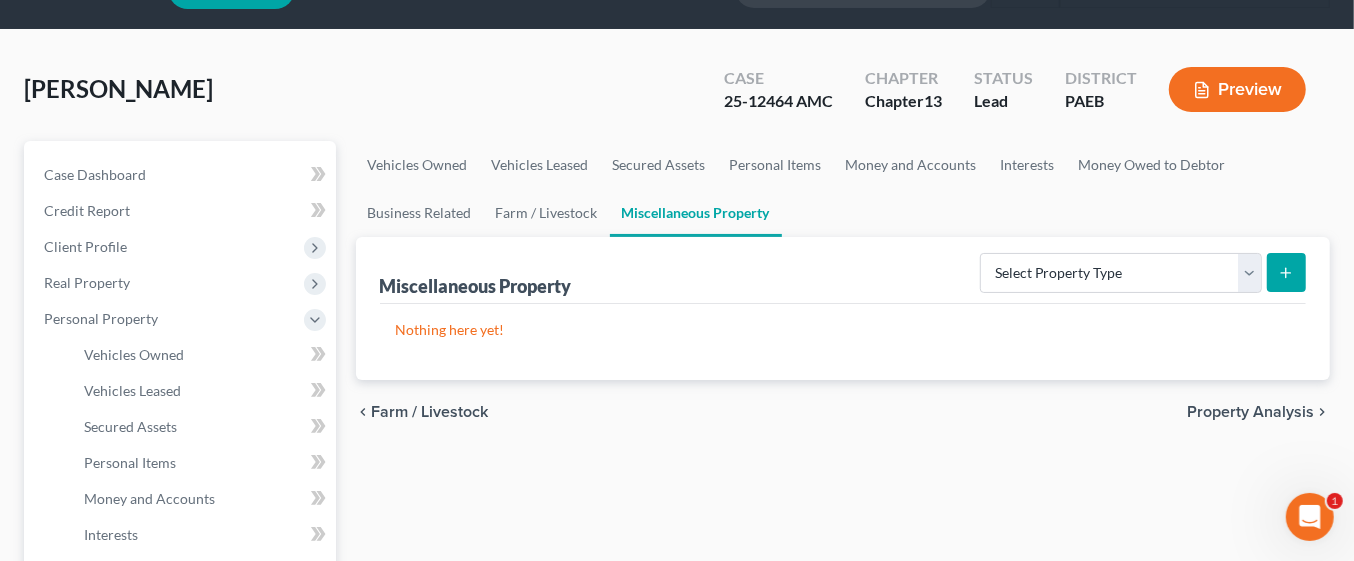 click on "Vehicles Owned
Vehicles Leased
Secured Assets
Personal Items
Money and Accounts
Interests
Money Owed to Debtor
Business Related
Farm / Livestock
Miscellaneous Property" at bounding box center [843, 189] 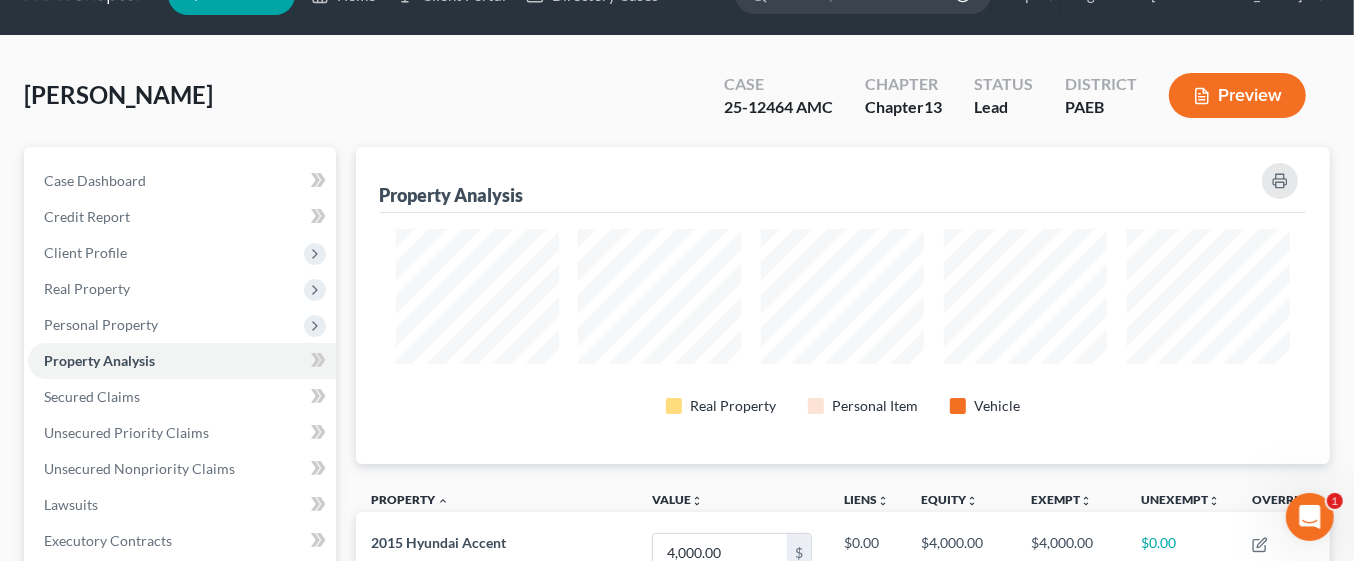 scroll, scrollTop: 0, scrollLeft: 0, axis: both 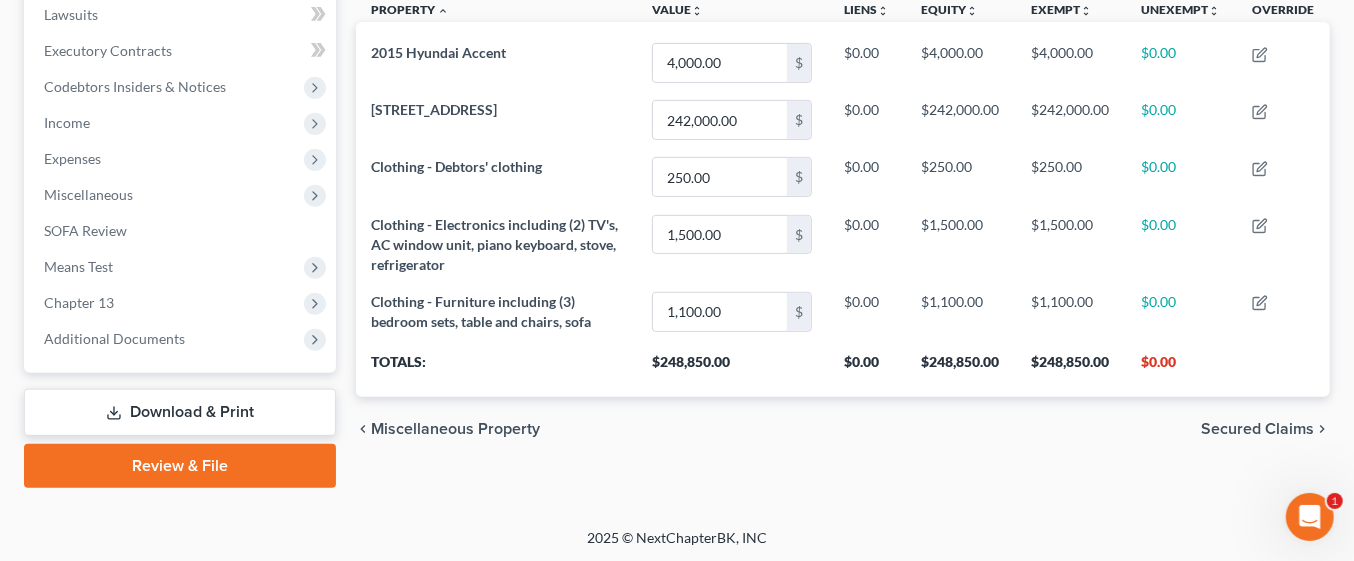 click on "Secured Claims" at bounding box center [1257, 429] 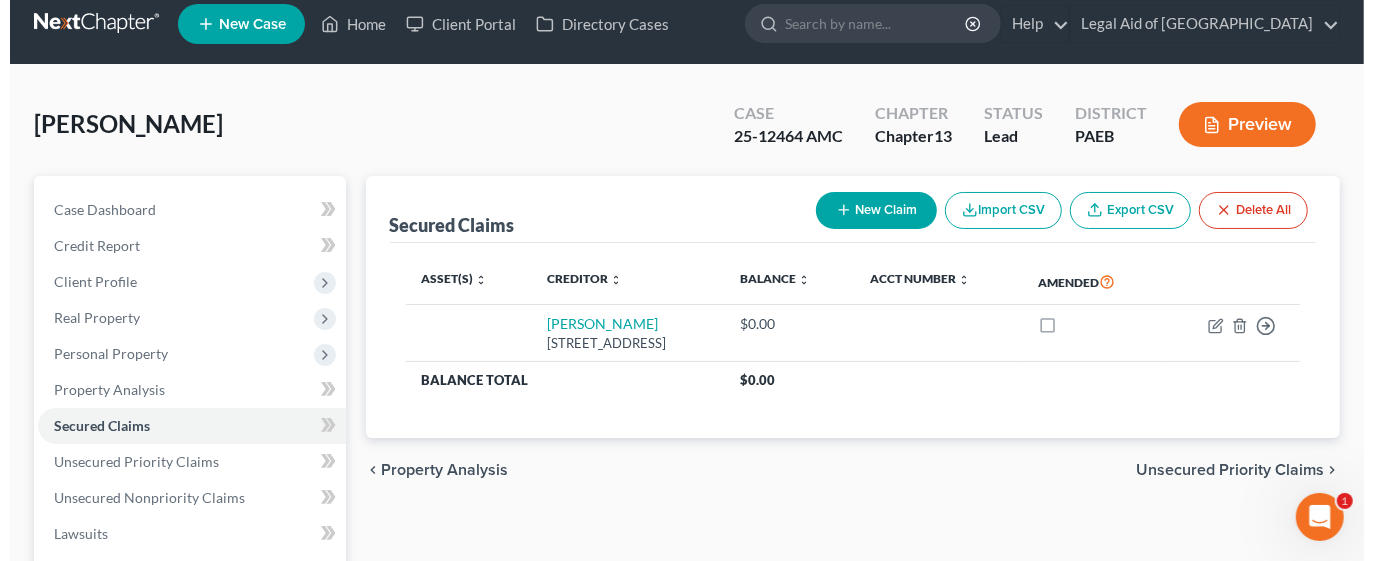 scroll, scrollTop: 0, scrollLeft: 0, axis: both 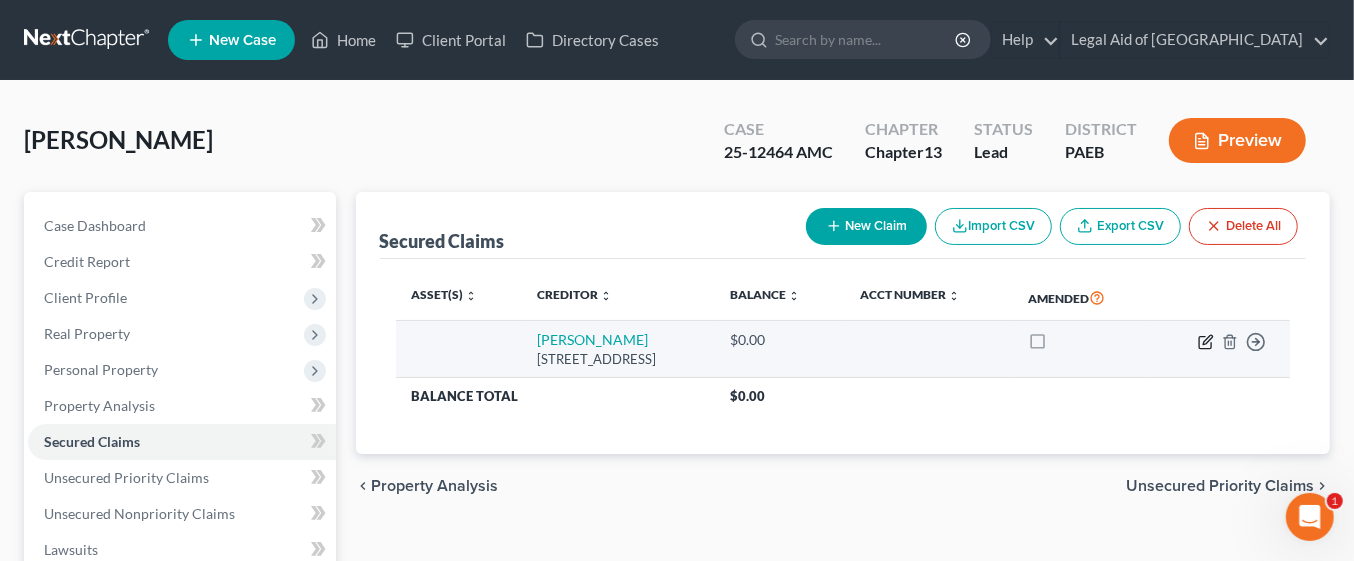click 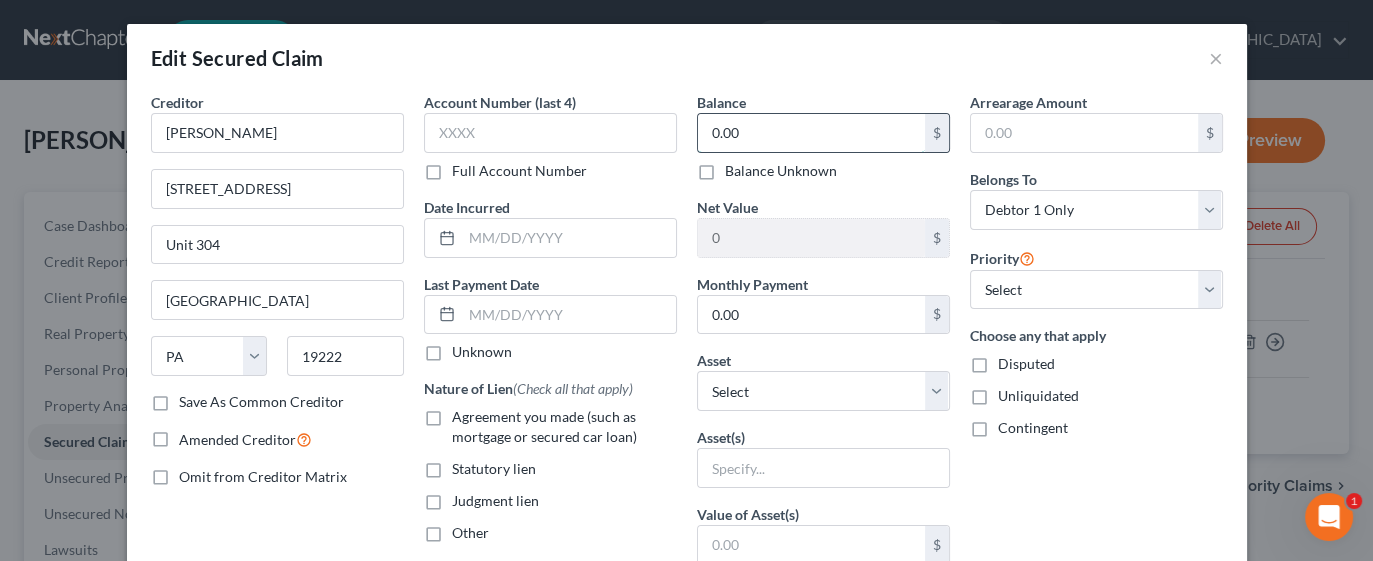 click on "0.00" at bounding box center [811, 133] 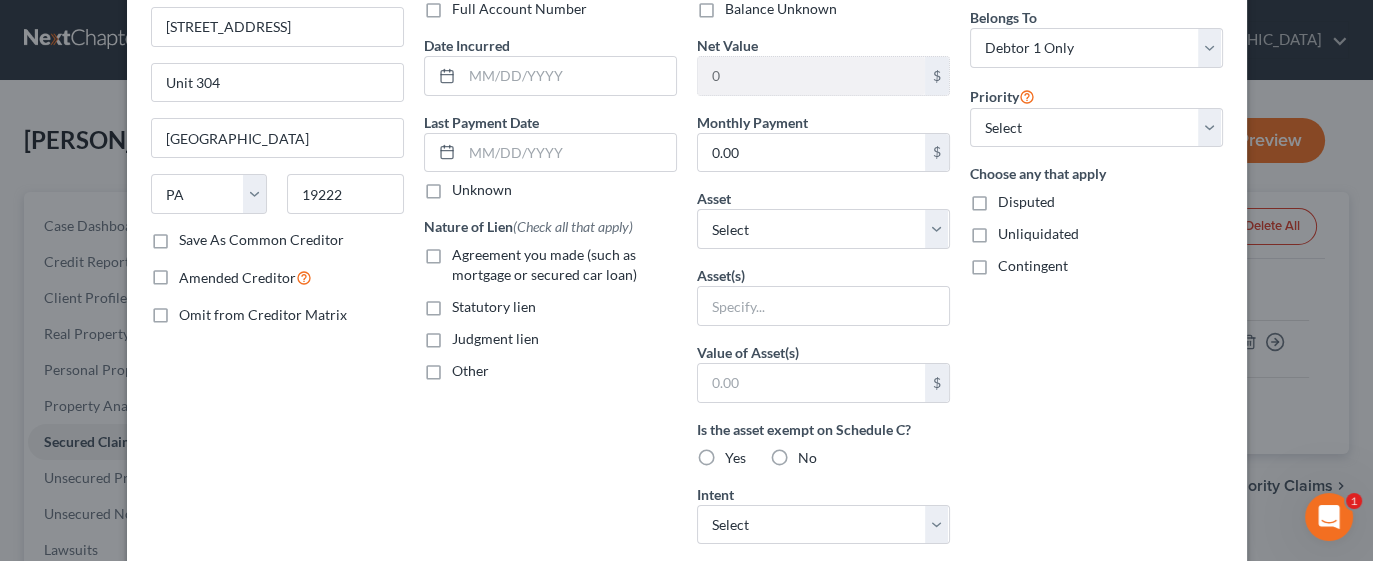scroll, scrollTop: 167, scrollLeft: 0, axis: vertical 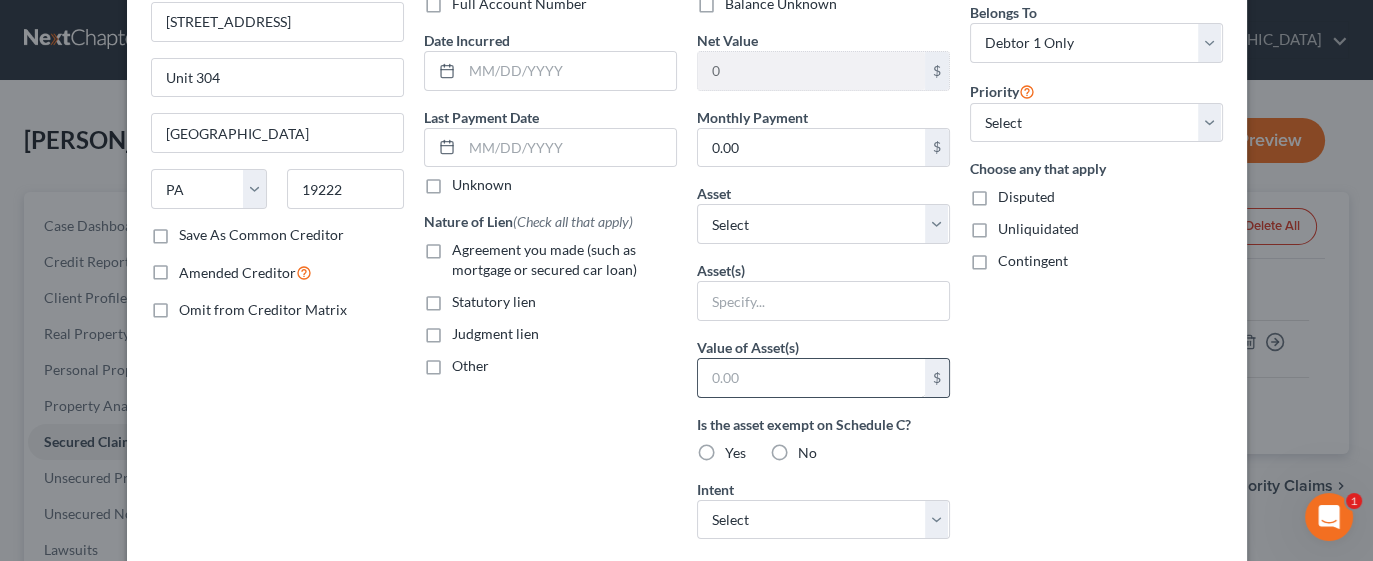 type on "41,931.88" 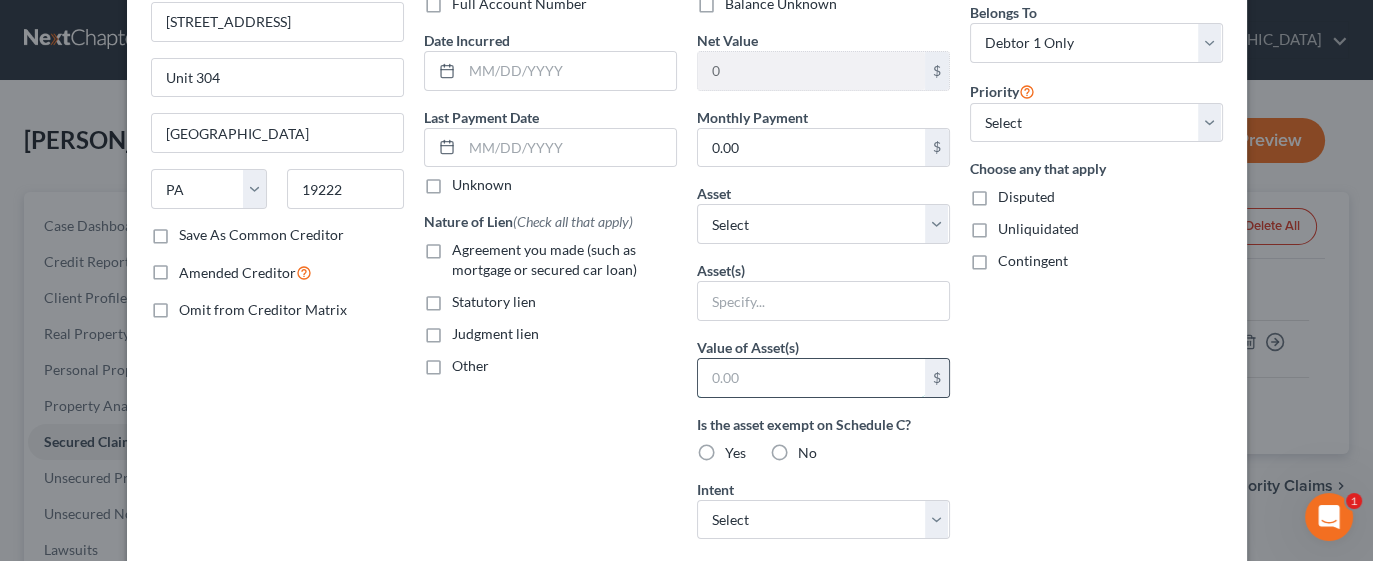 click at bounding box center (811, 378) 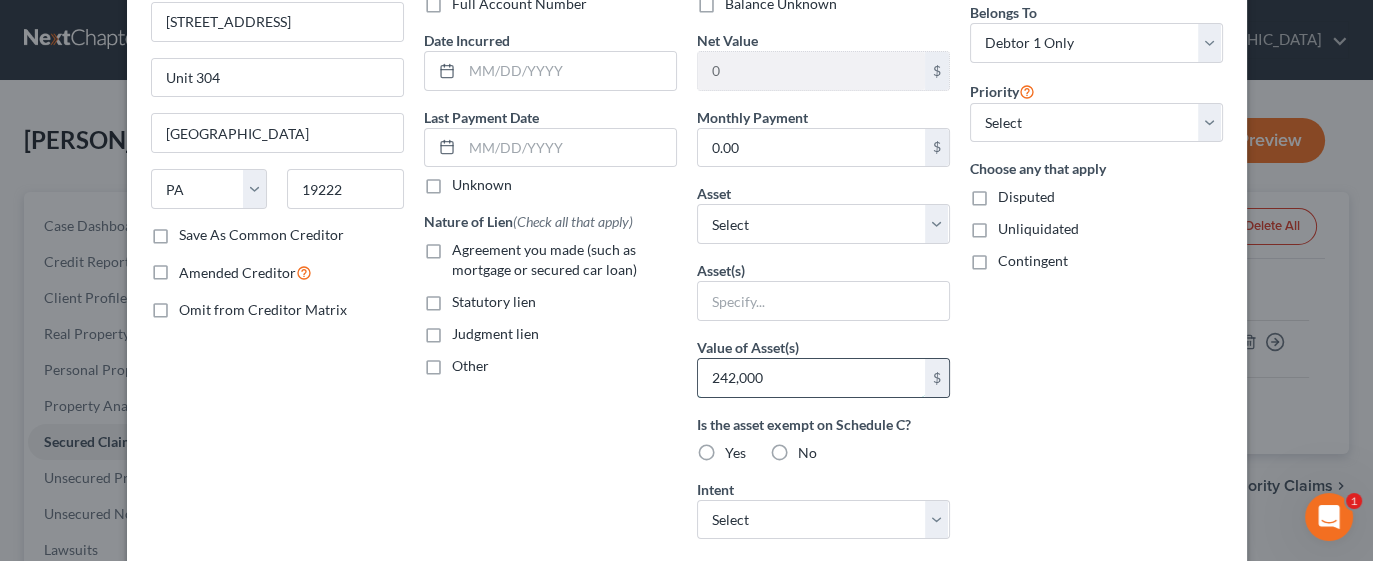 type on "242,000" 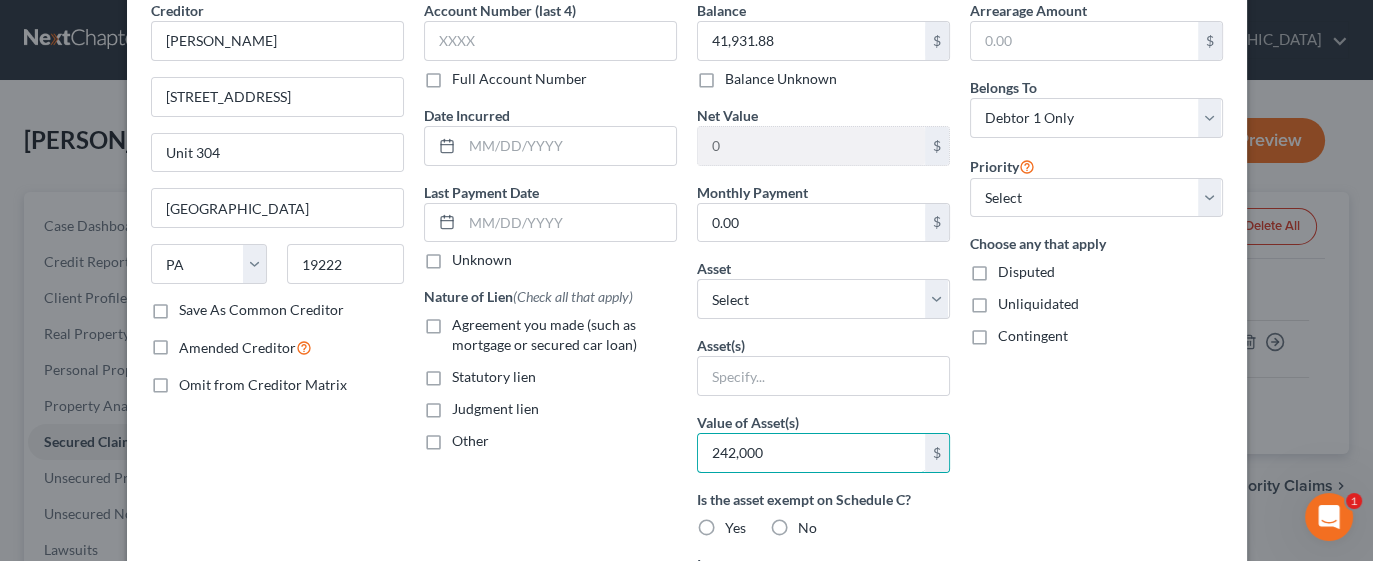 scroll, scrollTop: 0, scrollLeft: 0, axis: both 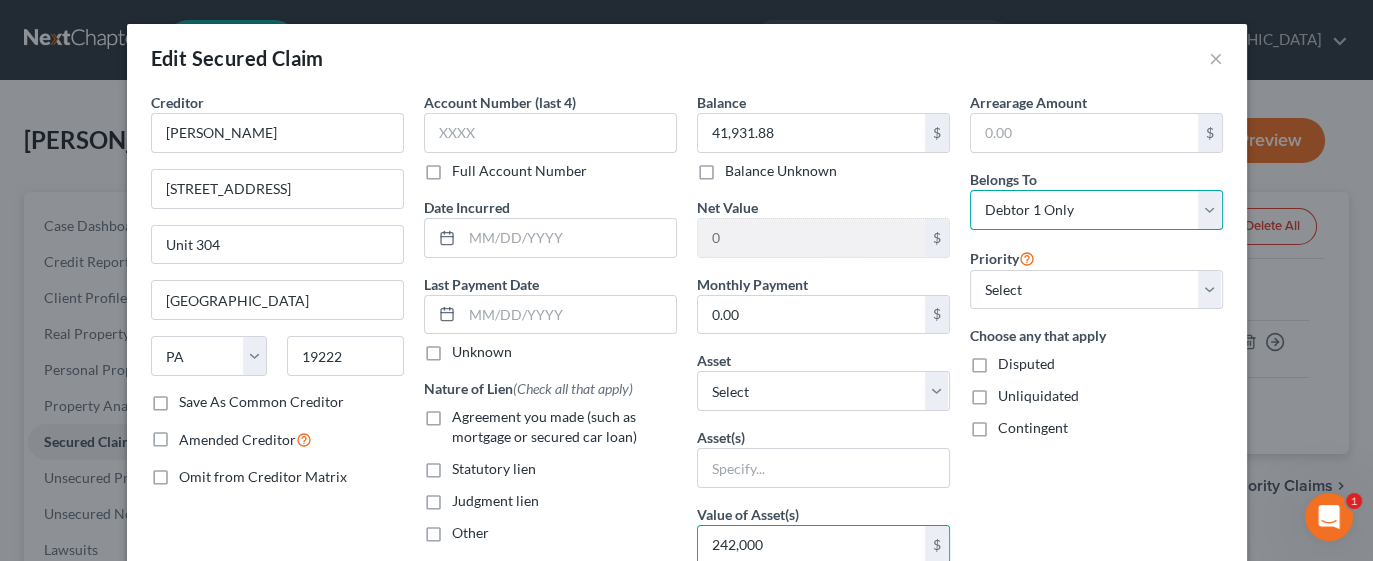 click on "Select Debtor 1 Only Debtor 2 Only Debtor 1 And Debtor 2 Only At Least One Of The Debtors And Another Community Property" at bounding box center (1096, 210) 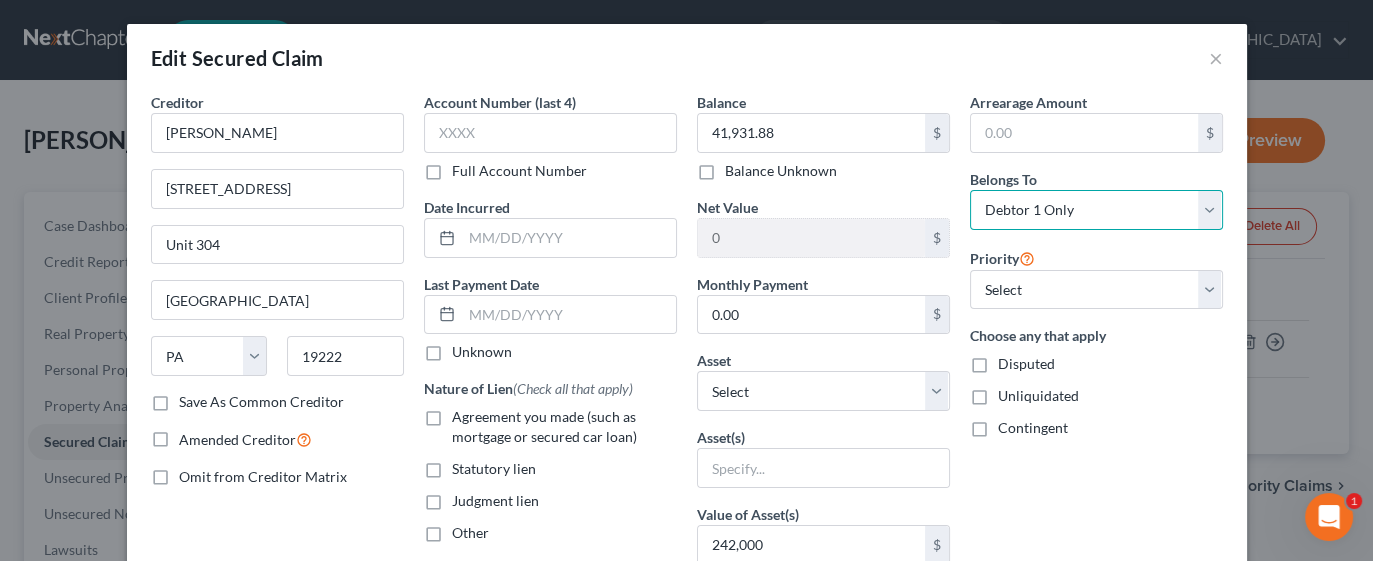 select on "3" 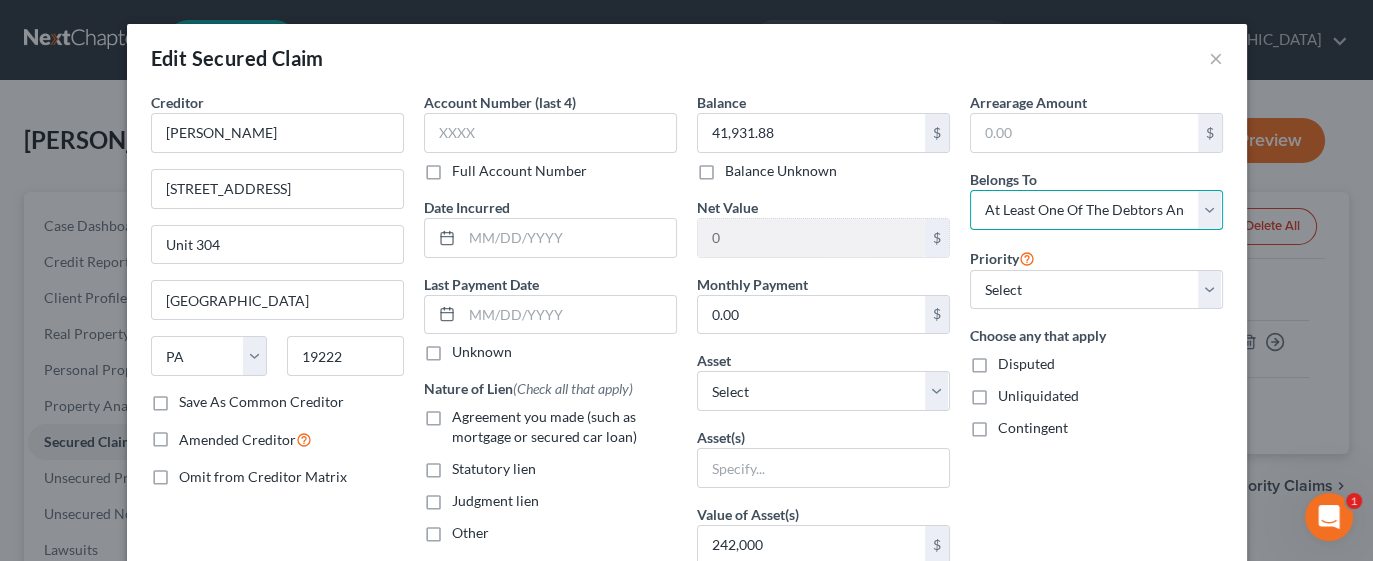 click on "Select Debtor 1 Only Debtor 2 Only Debtor 1 And Debtor 2 Only At Least One Of The Debtors And Another Community Property" at bounding box center (1096, 210) 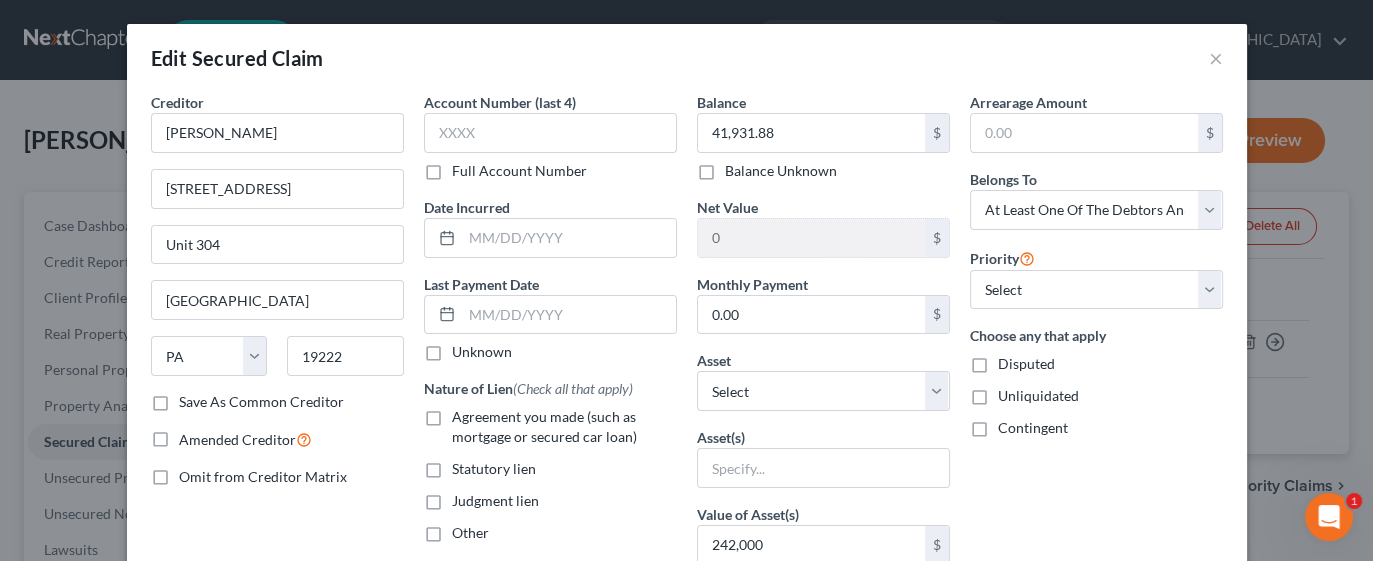 click on "Edit Secured Claim  ×" at bounding box center (687, 58) 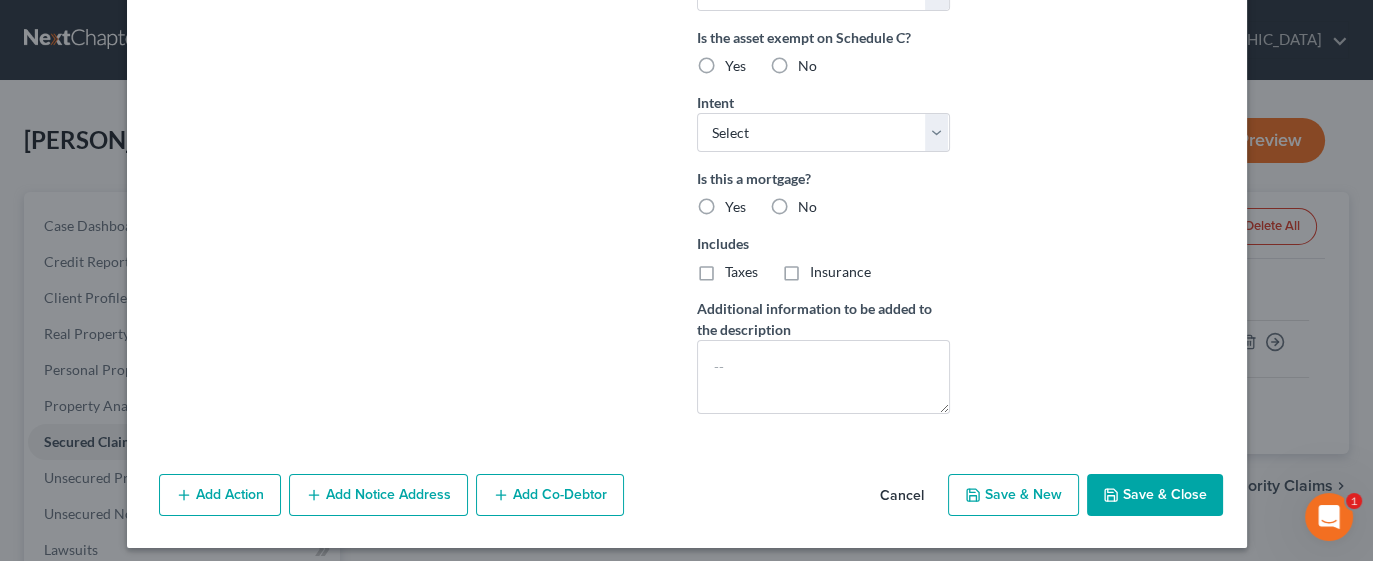 scroll, scrollTop: 552, scrollLeft: 0, axis: vertical 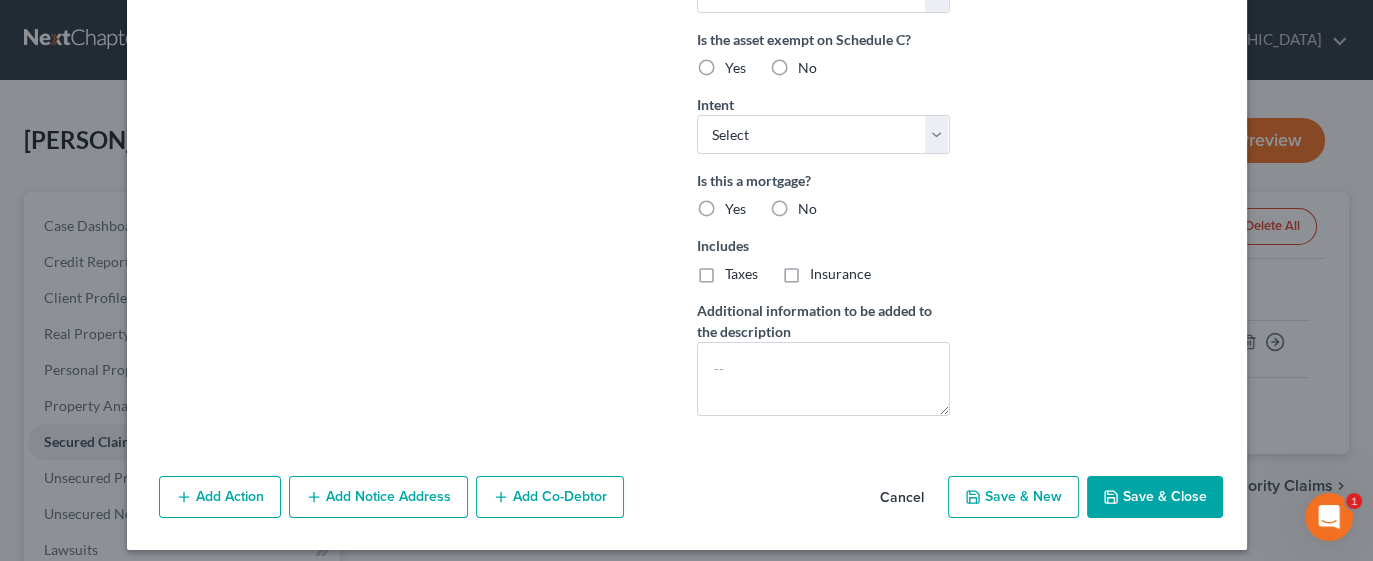 click on "Save & Close" at bounding box center (1155, 497) 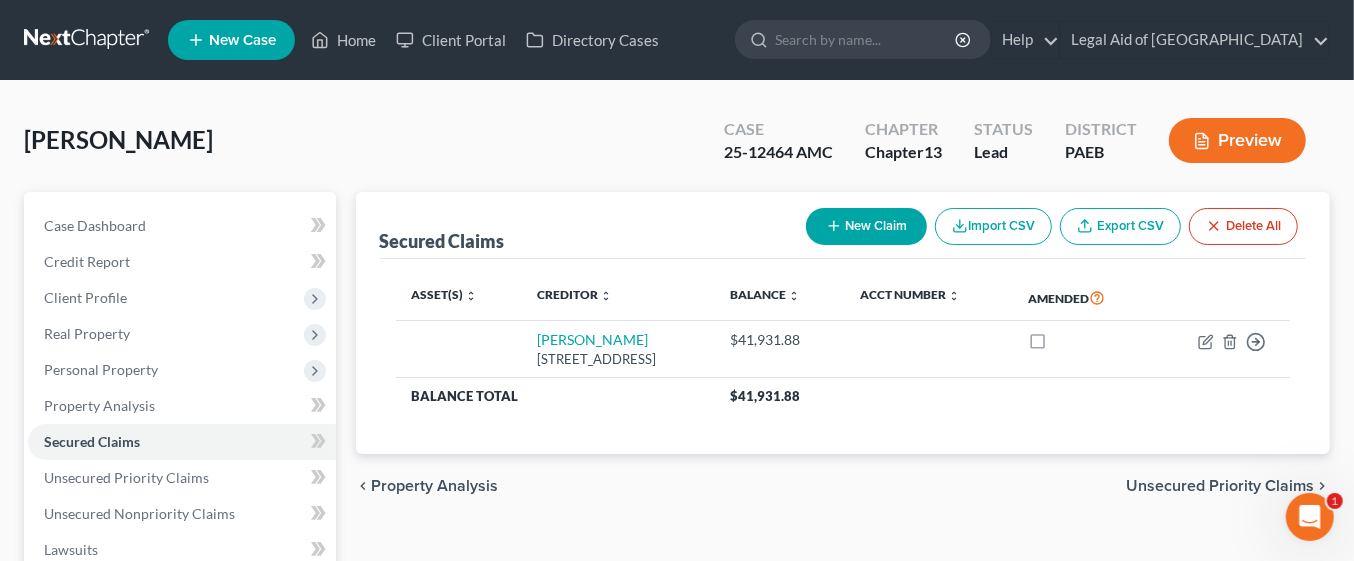 click on "New Claim" at bounding box center (866, 226) 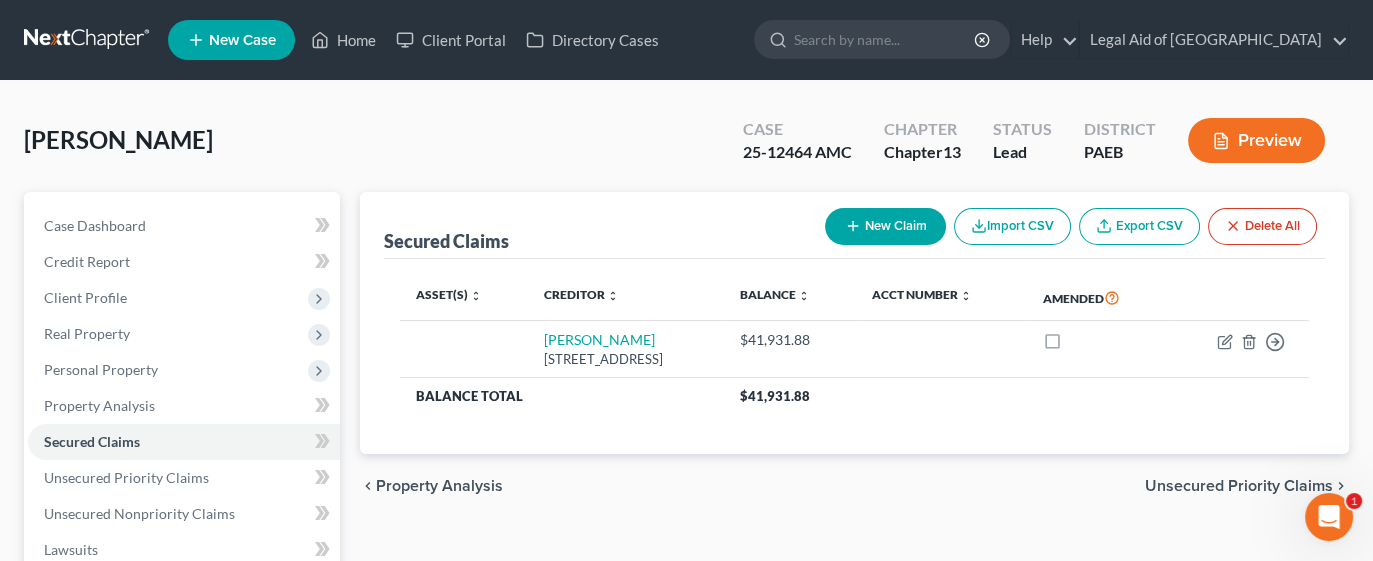 select on "0" 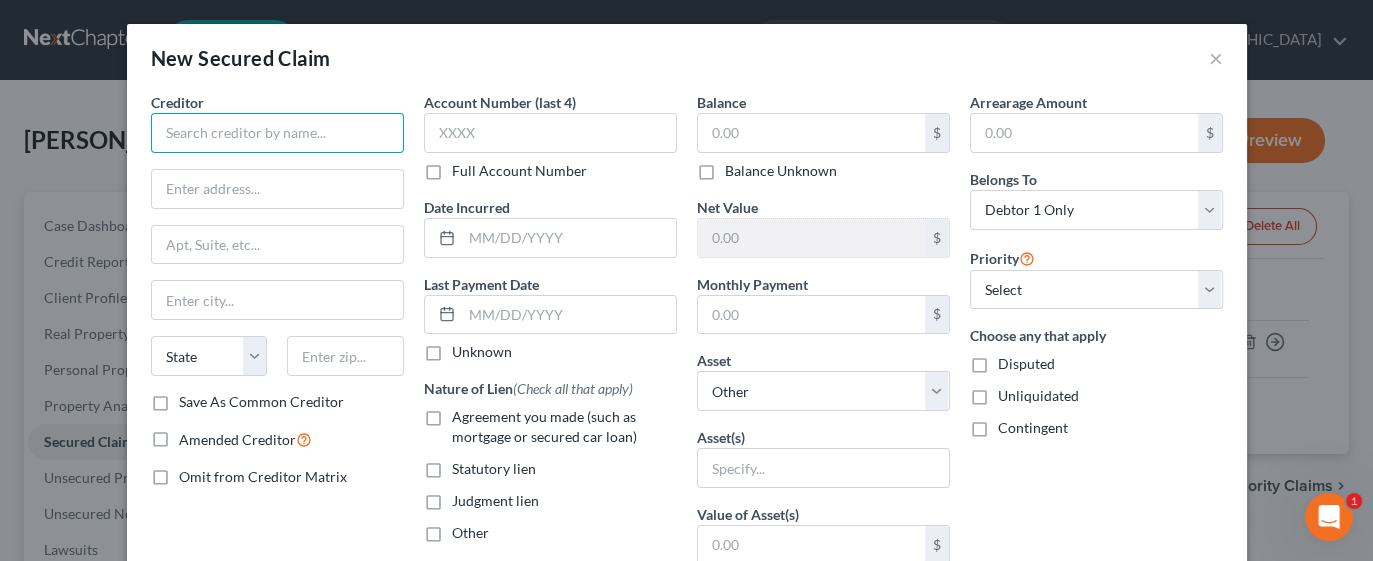 click at bounding box center (277, 133) 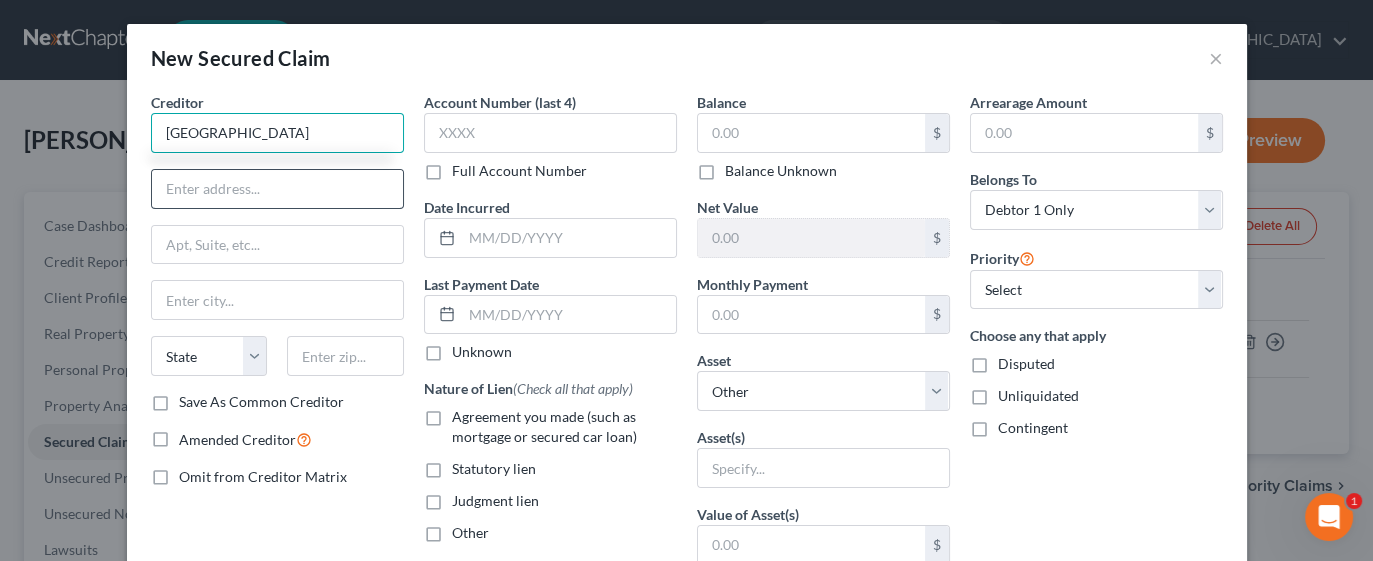 type on "[GEOGRAPHIC_DATA]" 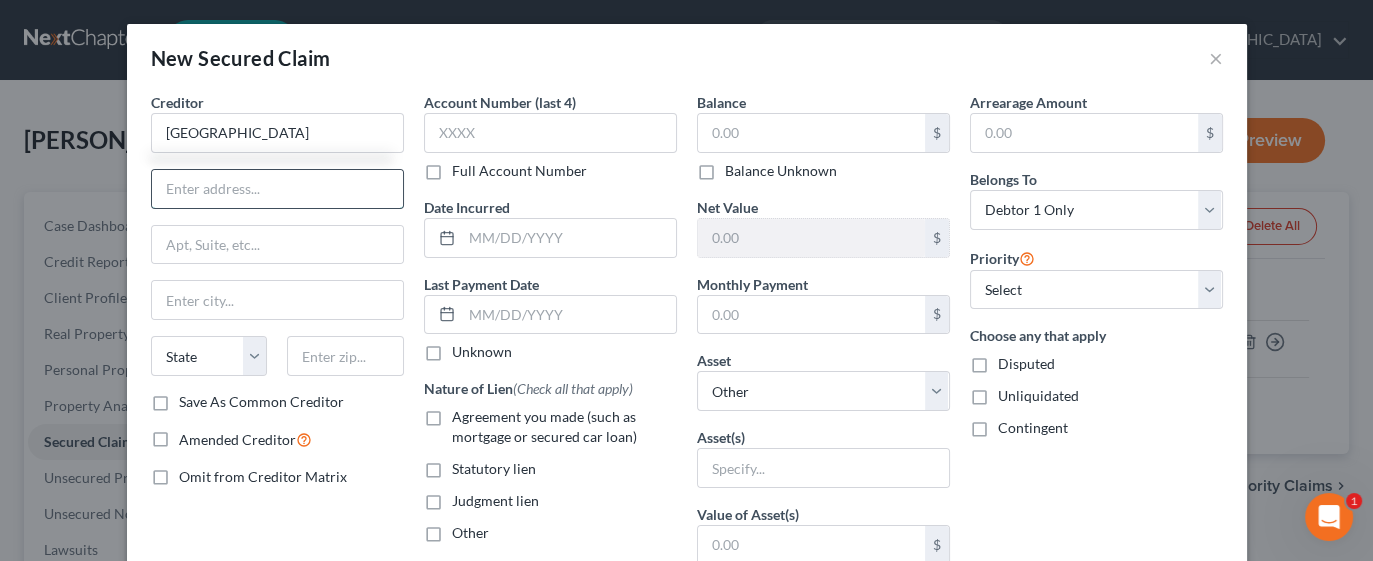 click at bounding box center (277, 189) 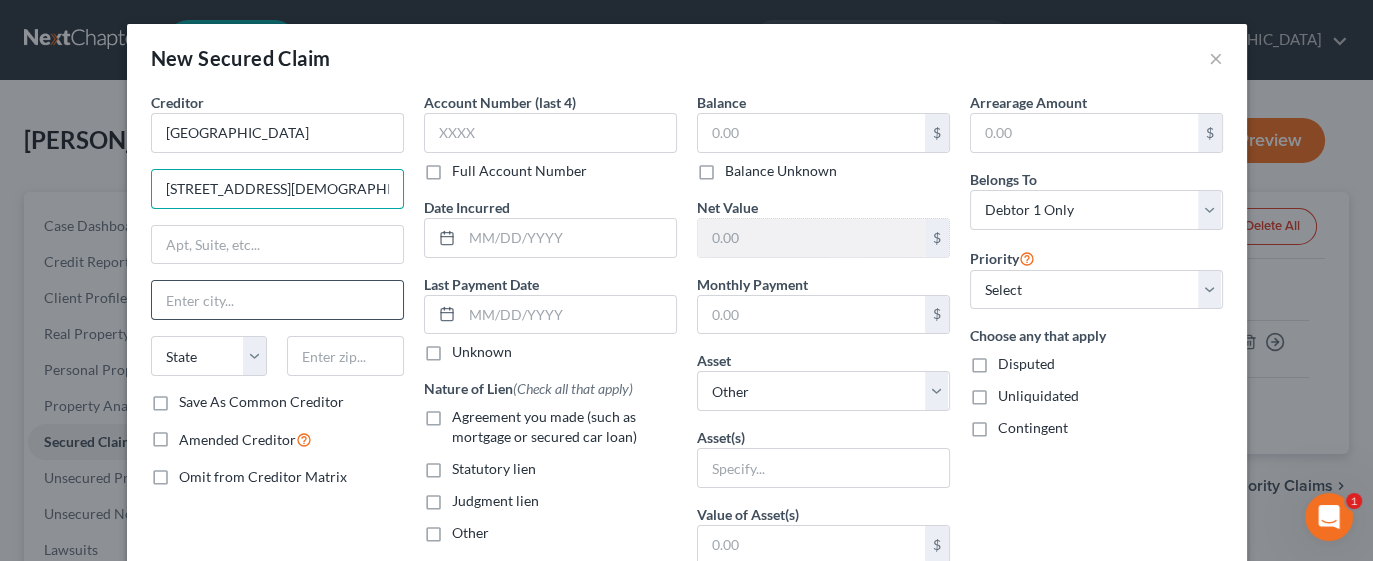 type on "[STREET_ADDRESS][DEMOGRAPHIC_DATA]" 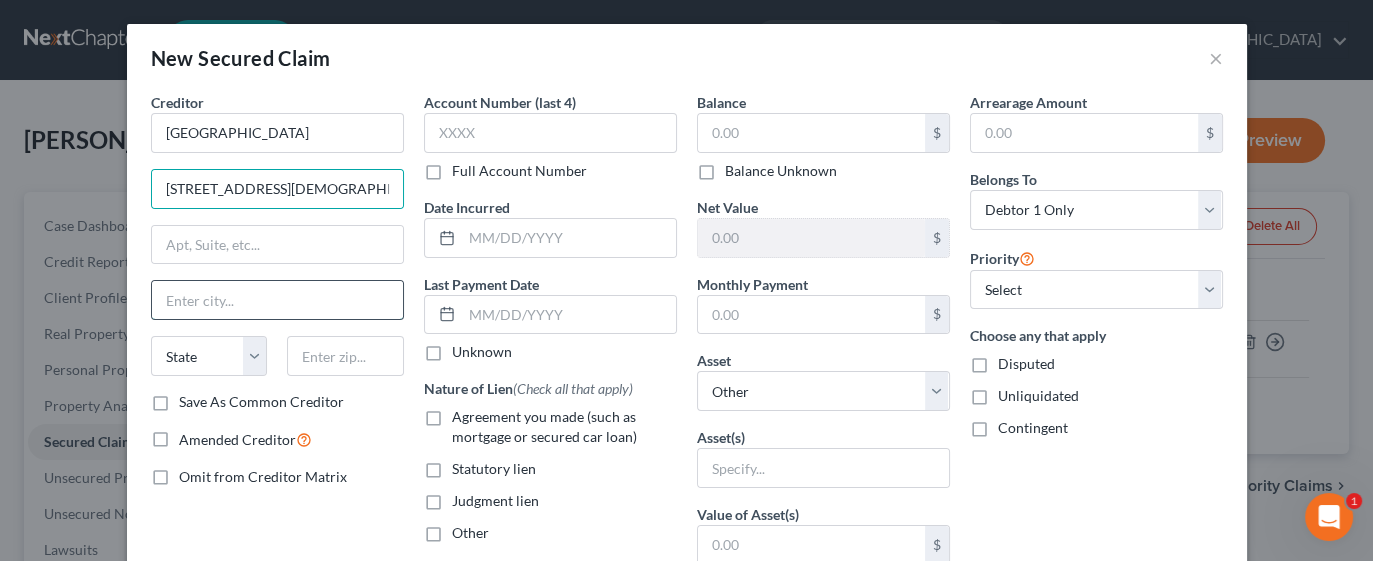 click at bounding box center (277, 300) 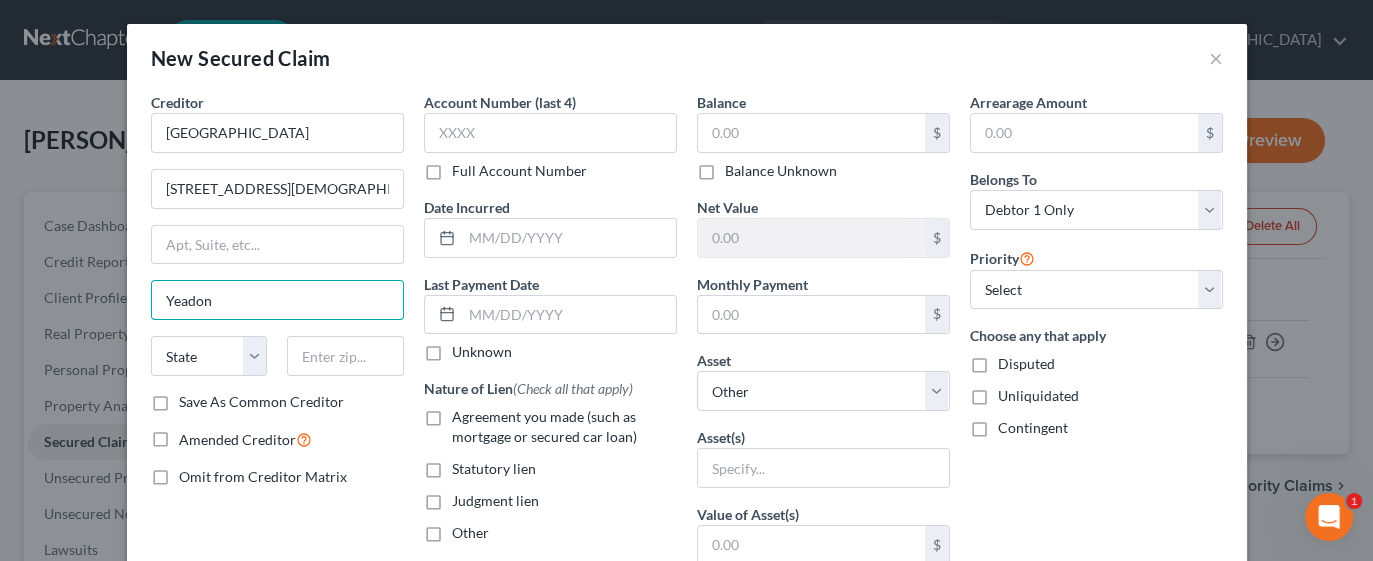type on "Yeadon" 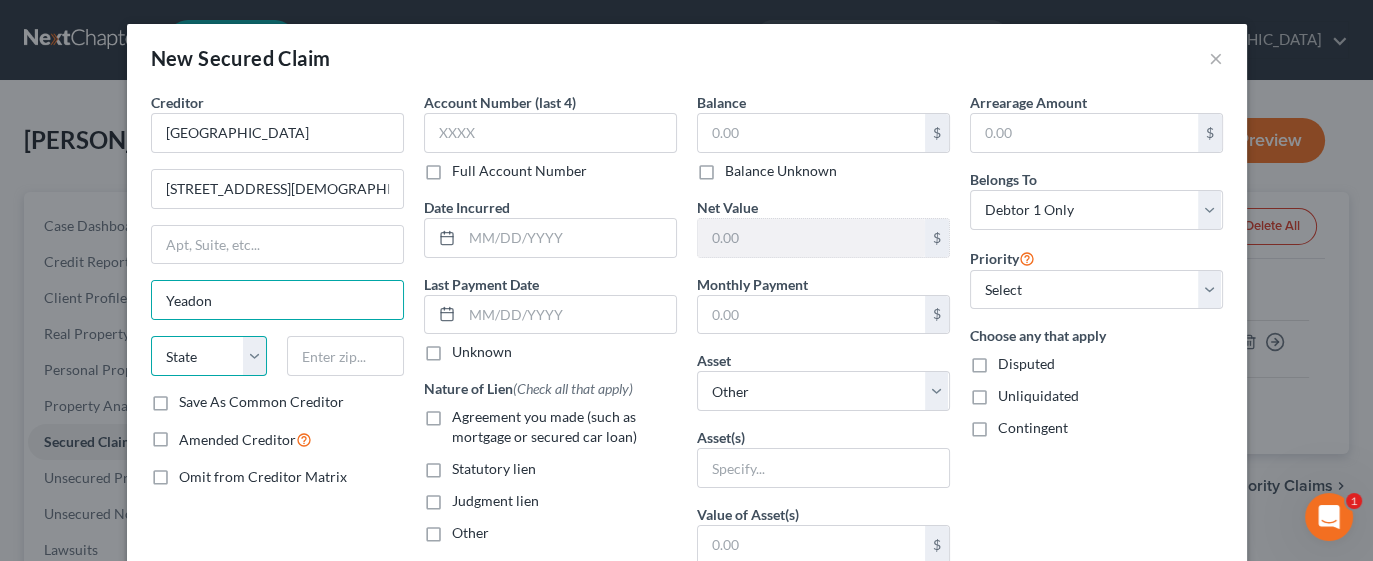 click on "State [US_STATE] AK AR AZ CA CO CT DE DC [GEOGRAPHIC_DATA] [GEOGRAPHIC_DATA] GU HI ID IL IN [GEOGRAPHIC_DATA] [GEOGRAPHIC_DATA] [GEOGRAPHIC_DATA] LA ME MD [GEOGRAPHIC_DATA] [GEOGRAPHIC_DATA] [GEOGRAPHIC_DATA] [GEOGRAPHIC_DATA] [GEOGRAPHIC_DATA] MT NC [GEOGRAPHIC_DATA] [GEOGRAPHIC_DATA] [GEOGRAPHIC_DATA] NH [GEOGRAPHIC_DATA] [GEOGRAPHIC_DATA] [GEOGRAPHIC_DATA] [GEOGRAPHIC_DATA] [GEOGRAPHIC_DATA] [GEOGRAPHIC_DATA] [GEOGRAPHIC_DATA] PR RI SC SD [GEOGRAPHIC_DATA] [GEOGRAPHIC_DATA] [GEOGRAPHIC_DATA] VI [GEOGRAPHIC_DATA] [GEOGRAPHIC_DATA] [GEOGRAPHIC_DATA] WV WI WY" at bounding box center [209, 356] 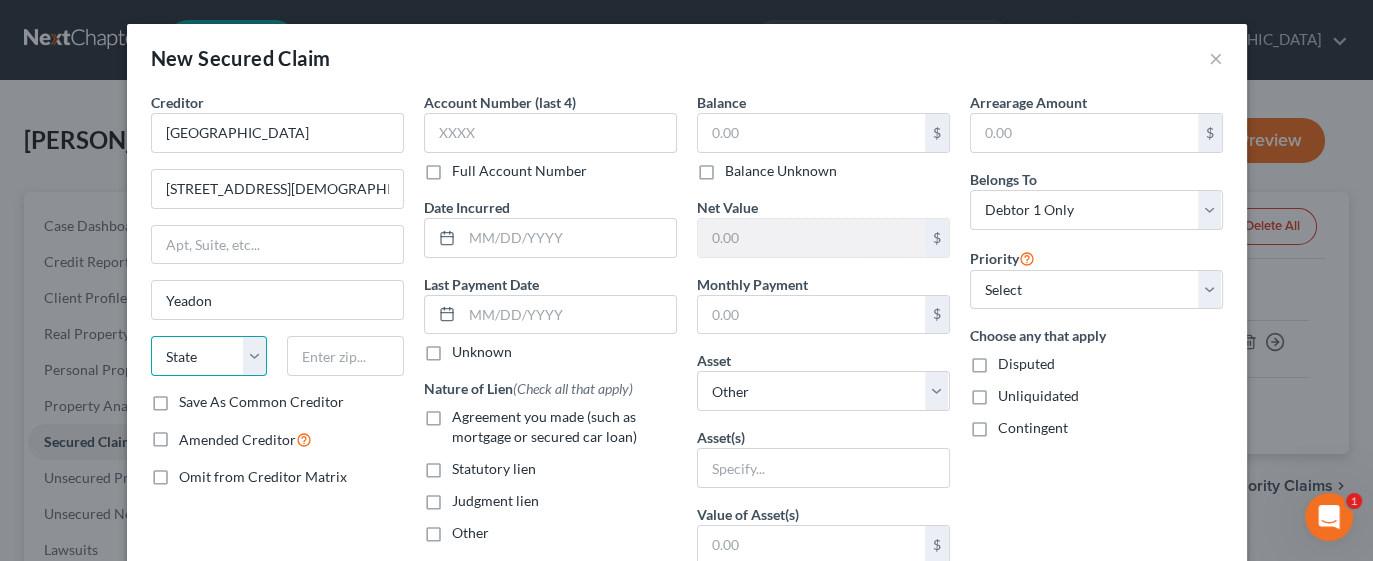 select on "39" 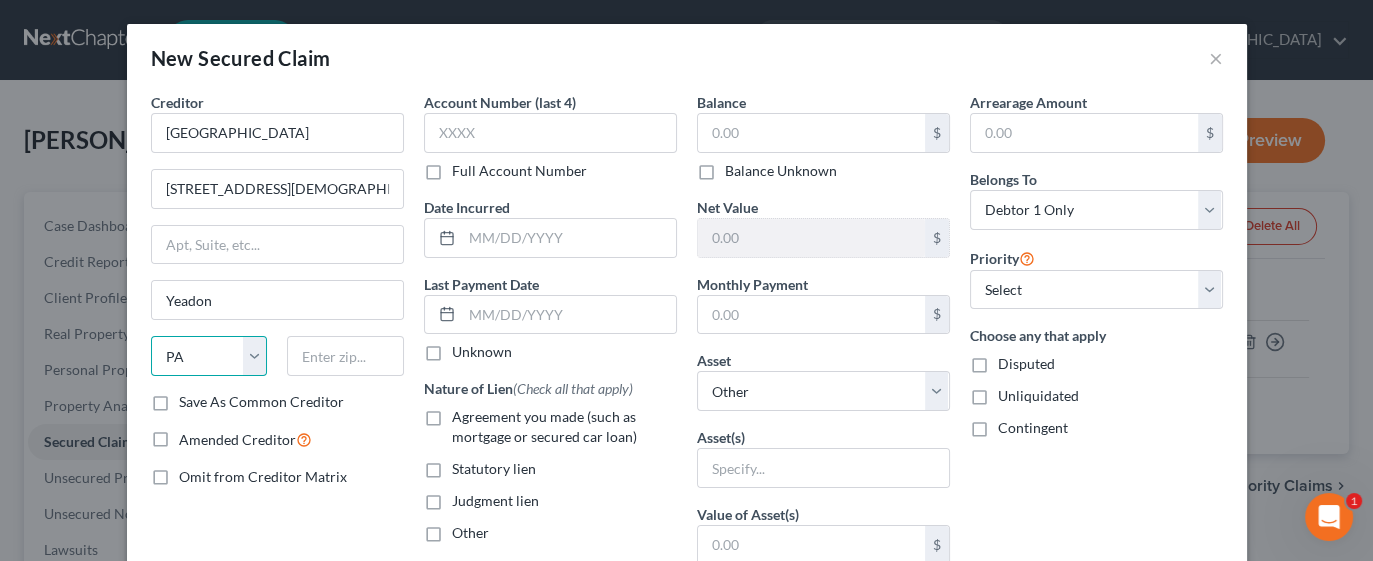 click on "State [US_STATE] AK AR AZ CA CO CT DE DC [GEOGRAPHIC_DATA] [GEOGRAPHIC_DATA] GU HI ID IL IN [GEOGRAPHIC_DATA] [GEOGRAPHIC_DATA] [GEOGRAPHIC_DATA] LA ME MD [GEOGRAPHIC_DATA] [GEOGRAPHIC_DATA] [GEOGRAPHIC_DATA] [GEOGRAPHIC_DATA] [GEOGRAPHIC_DATA] MT NC [GEOGRAPHIC_DATA] [GEOGRAPHIC_DATA] [GEOGRAPHIC_DATA] NH [GEOGRAPHIC_DATA] [GEOGRAPHIC_DATA] [GEOGRAPHIC_DATA] [GEOGRAPHIC_DATA] [GEOGRAPHIC_DATA] [GEOGRAPHIC_DATA] [GEOGRAPHIC_DATA] PR RI SC SD [GEOGRAPHIC_DATA] [GEOGRAPHIC_DATA] [GEOGRAPHIC_DATA] VI [GEOGRAPHIC_DATA] [GEOGRAPHIC_DATA] [GEOGRAPHIC_DATA] WV WI WY" at bounding box center [209, 356] 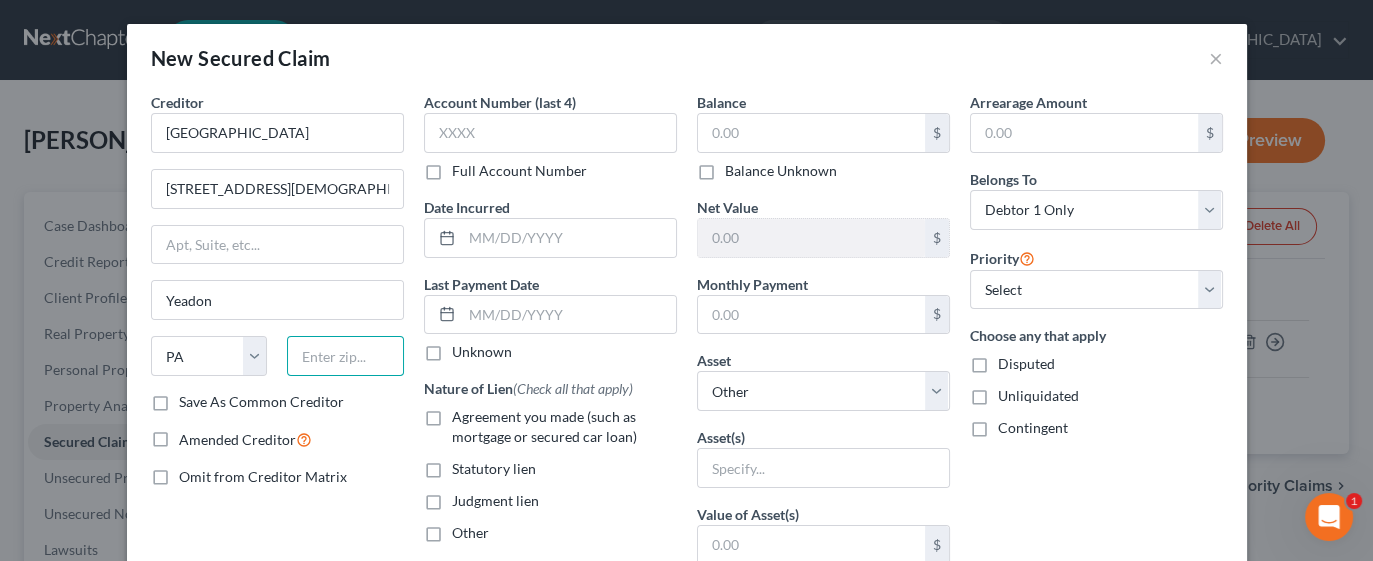 click at bounding box center [345, 356] 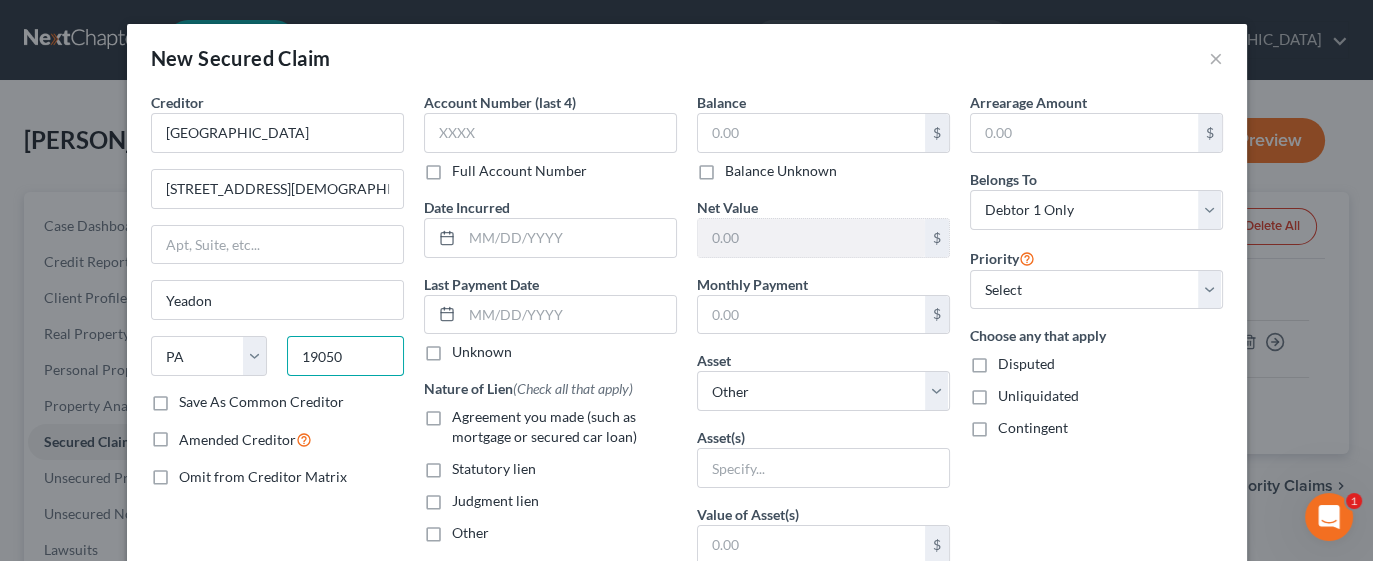 type on "19050" 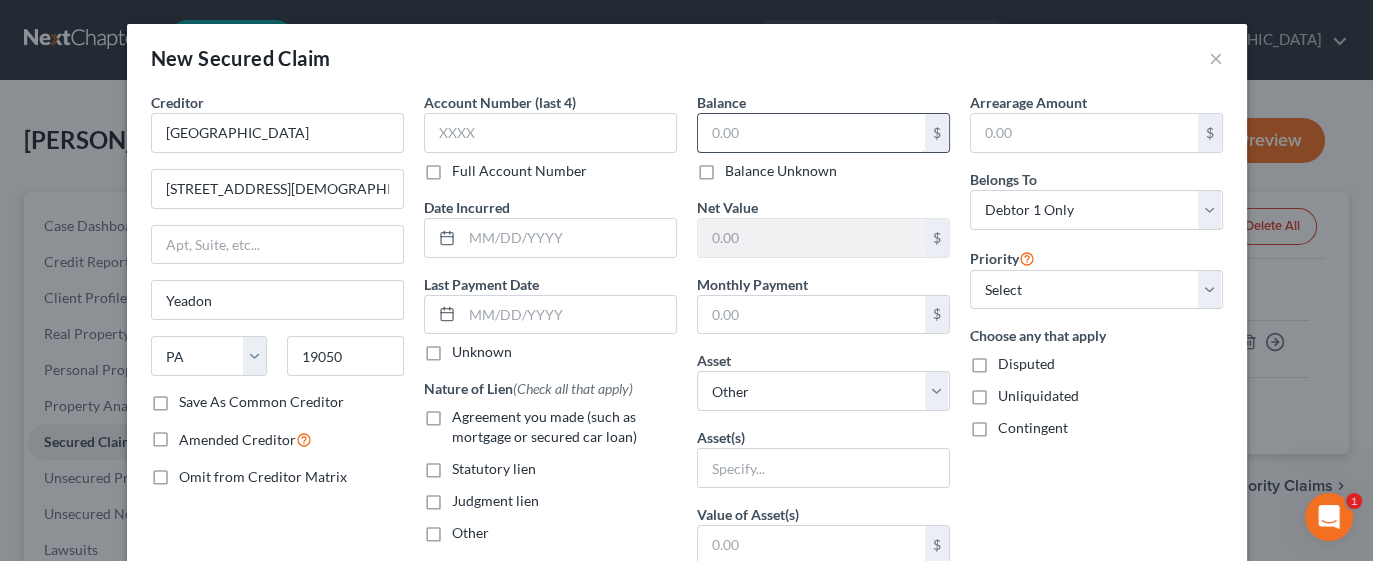 click at bounding box center [811, 133] 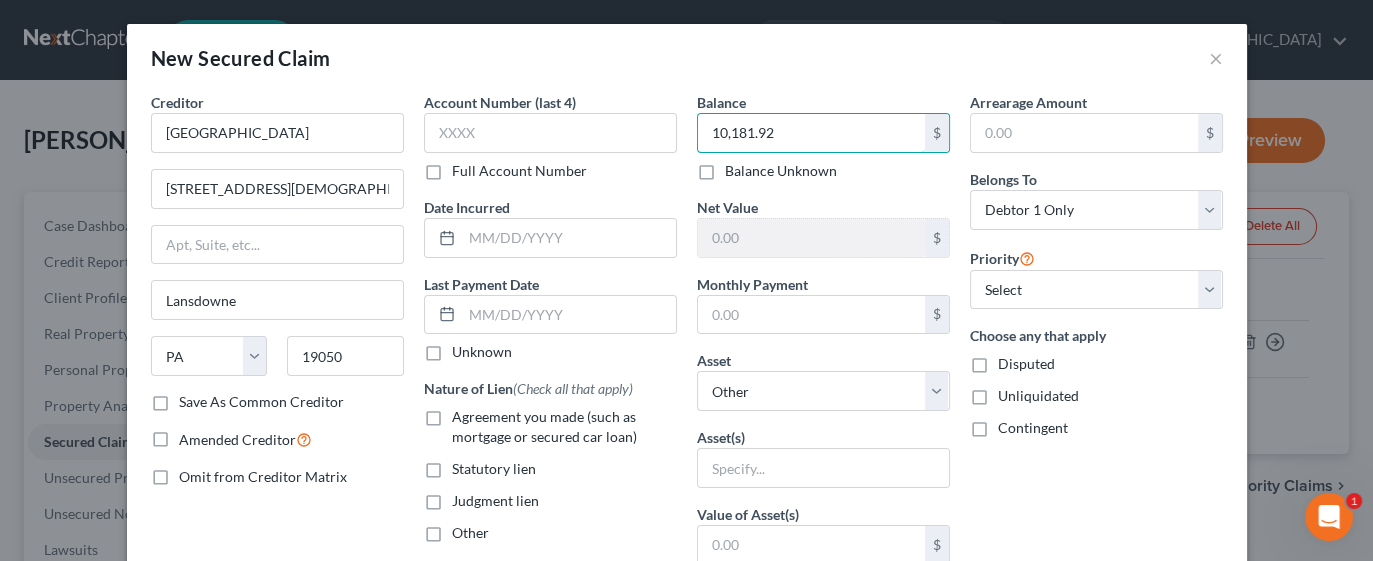 type on "10,181.92" 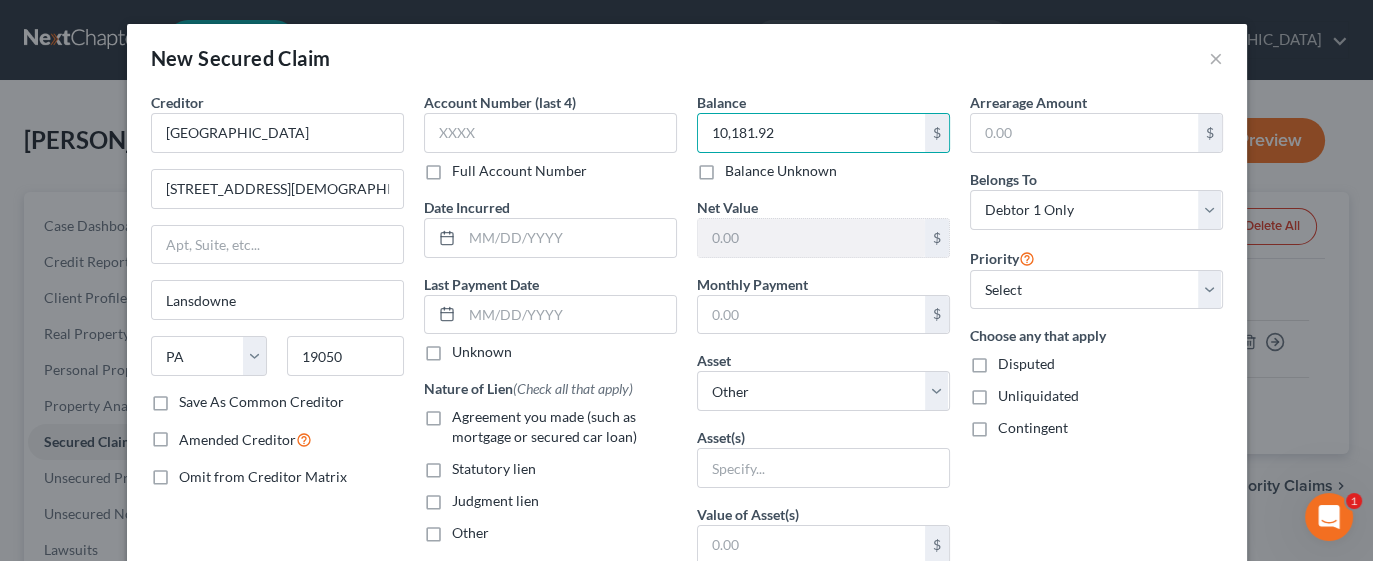 click on "Save As Common Creditor" at bounding box center (261, 402) 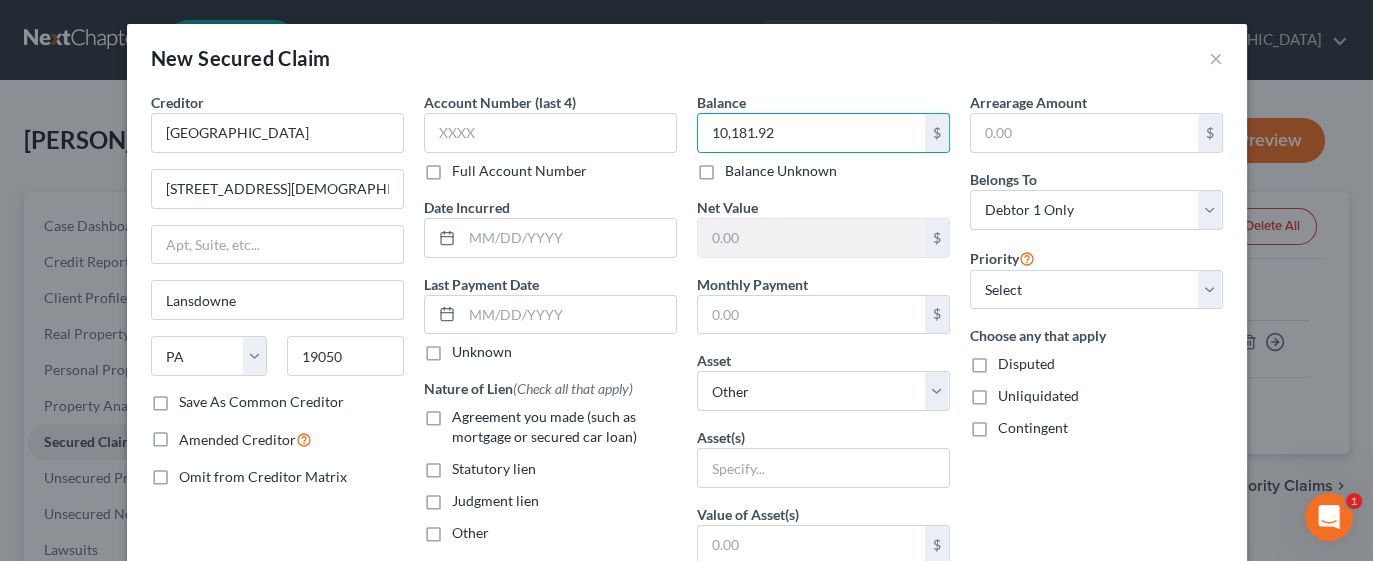 click on "Save As Common Creditor" at bounding box center [193, 398] 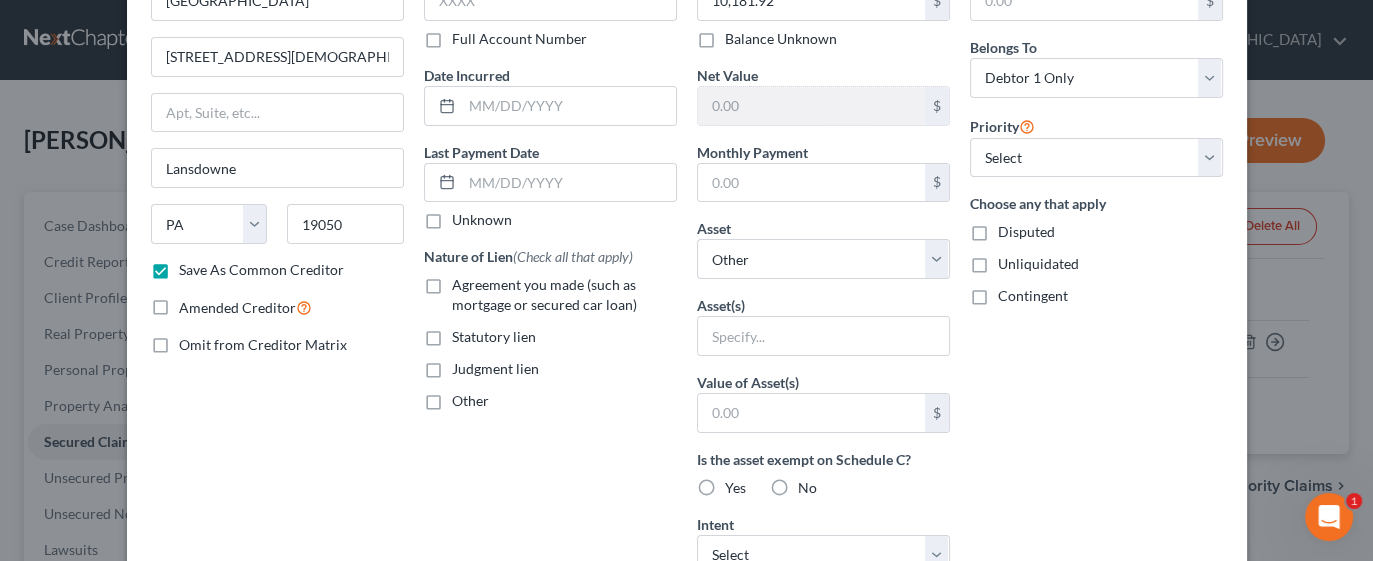 scroll, scrollTop: 135, scrollLeft: 0, axis: vertical 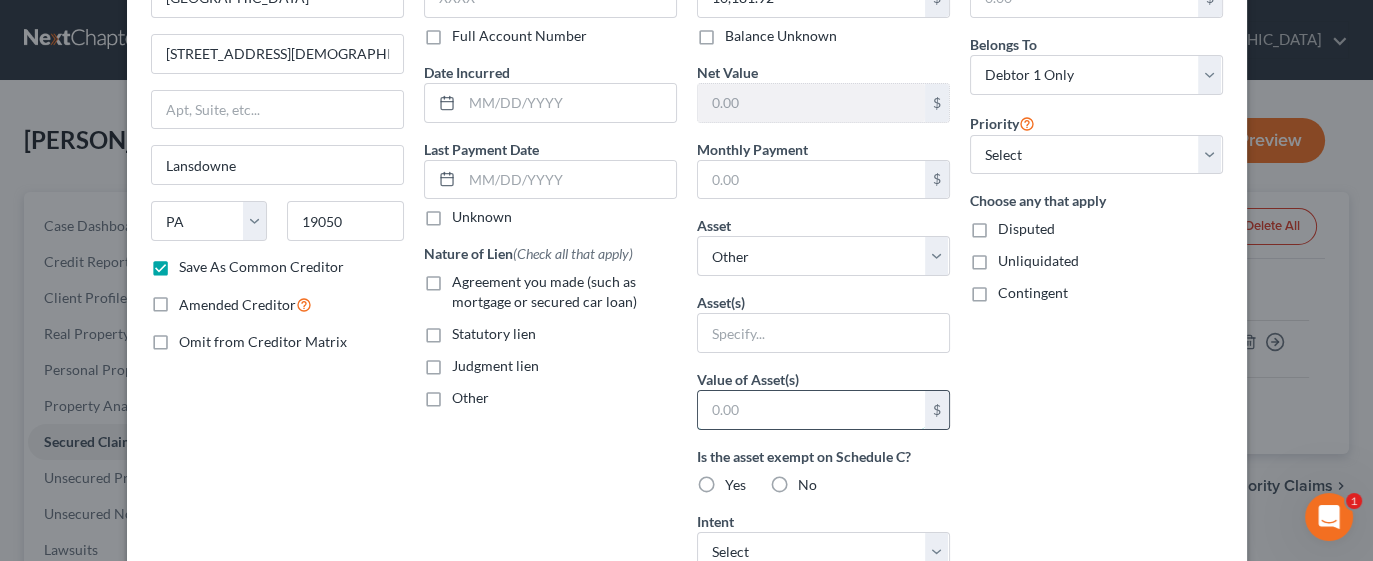 click at bounding box center [811, 410] 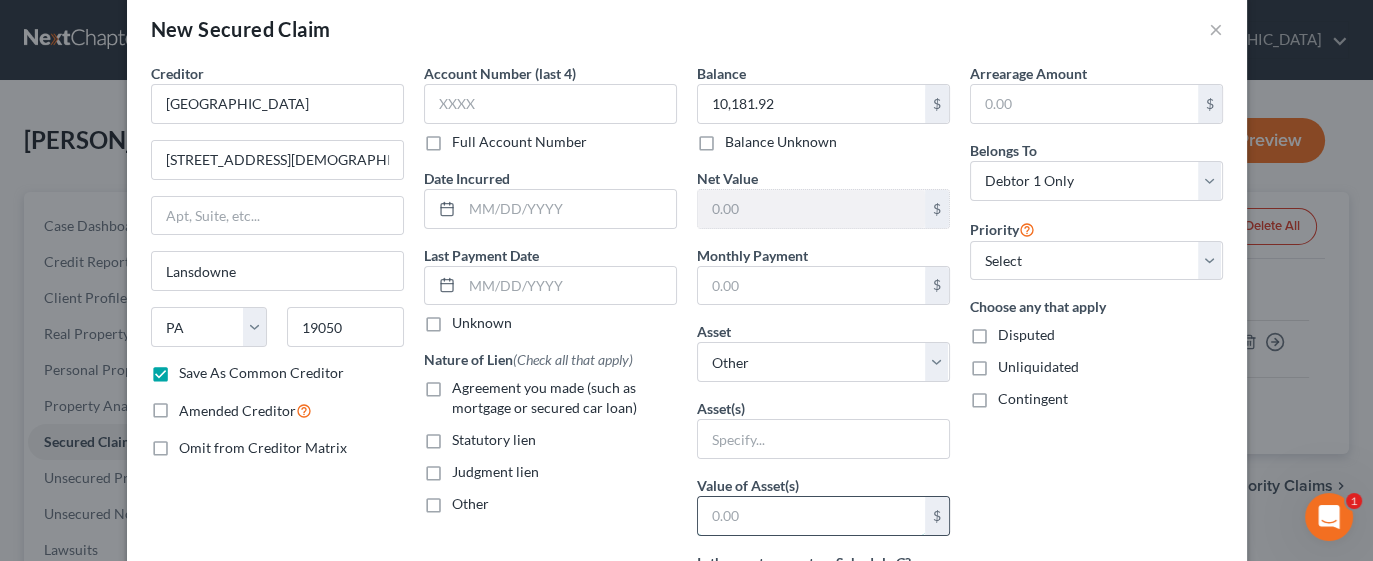 scroll, scrollTop: 0, scrollLeft: 0, axis: both 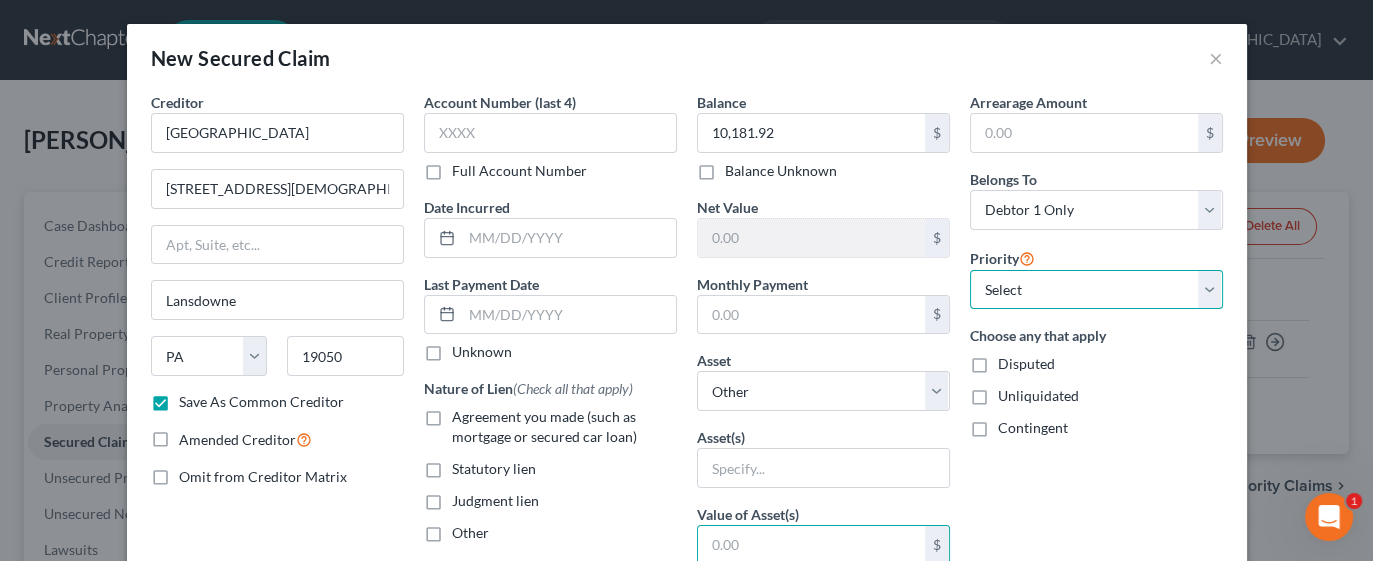 click on "Select 1st 2nd 3rd 4th 5th 6th 7th 8th 9th 10th 11th 12th 13th 14th 15th 16th 17th 18th 19th 20th 21th 22th 23th 24th 25th 26th 27th 28th 29th 30th" at bounding box center (1096, 290) 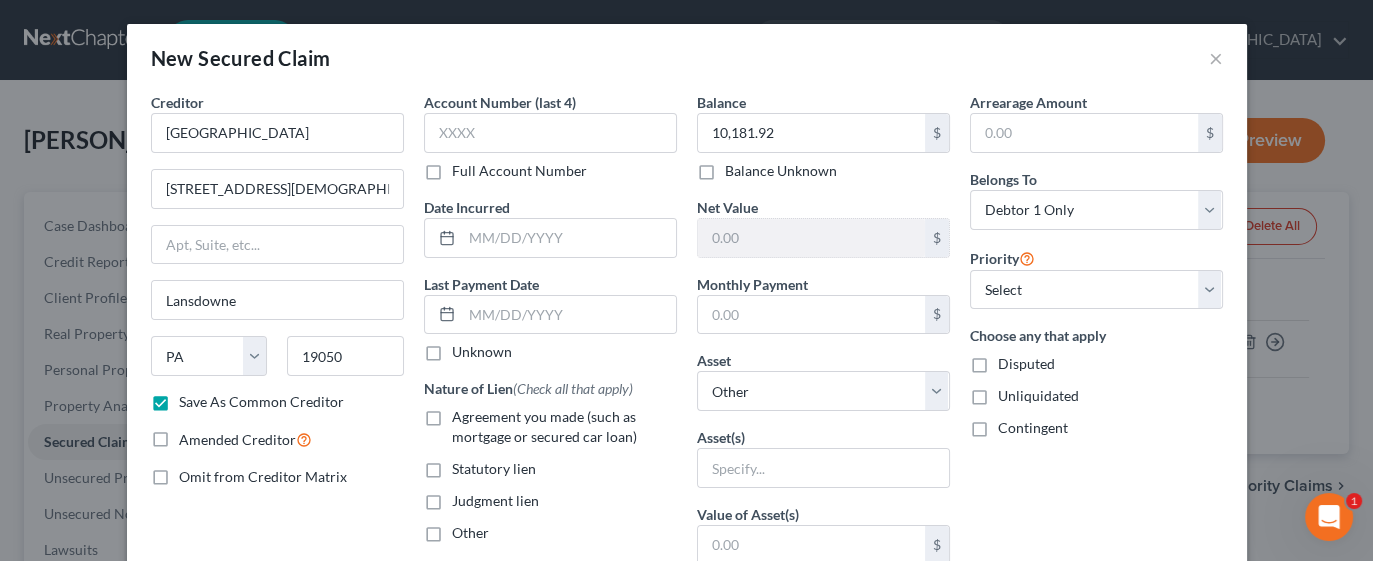 click on "New Secured Claim  ×" at bounding box center (687, 58) 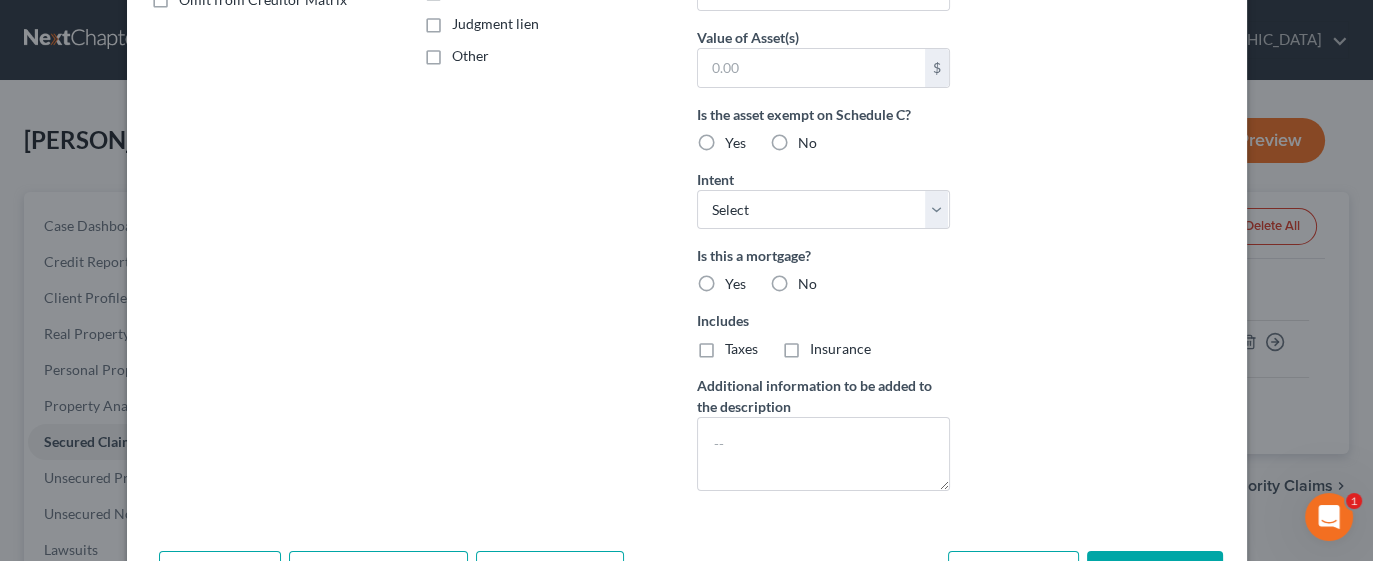 scroll, scrollTop: 543, scrollLeft: 0, axis: vertical 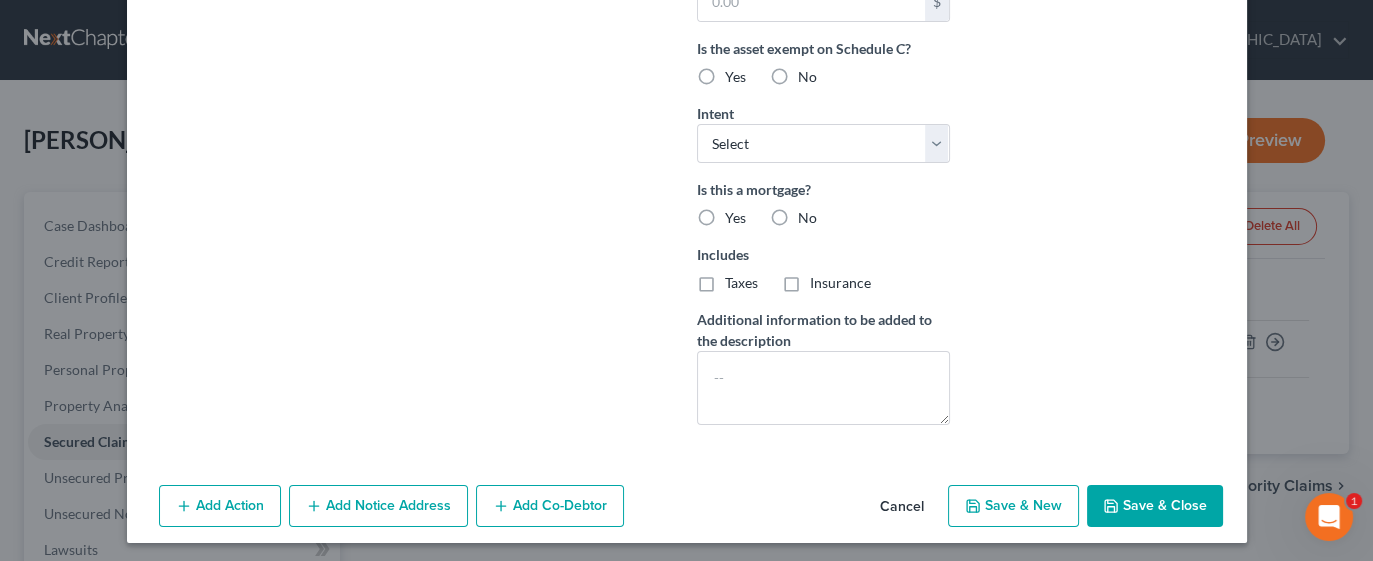 click on "Save & Close" at bounding box center (1155, 506) 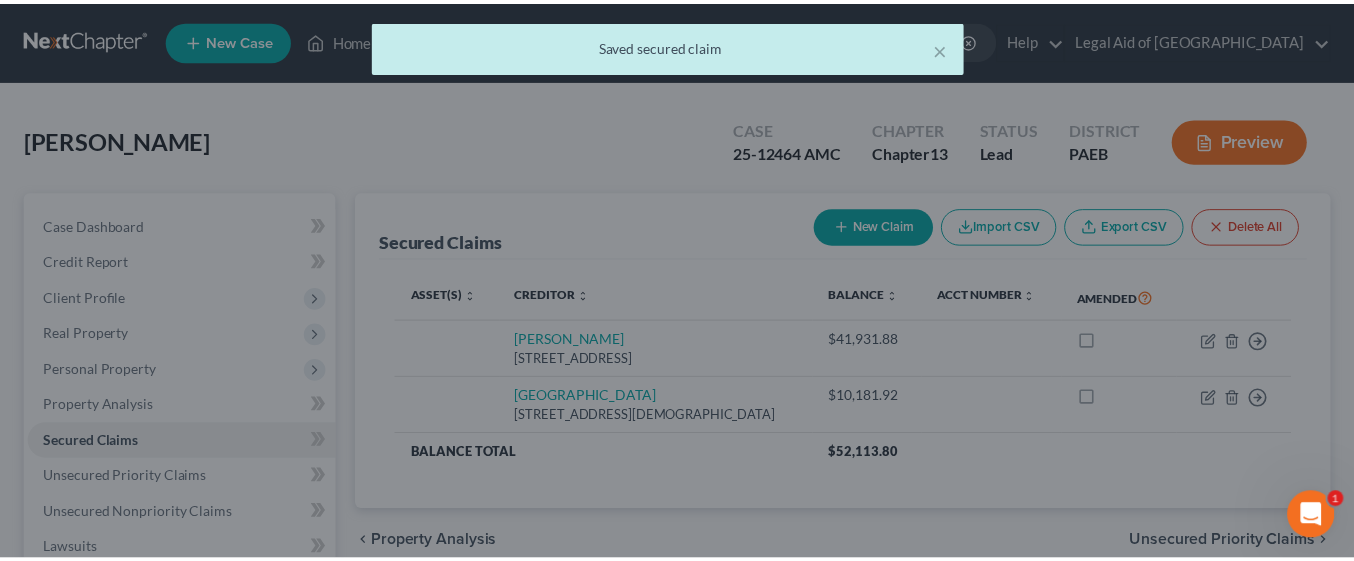scroll, scrollTop: 0, scrollLeft: 0, axis: both 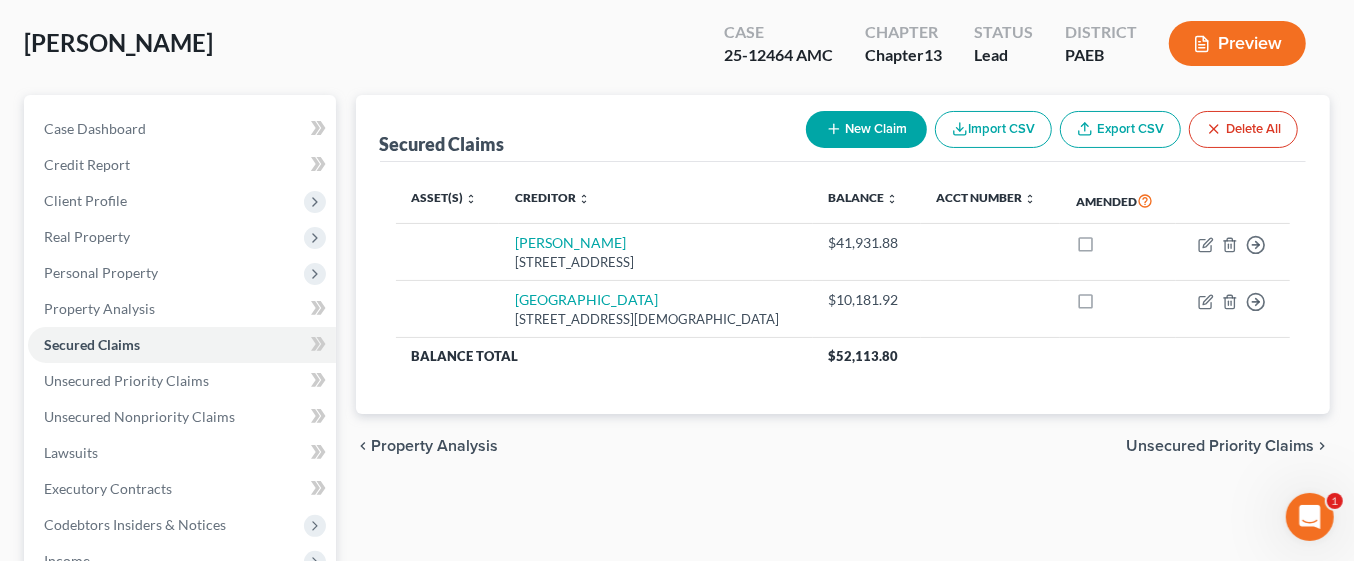 click on "Unsecured Priority Claims" at bounding box center [1220, 446] 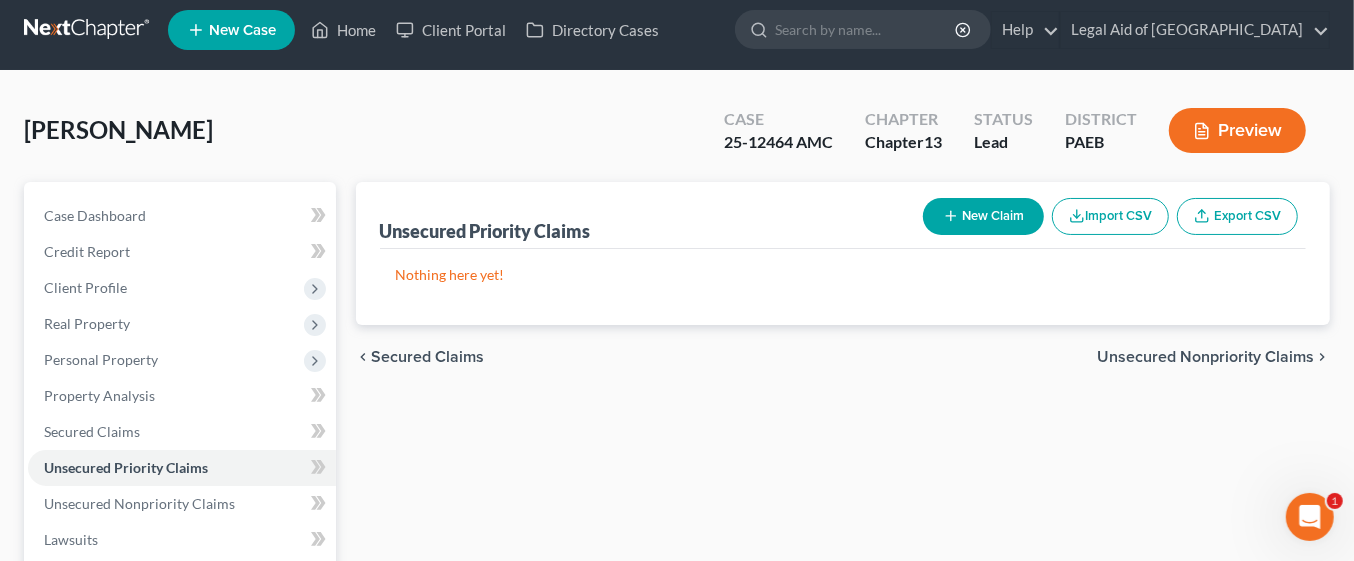 scroll, scrollTop: 0, scrollLeft: 0, axis: both 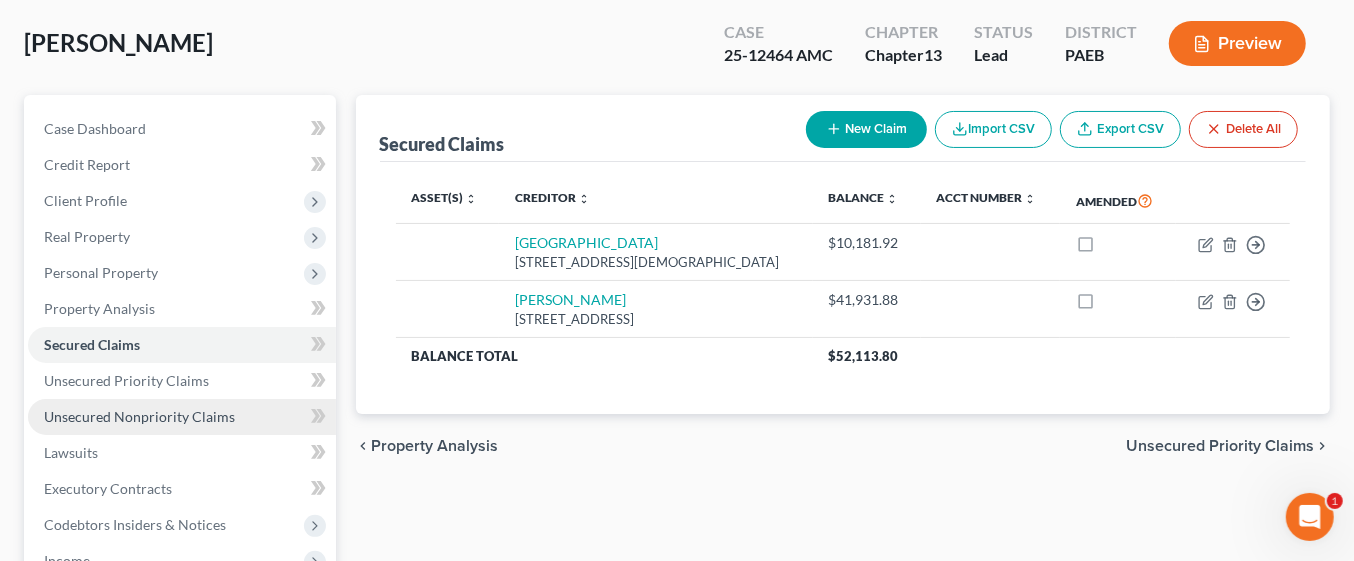 click on "Unsecured Nonpriority Claims" at bounding box center (139, 416) 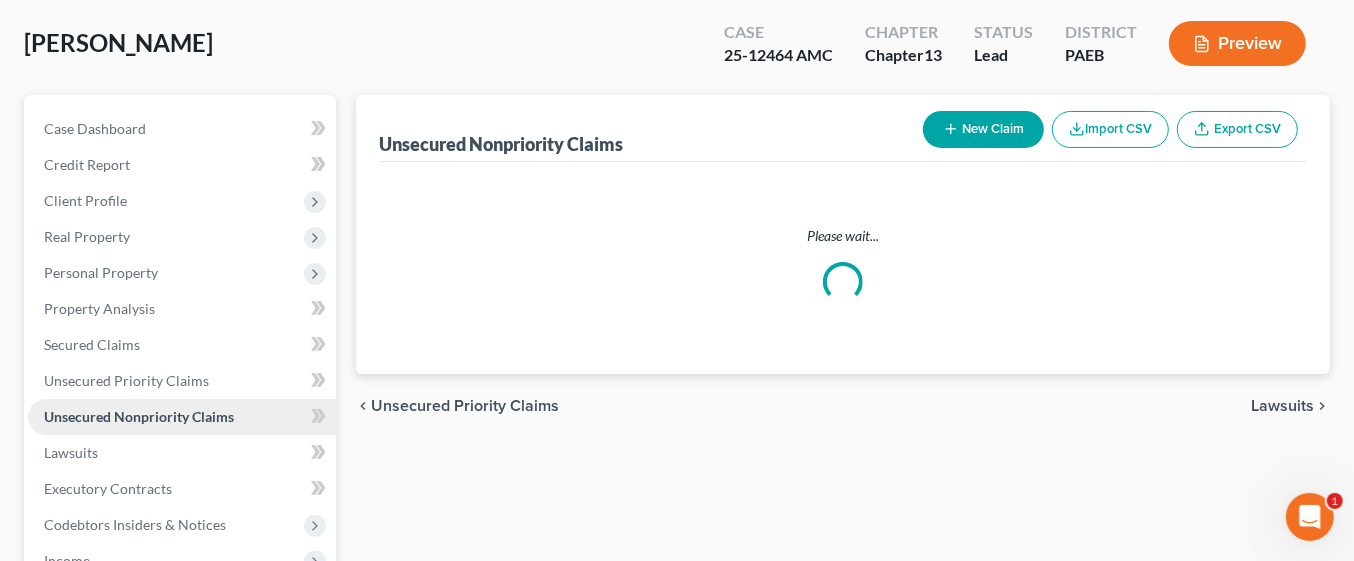 scroll, scrollTop: 0, scrollLeft: 0, axis: both 